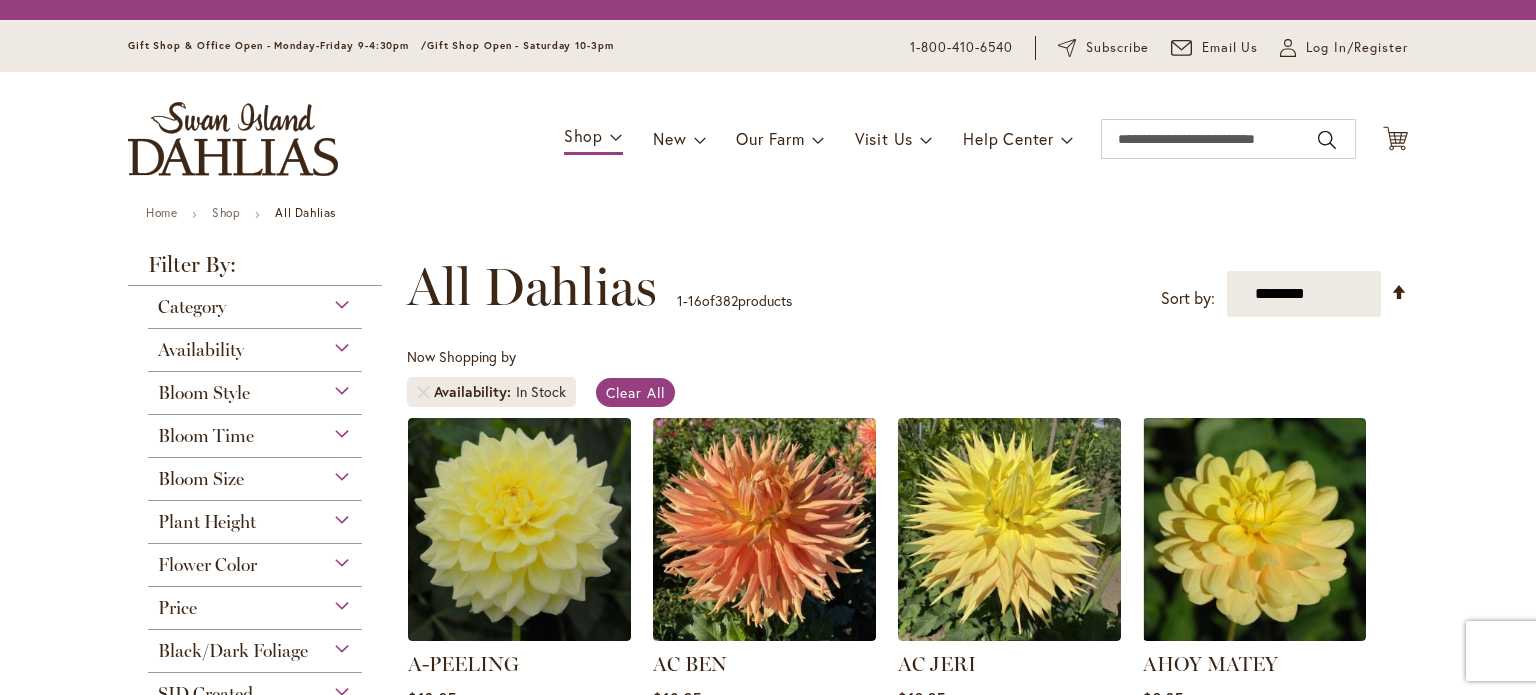 scroll, scrollTop: 0, scrollLeft: 0, axis: both 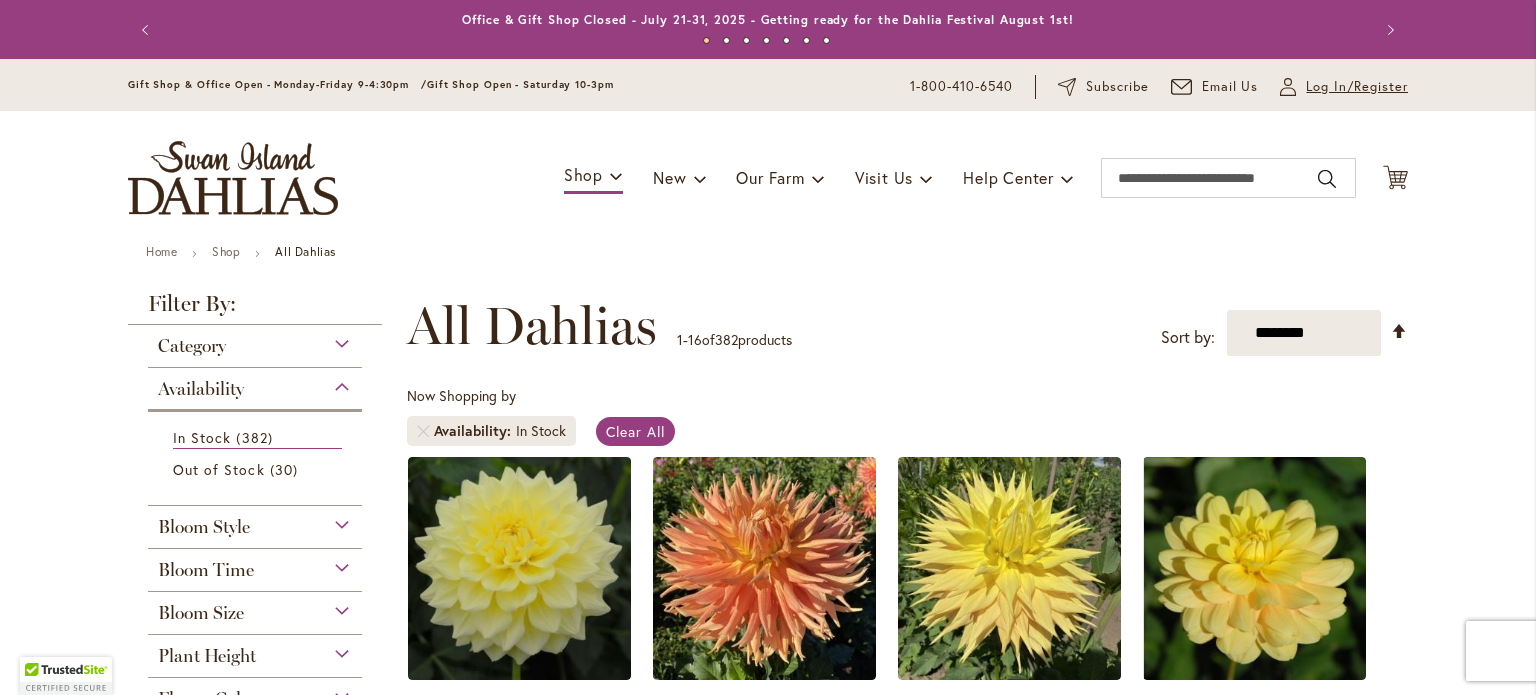 type on "**********" 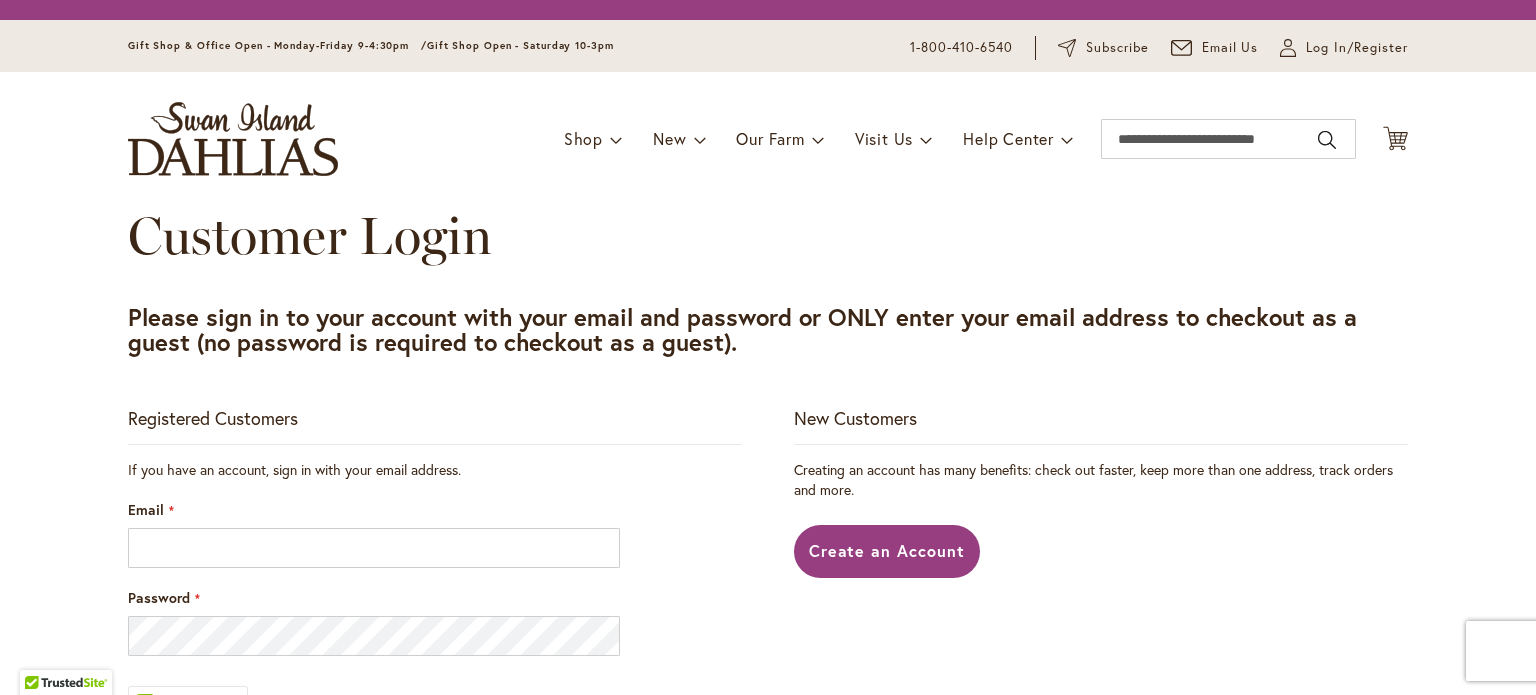 scroll, scrollTop: 0, scrollLeft: 0, axis: both 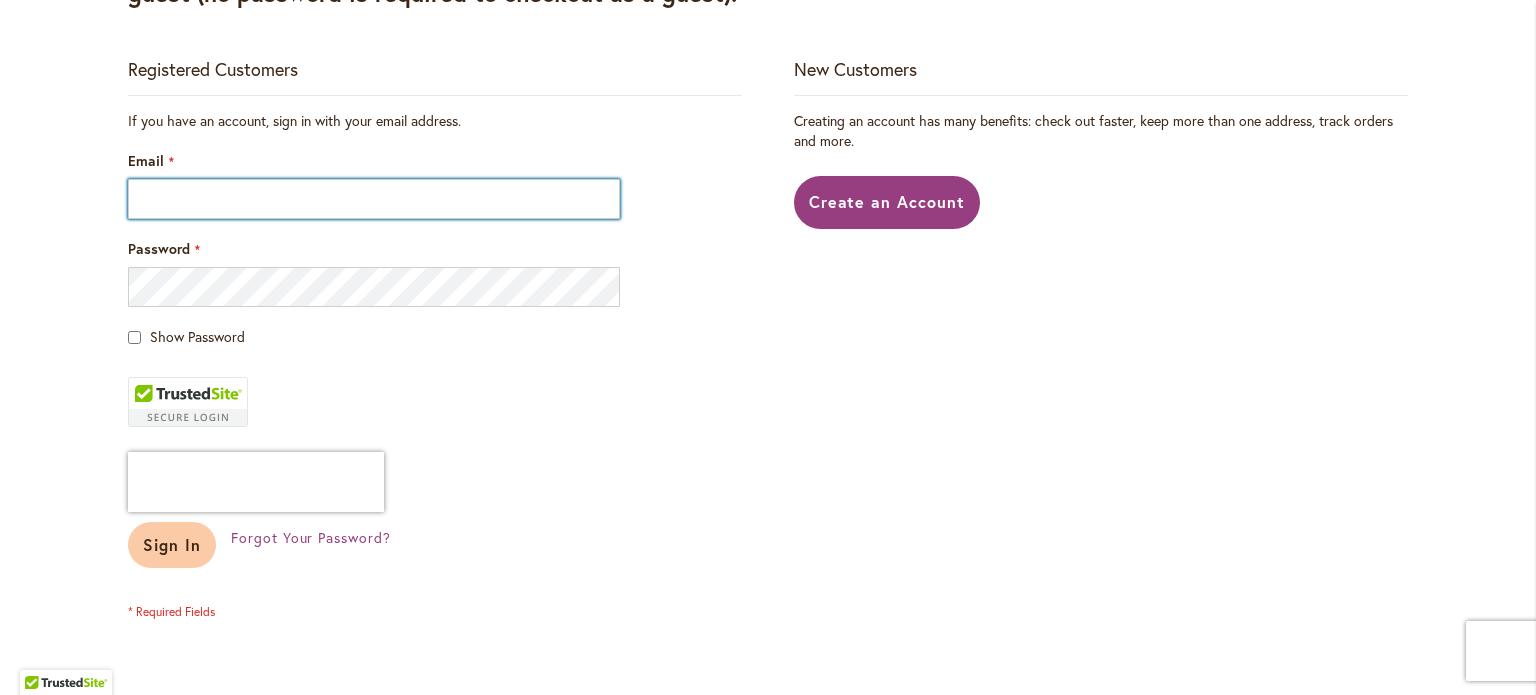type on "**********" 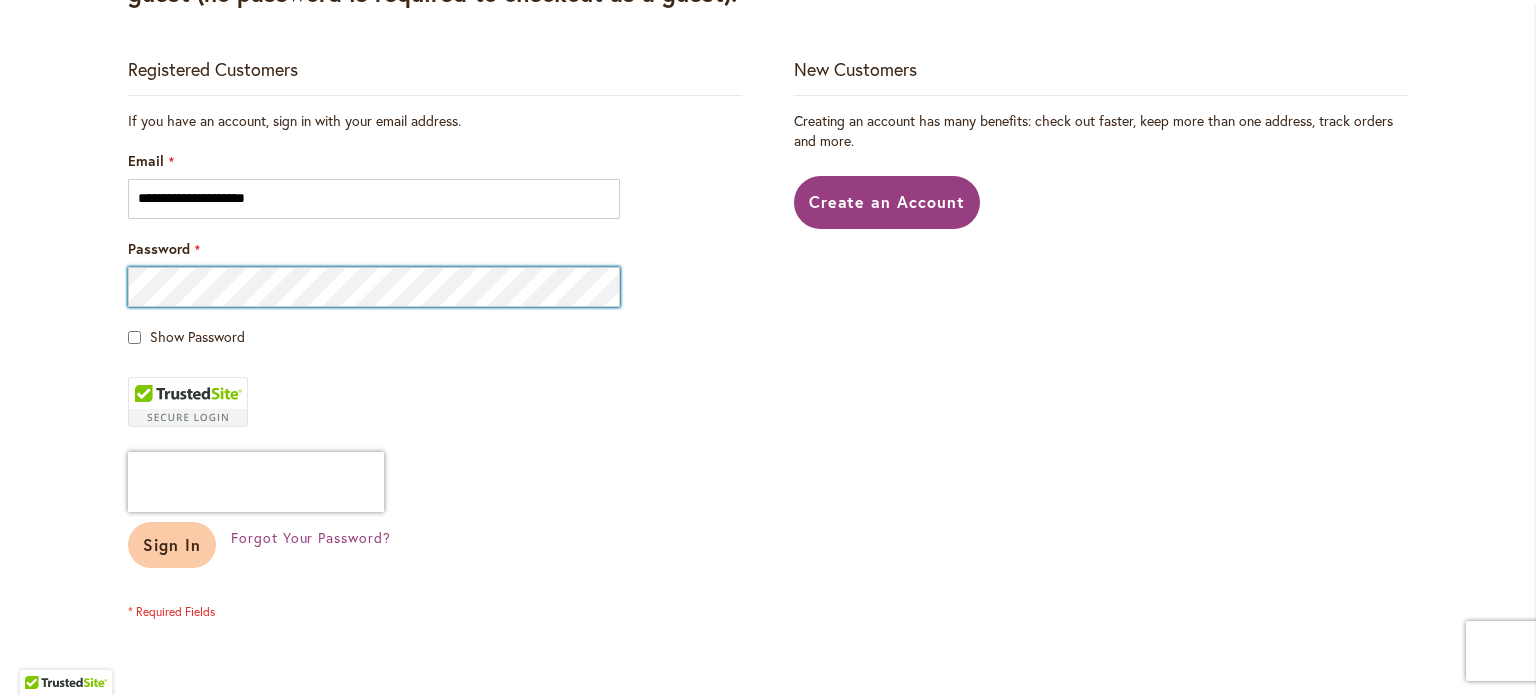type on "**********" 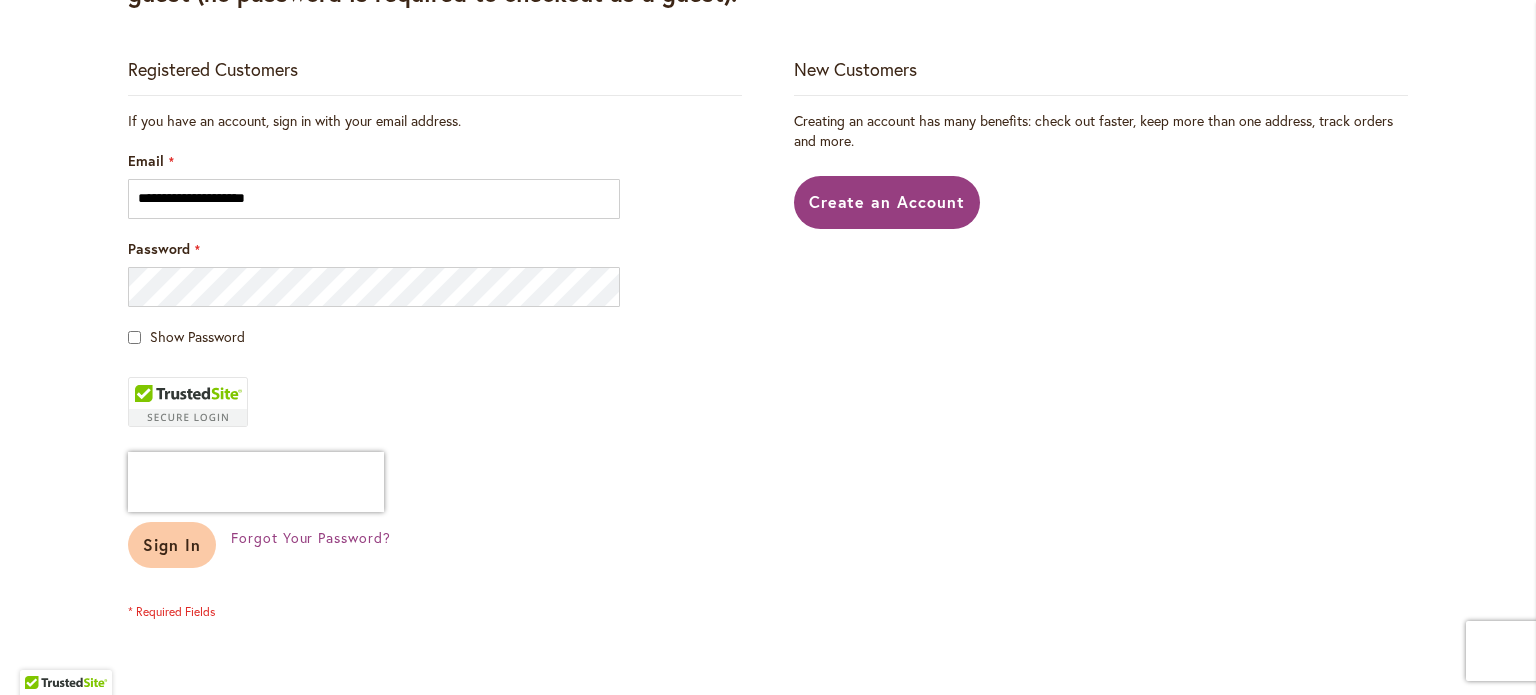 click on "Sign In" at bounding box center (172, 544) 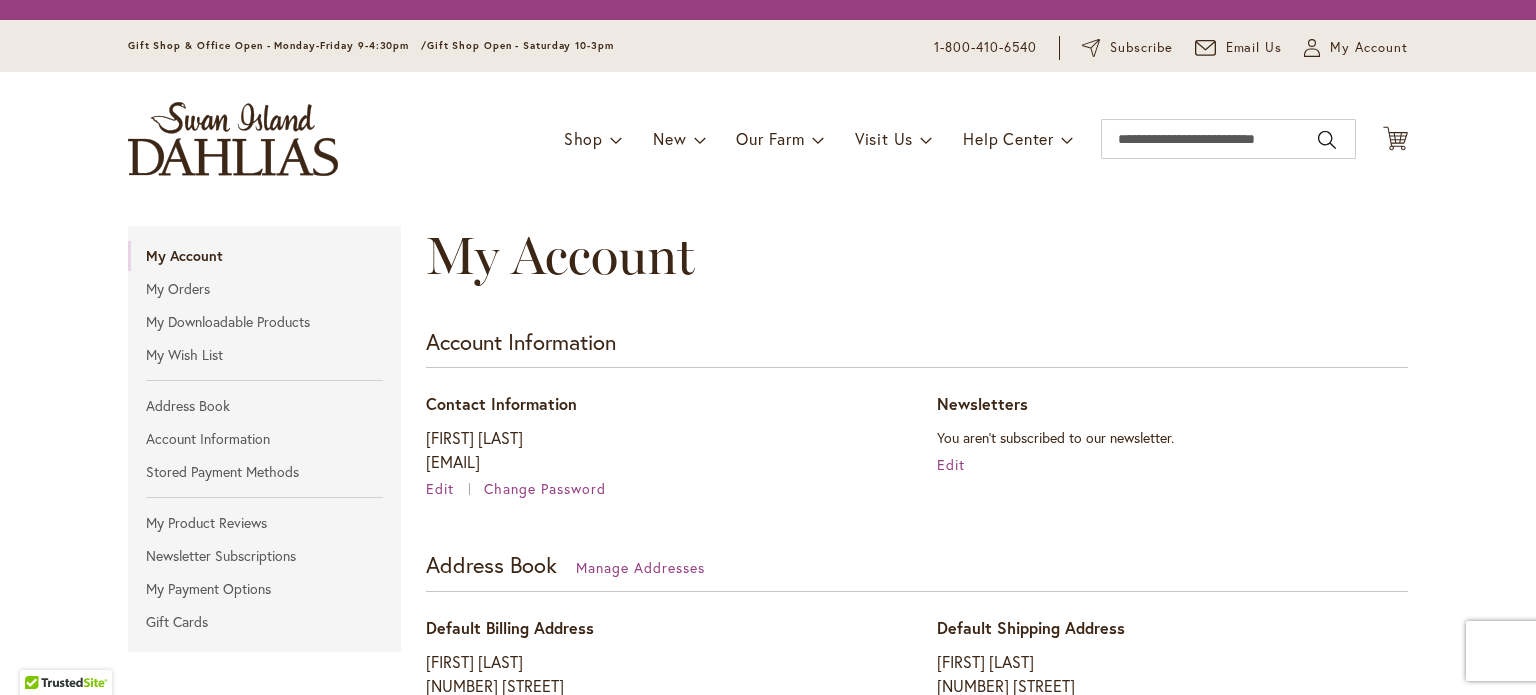 scroll, scrollTop: 0, scrollLeft: 0, axis: both 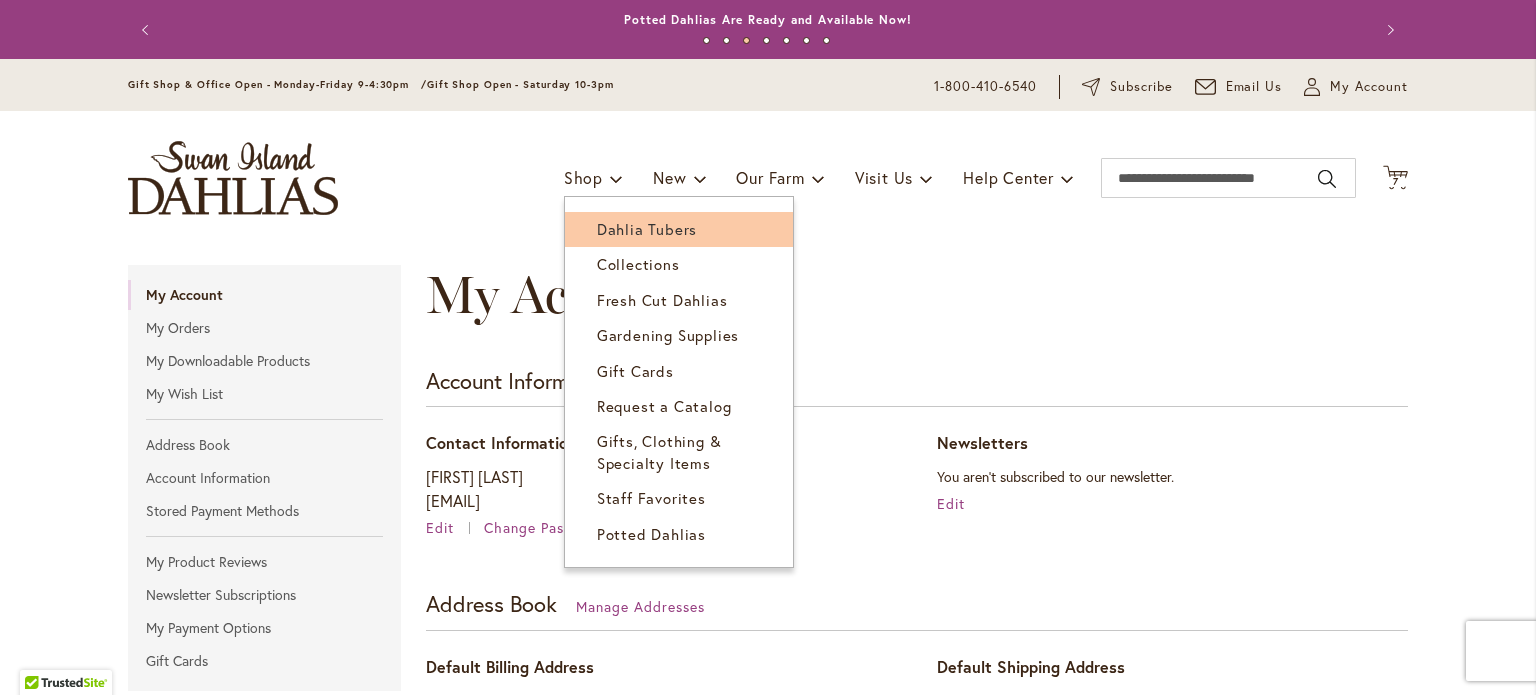 type on "**********" 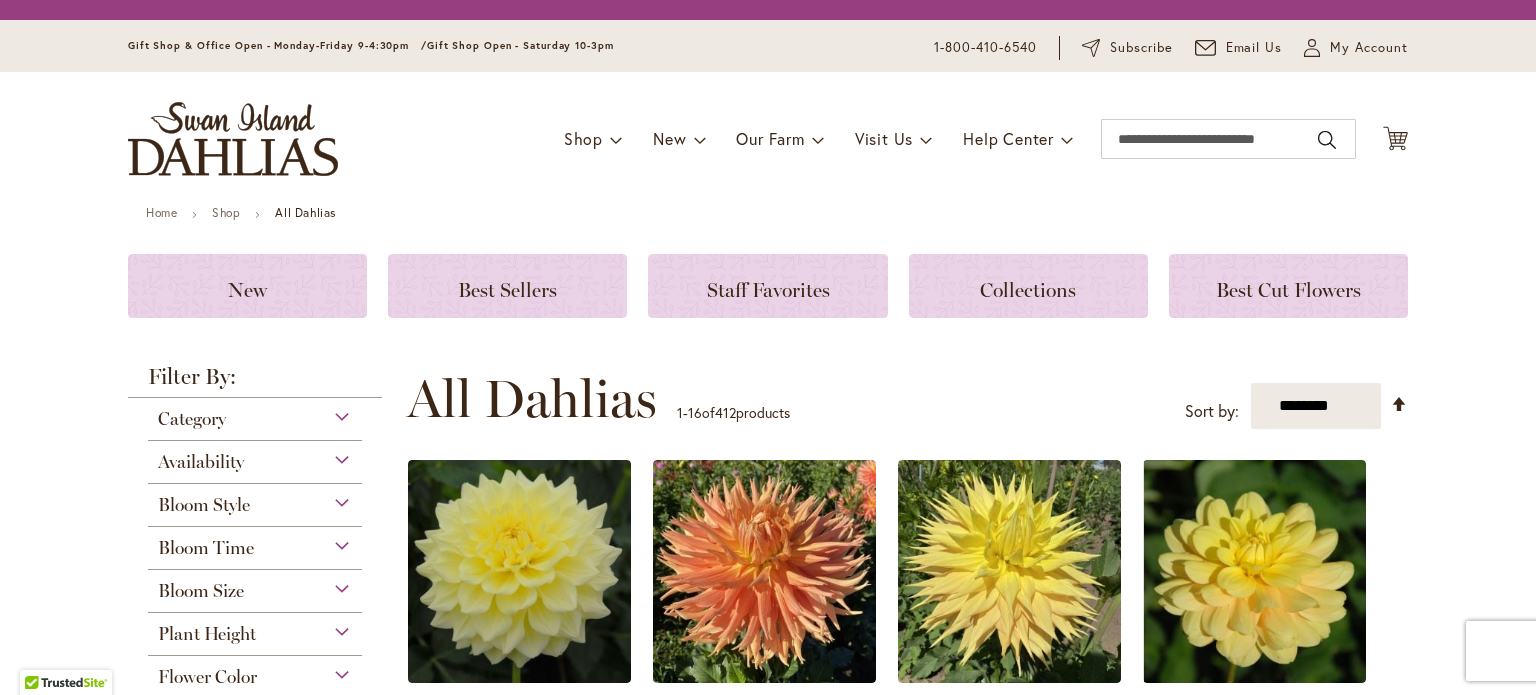 scroll, scrollTop: 0, scrollLeft: 0, axis: both 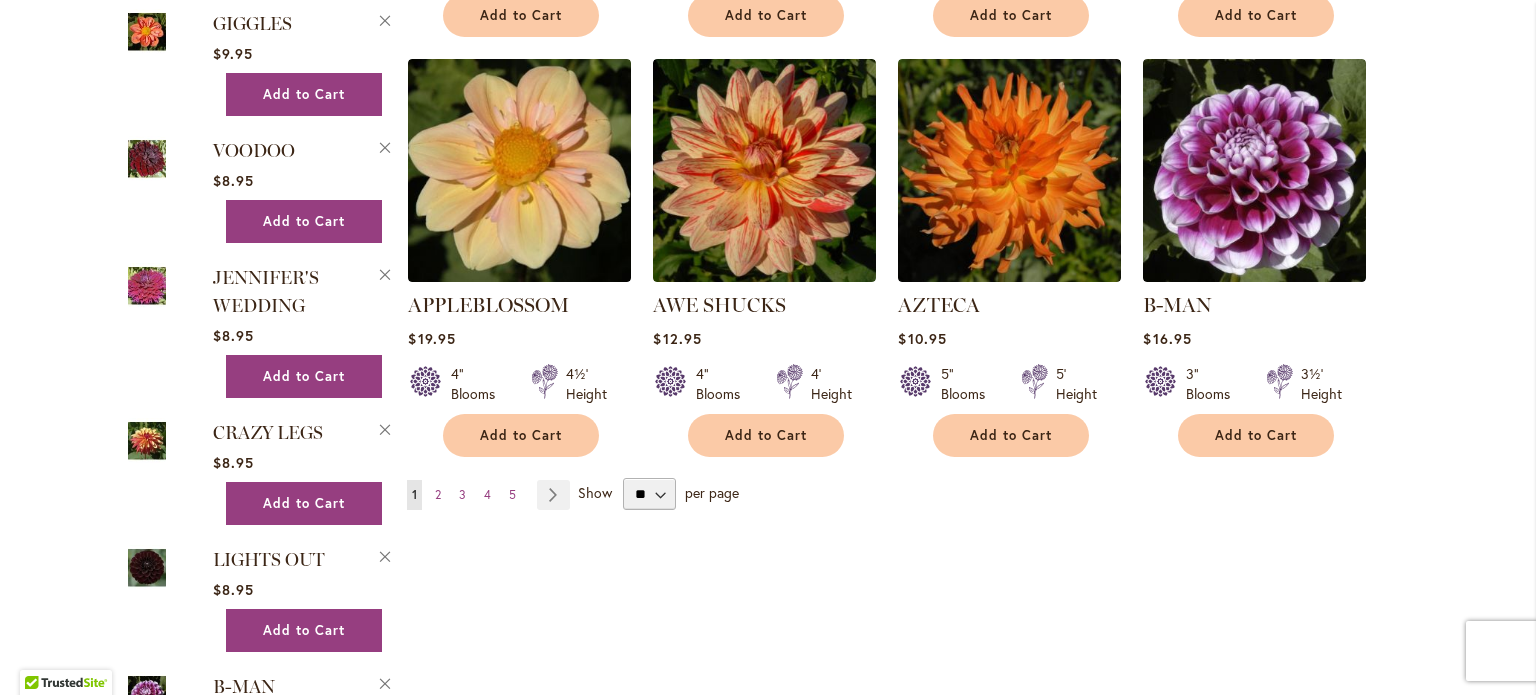 type on "**********" 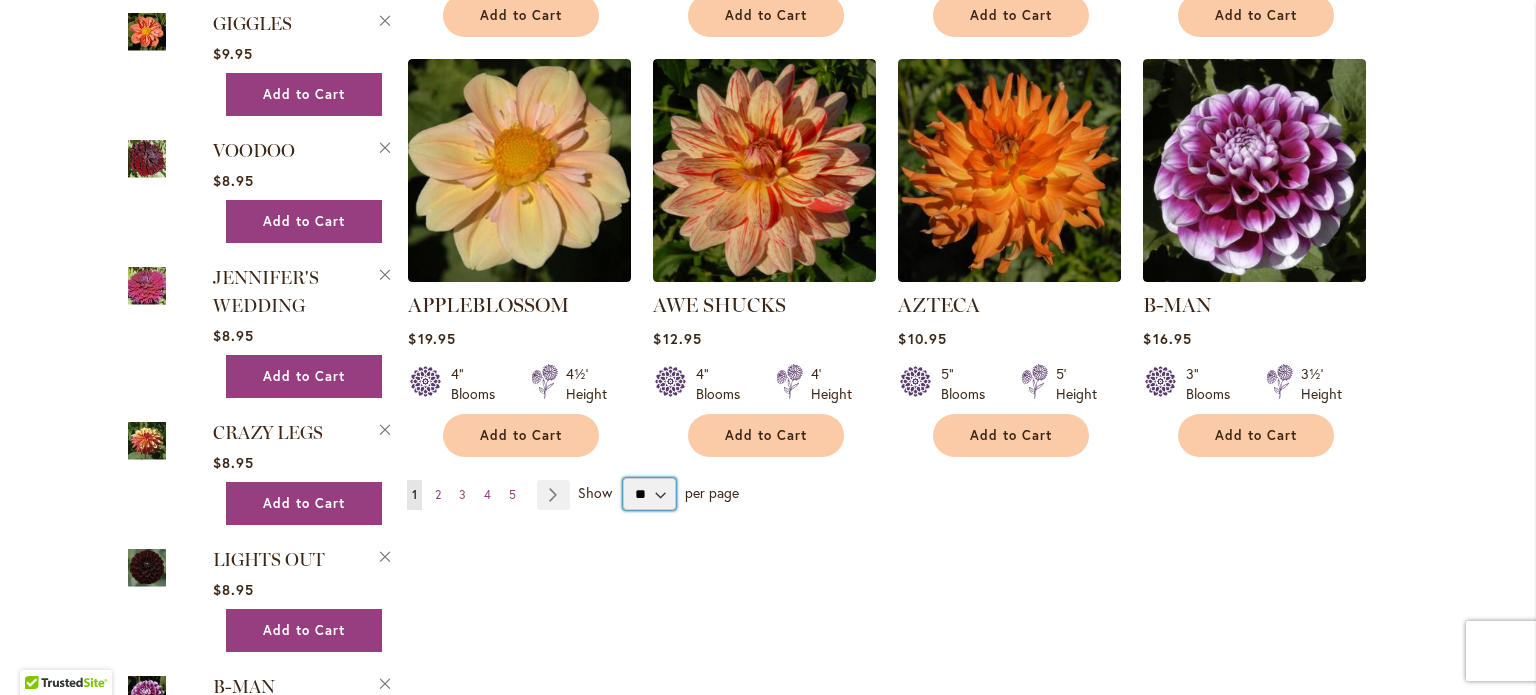 click on "**
**
**
**" at bounding box center (649, 494) 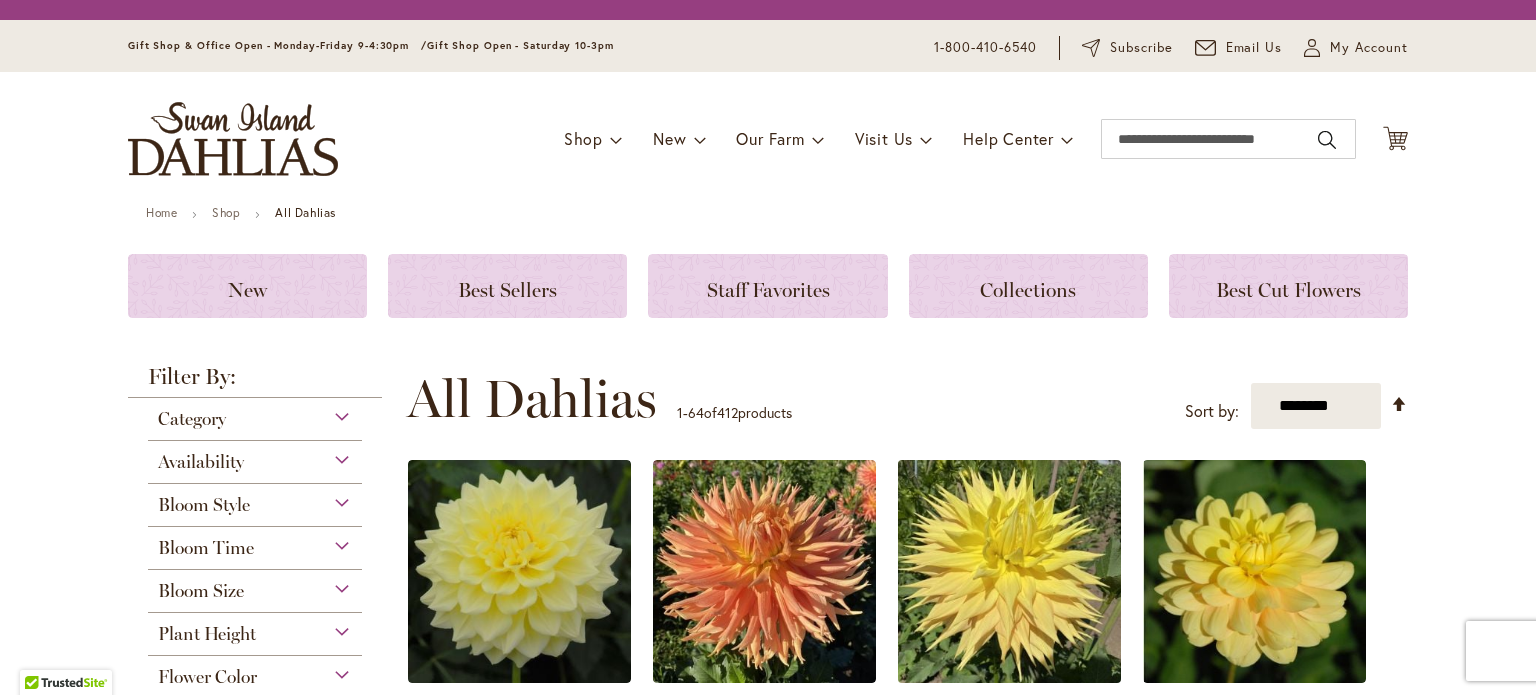 scroll, scrollTop: 0, scrollLeft: 0, axis: both 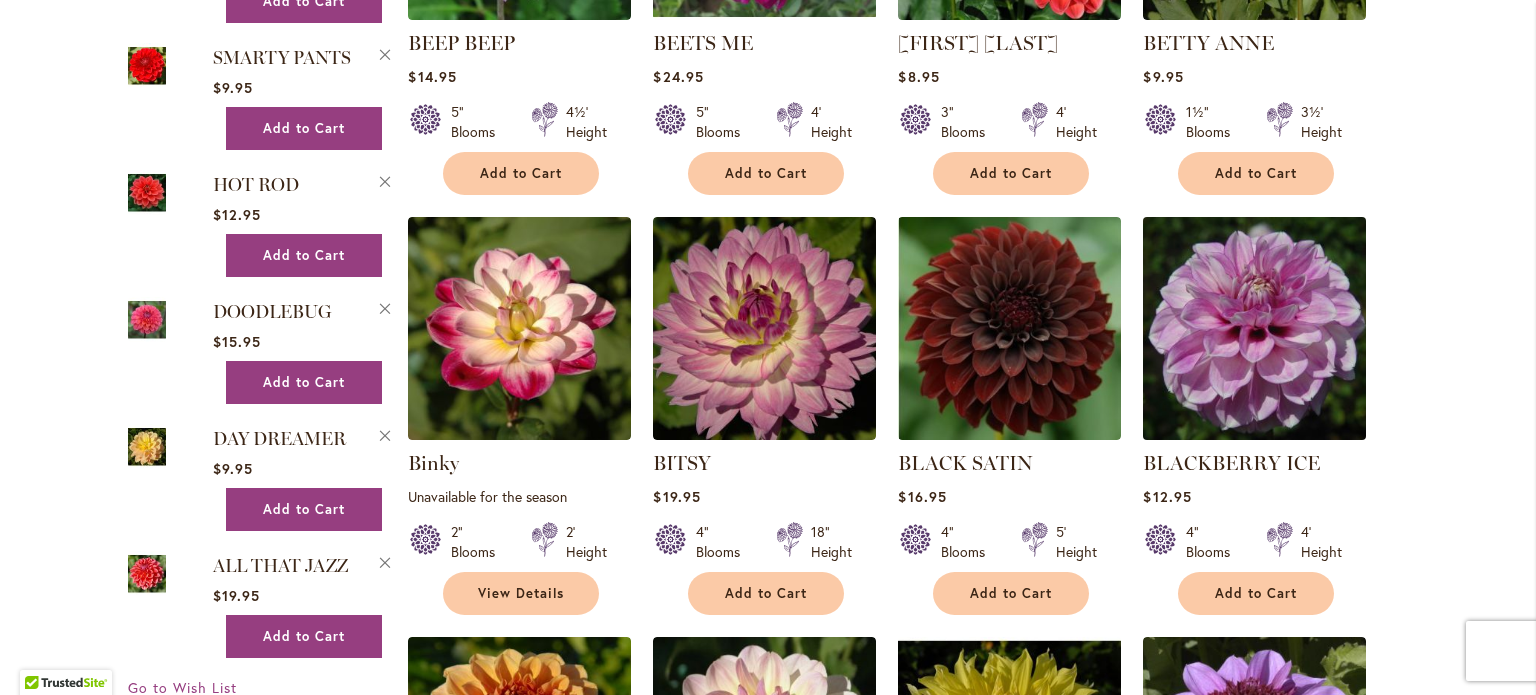 type on "**********" 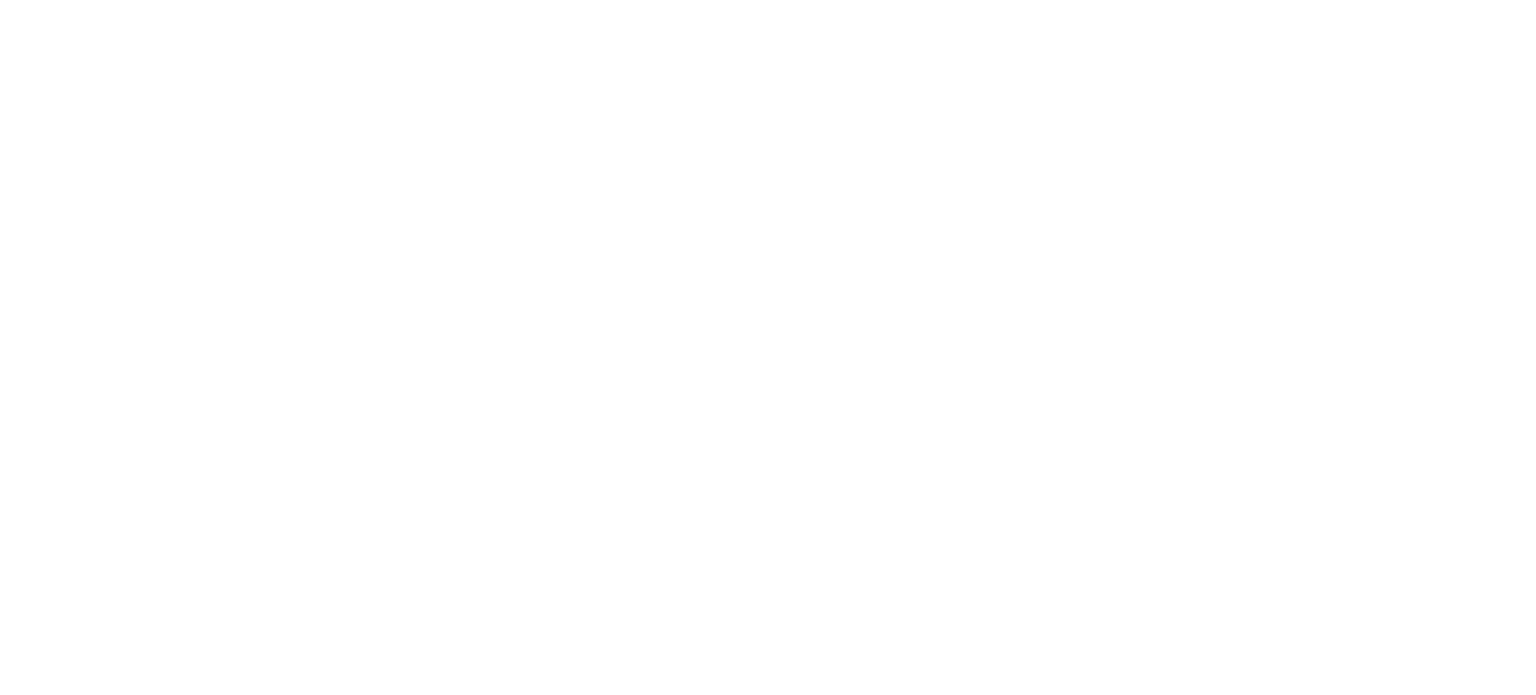 scroll, scrollTop: 0, scrollLeft: 0, axis: both 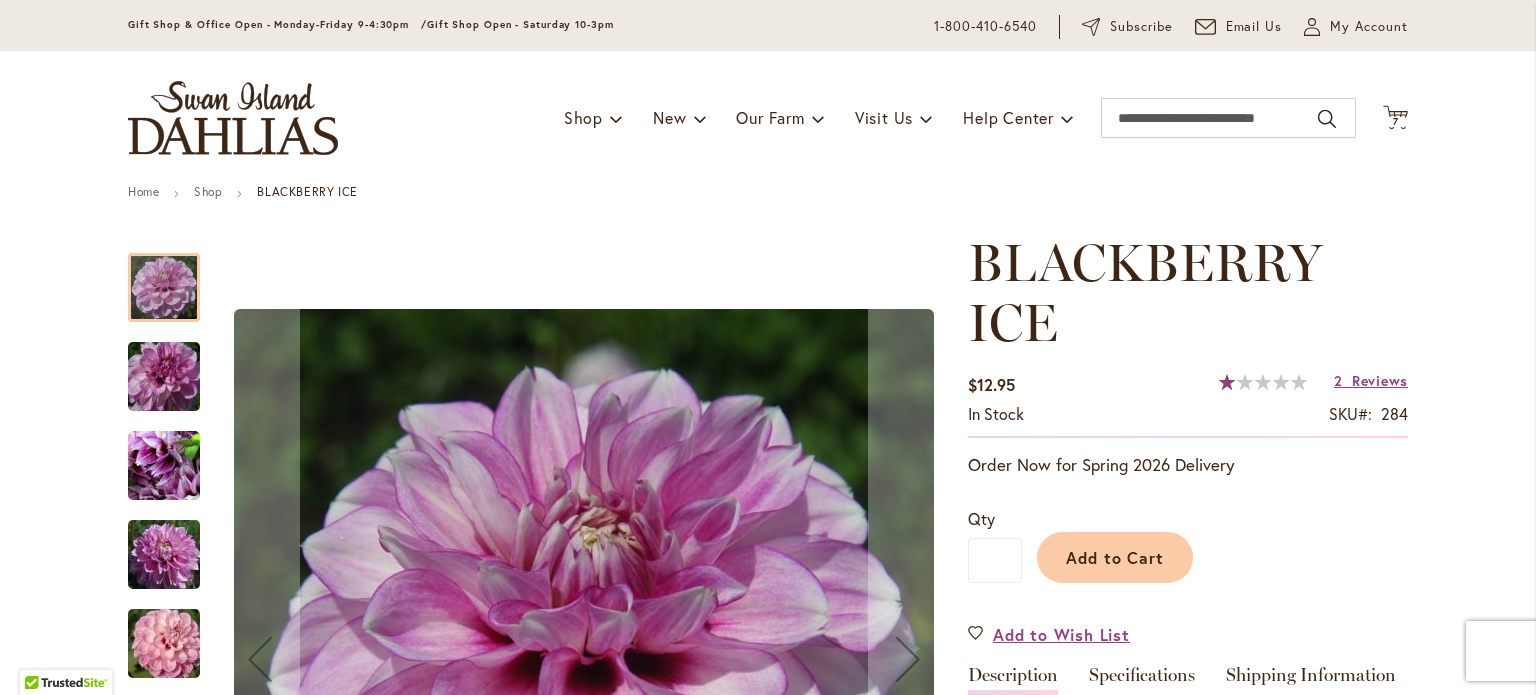 type on "**********" 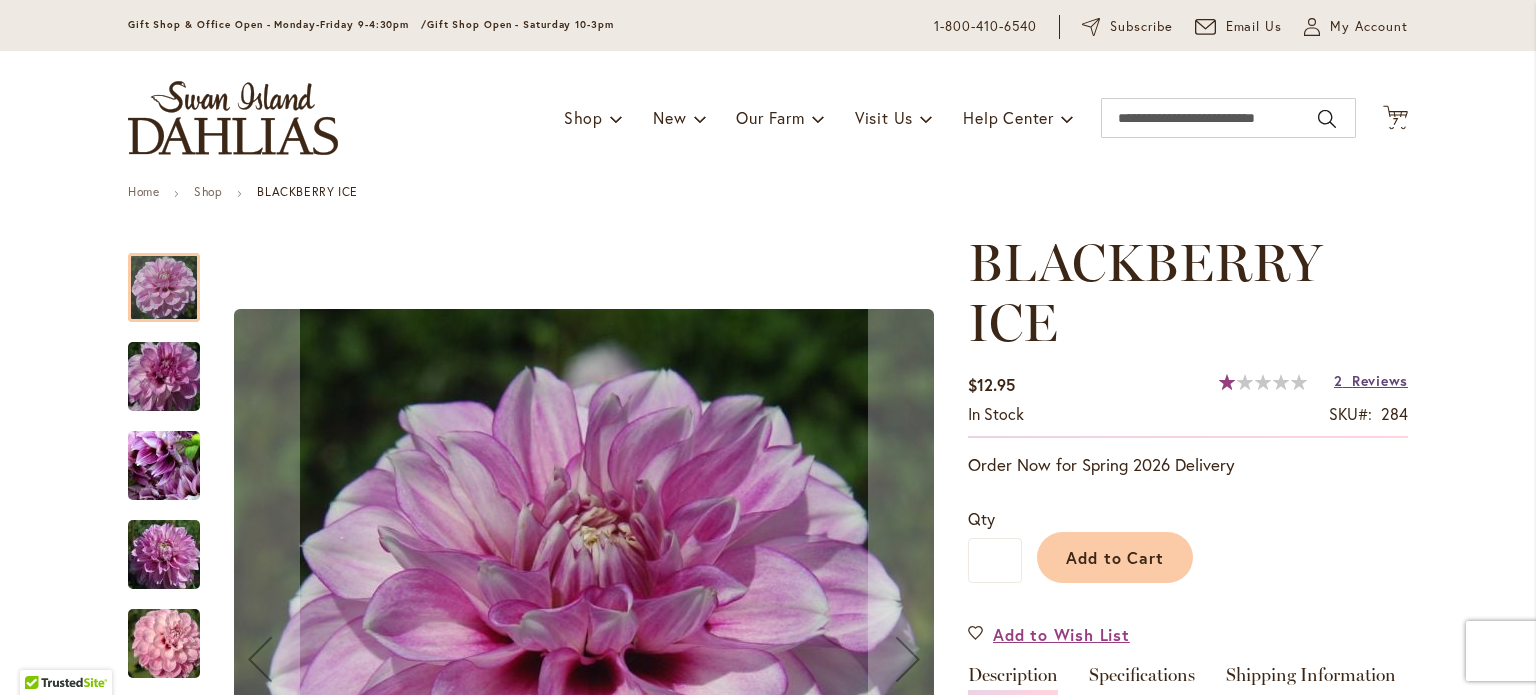 click on "Reviews" at bounding box center (1380, 380) 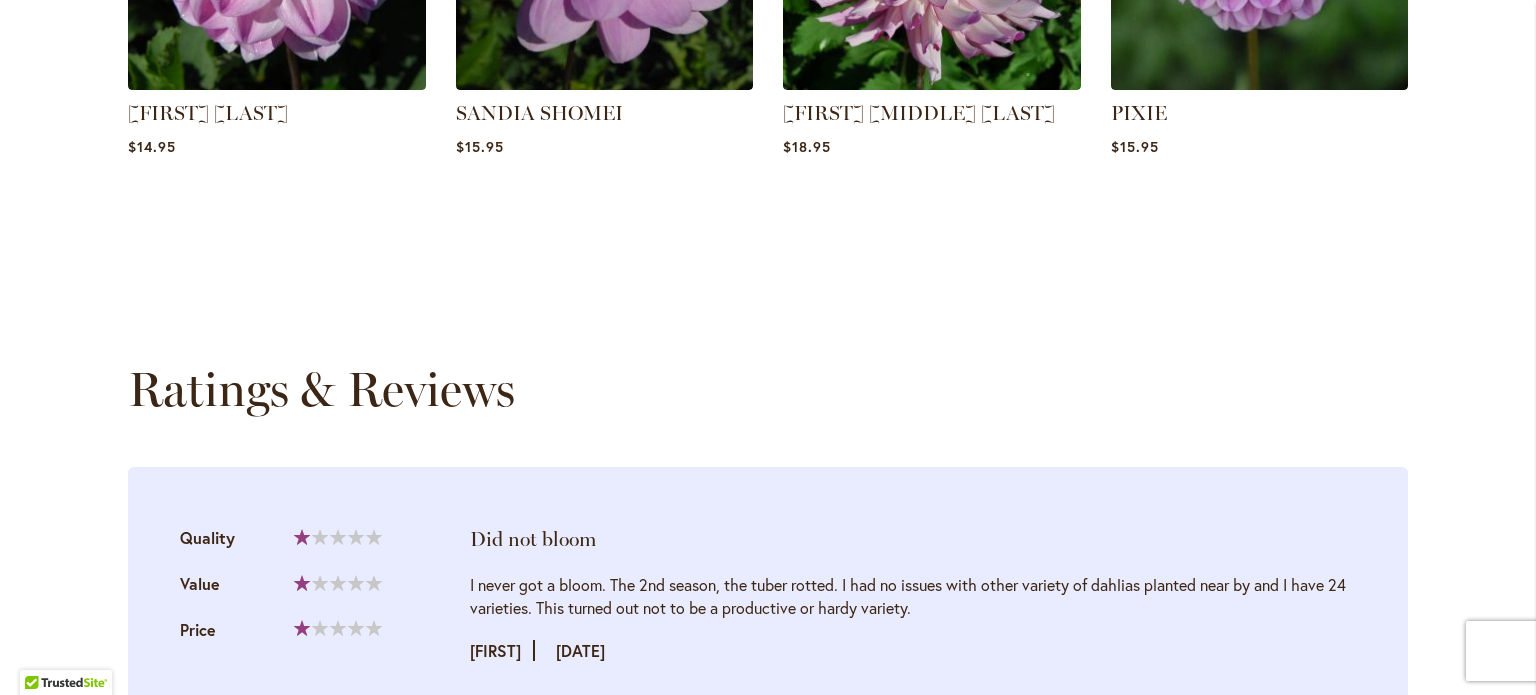 scroll, scrollTop: 2043, scrollLeft: 0, axis: vertical 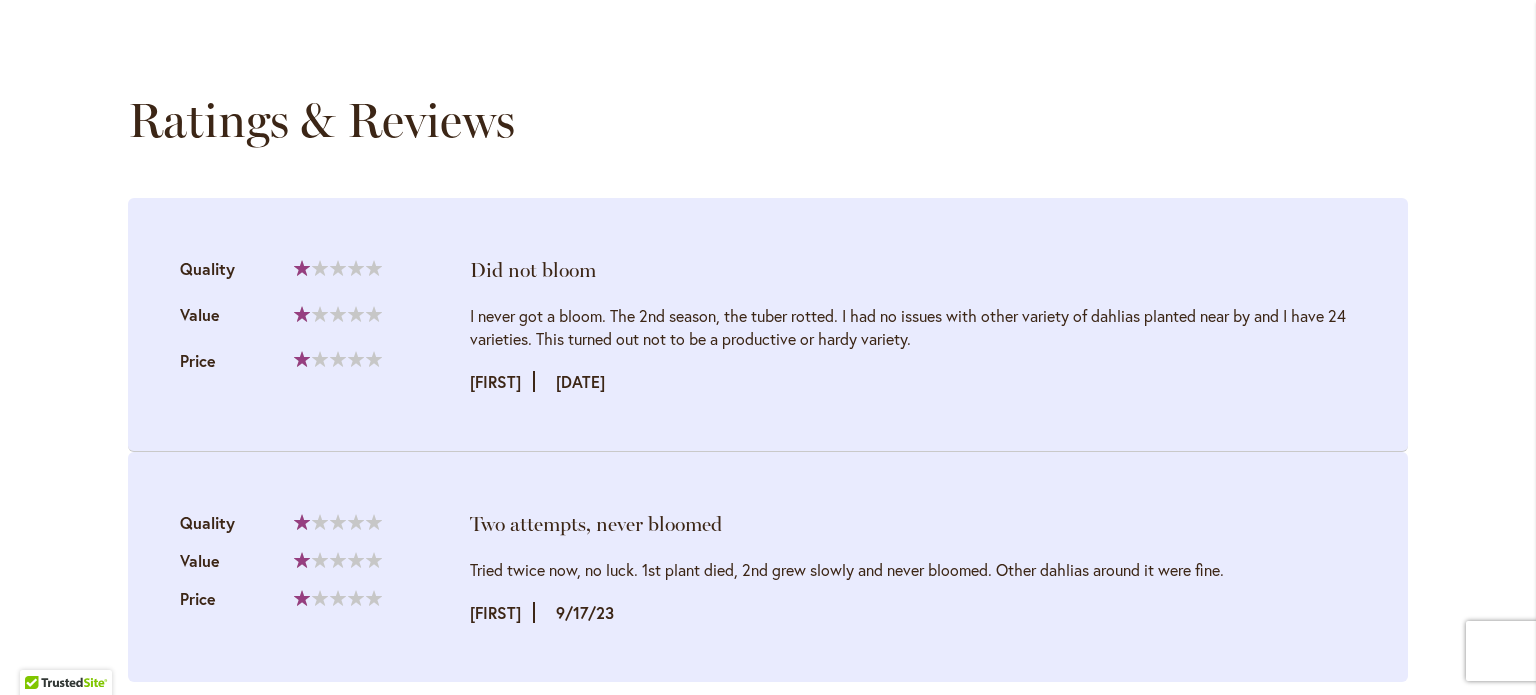 drag, startPoint x: 1365, startPoint y: 379, endPoint x: 1268, endPoint y: 432, distance: 110.535065 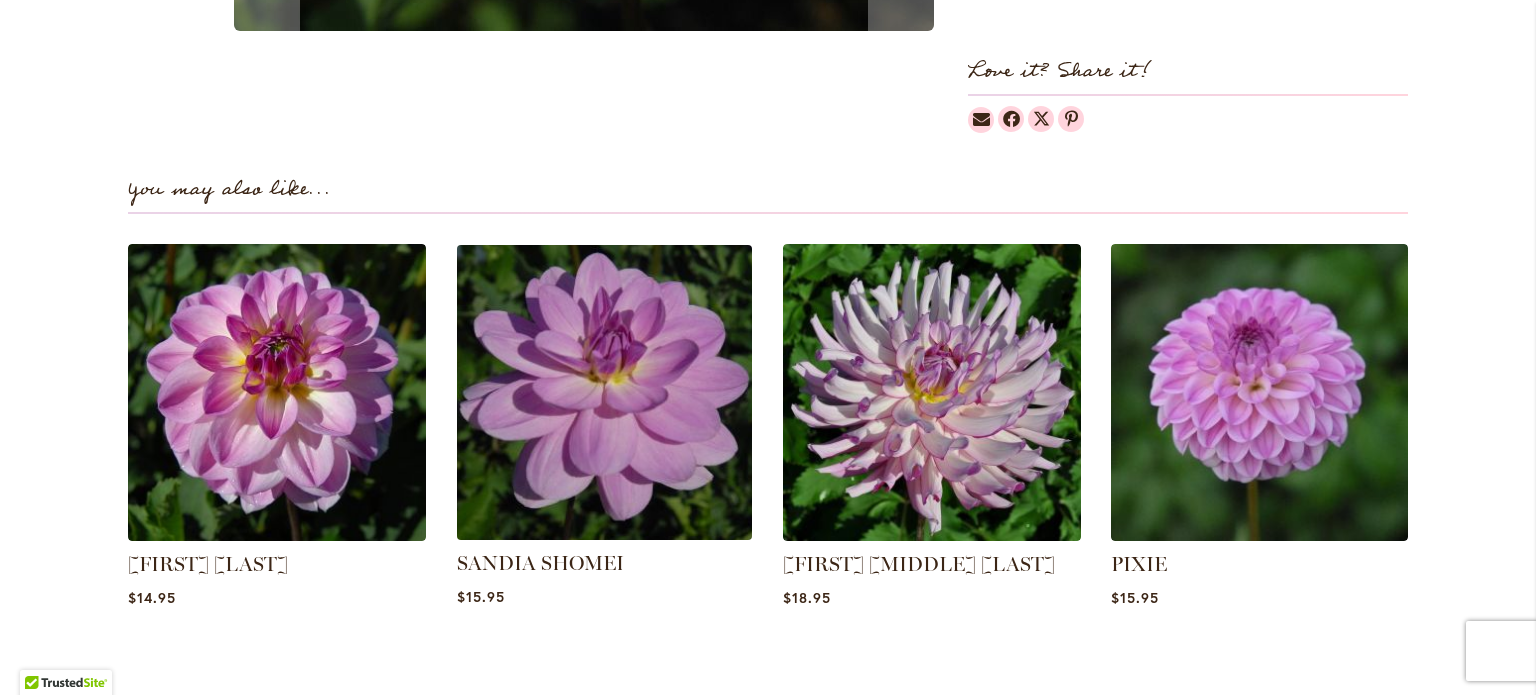 scroll, scrollTop: 1469, scrollLeft: 0, axis: vertical 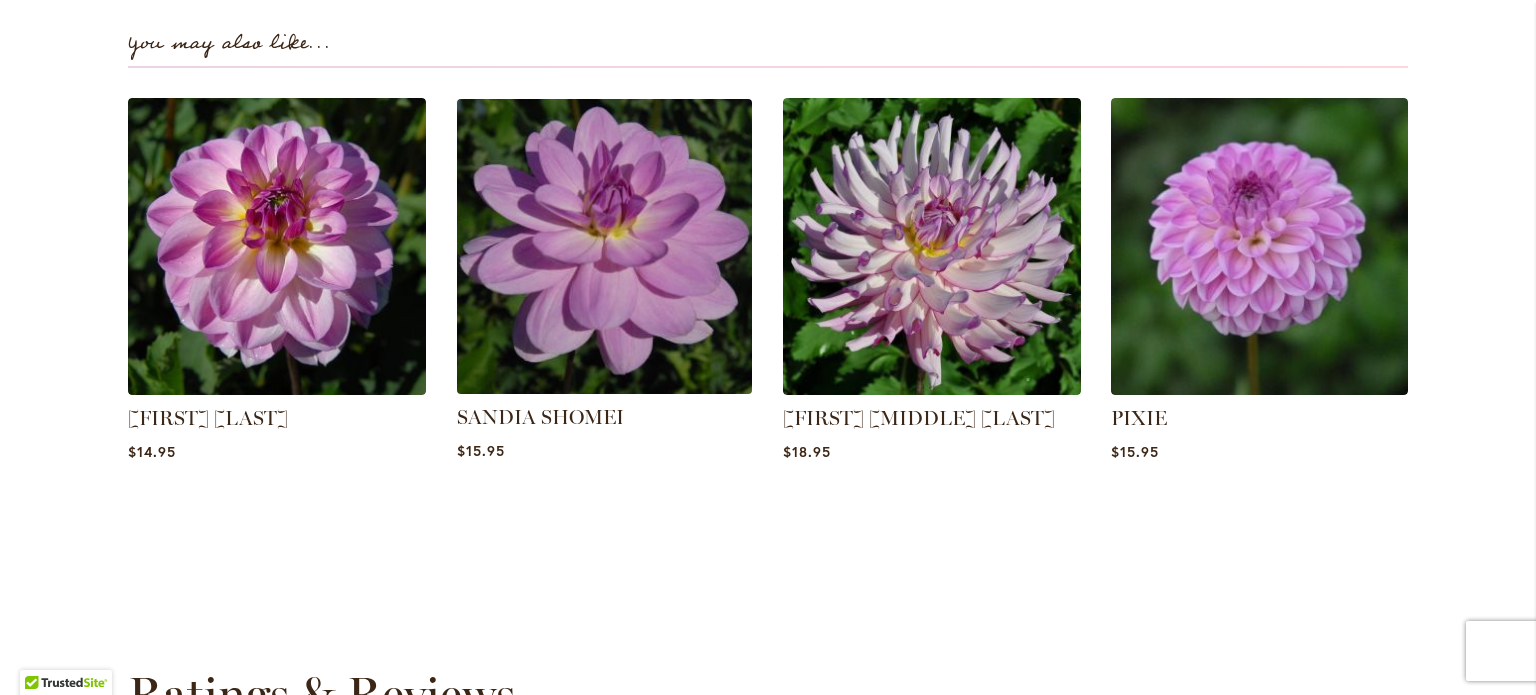 click at bounding box center (604, 246) 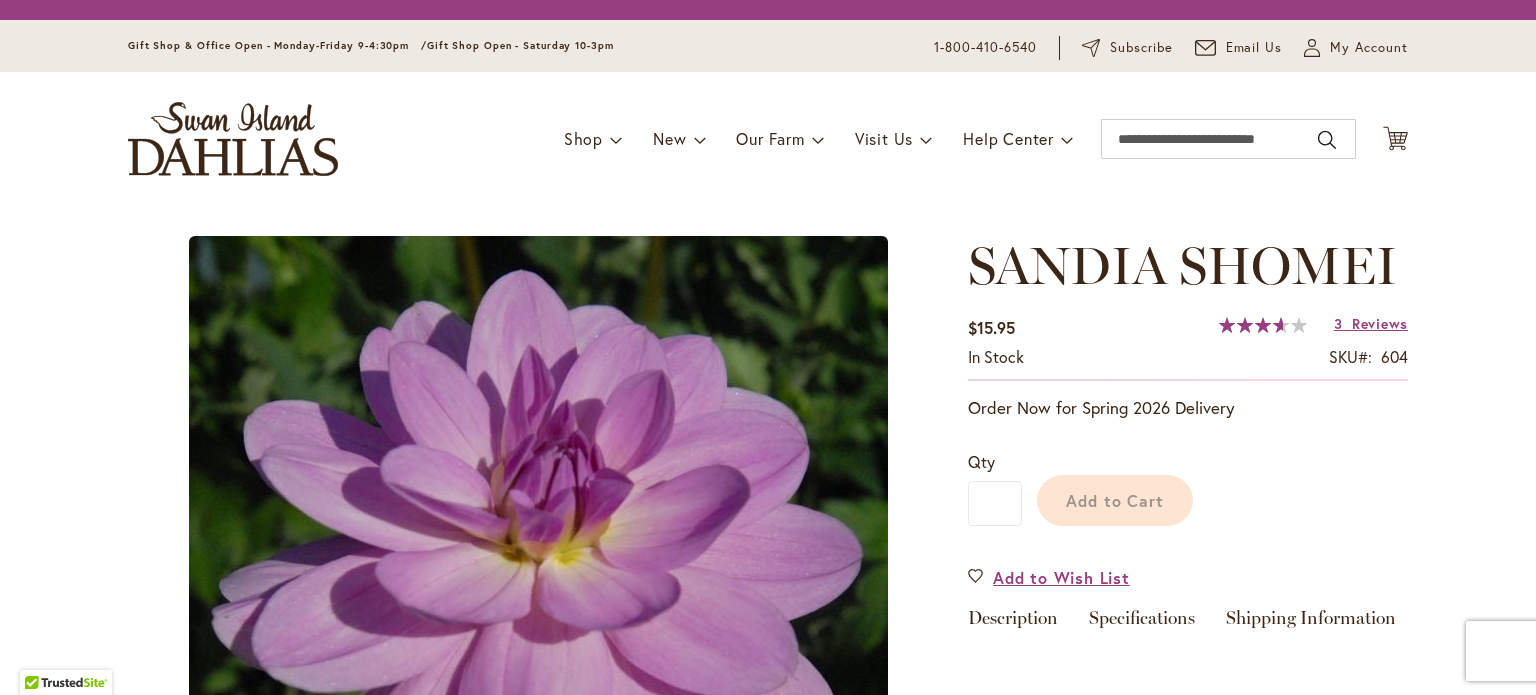scroll, scrollTop: 0, scrollLeft: 0, axis: both 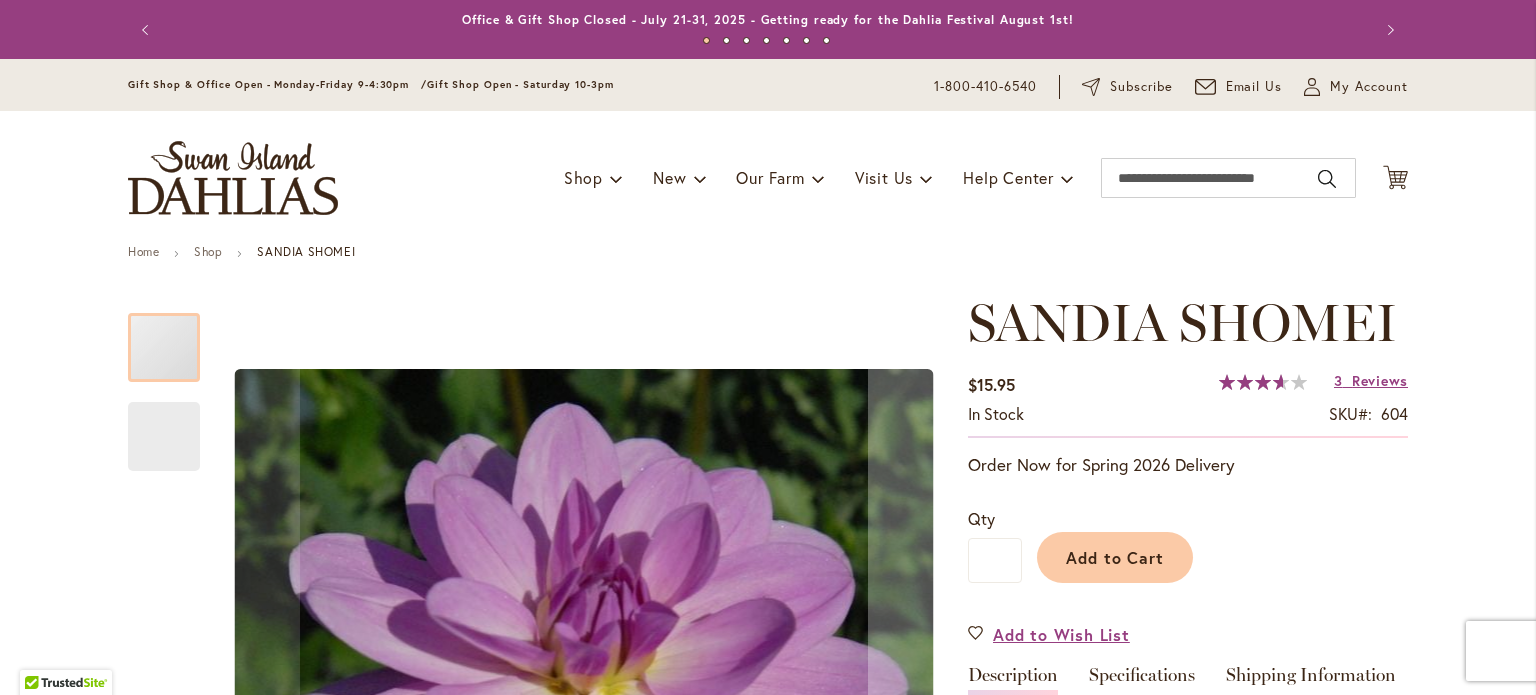 type on "*****" 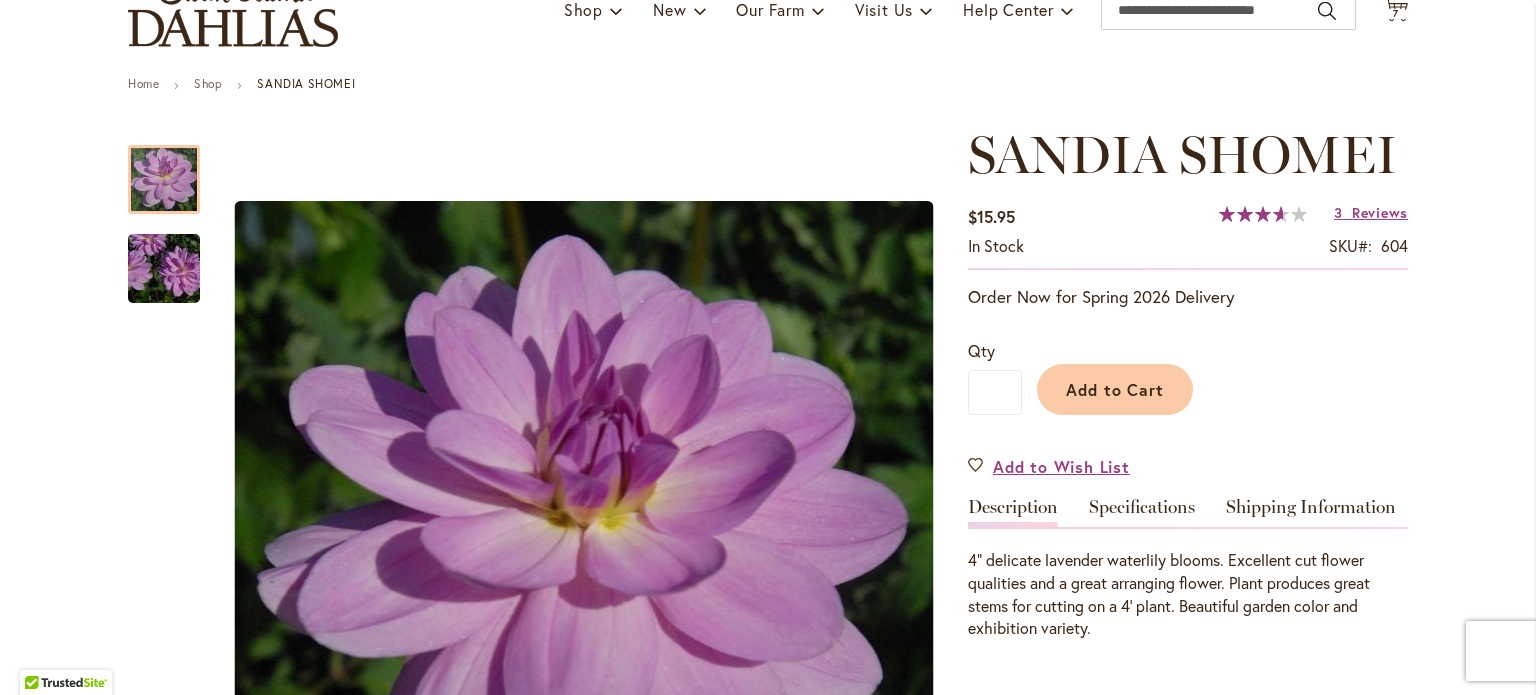 scroll, scrollTop: 172, scrollLeft: 0, axis: vertical 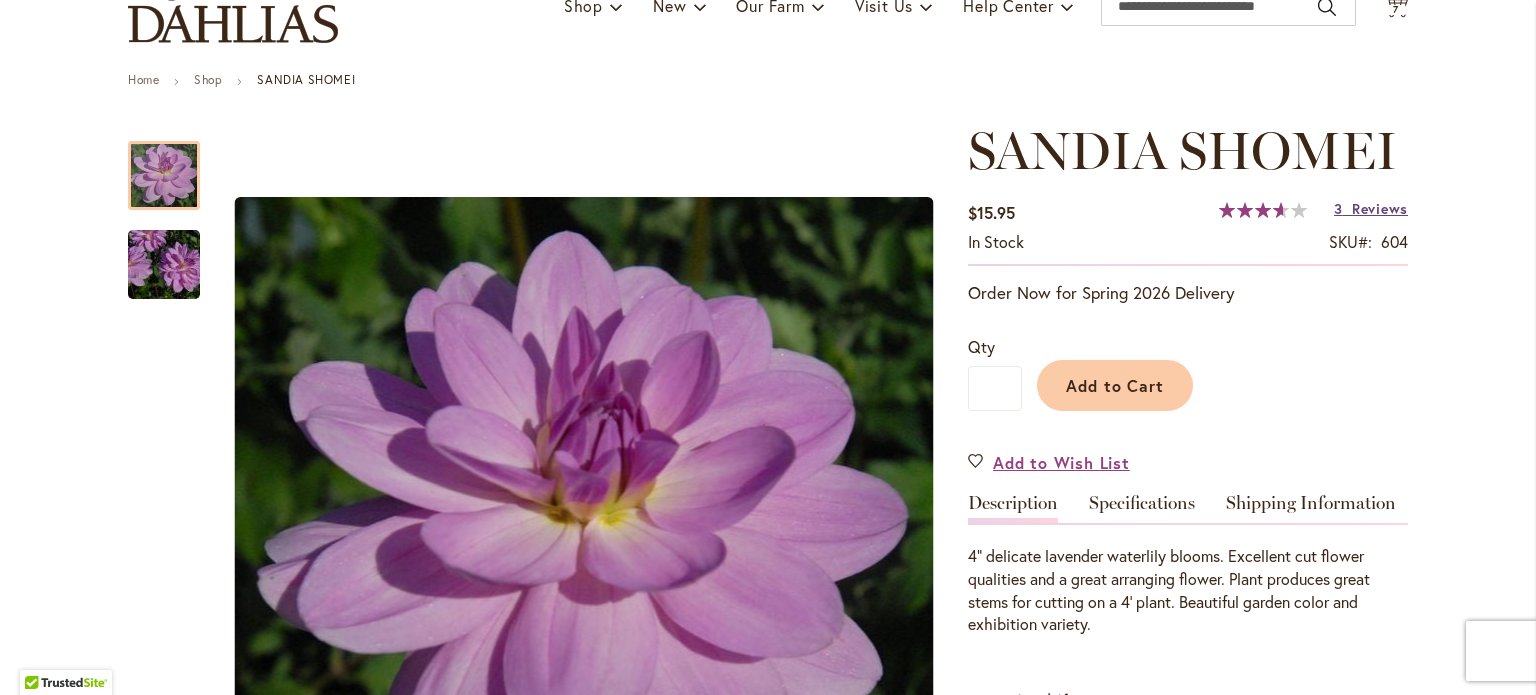 type on "**********" 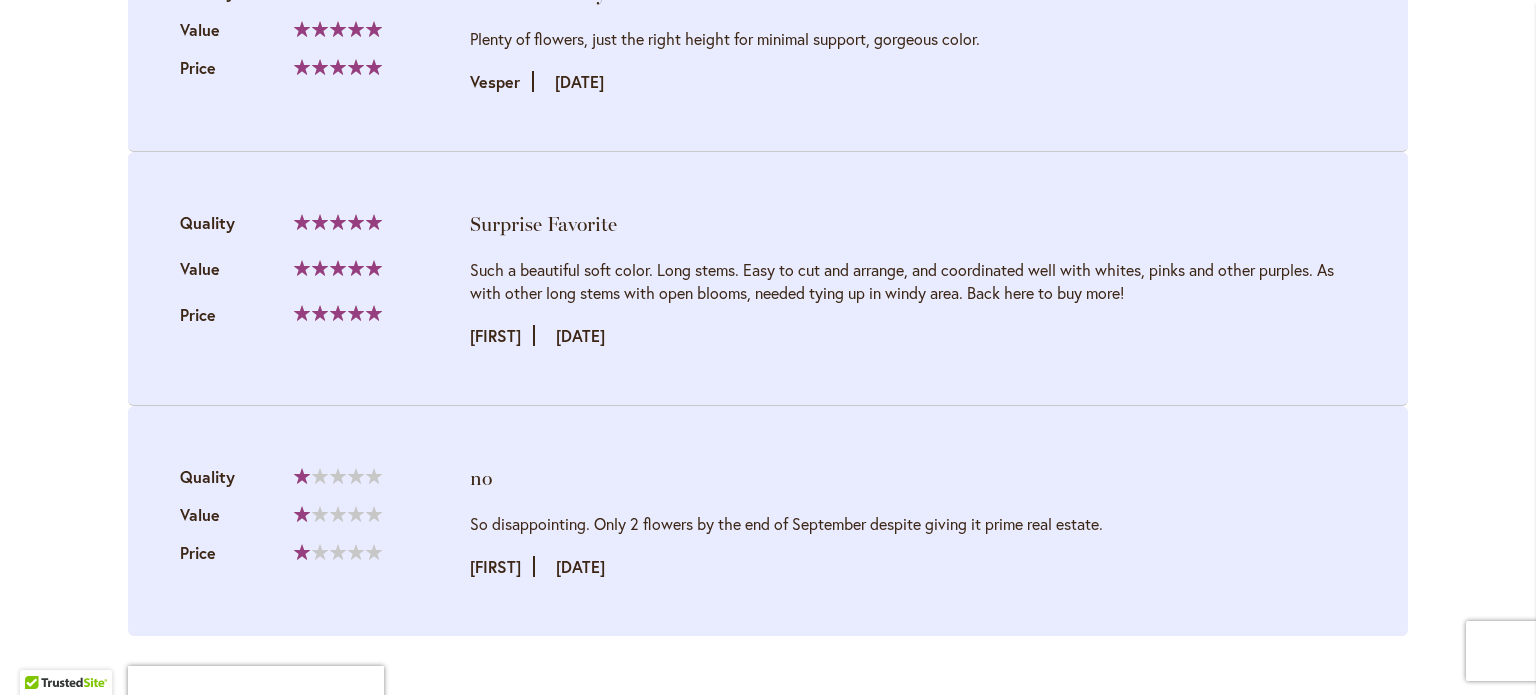 scroll, scrollTop: 2264, scrollLeft: 0, axis: vertical 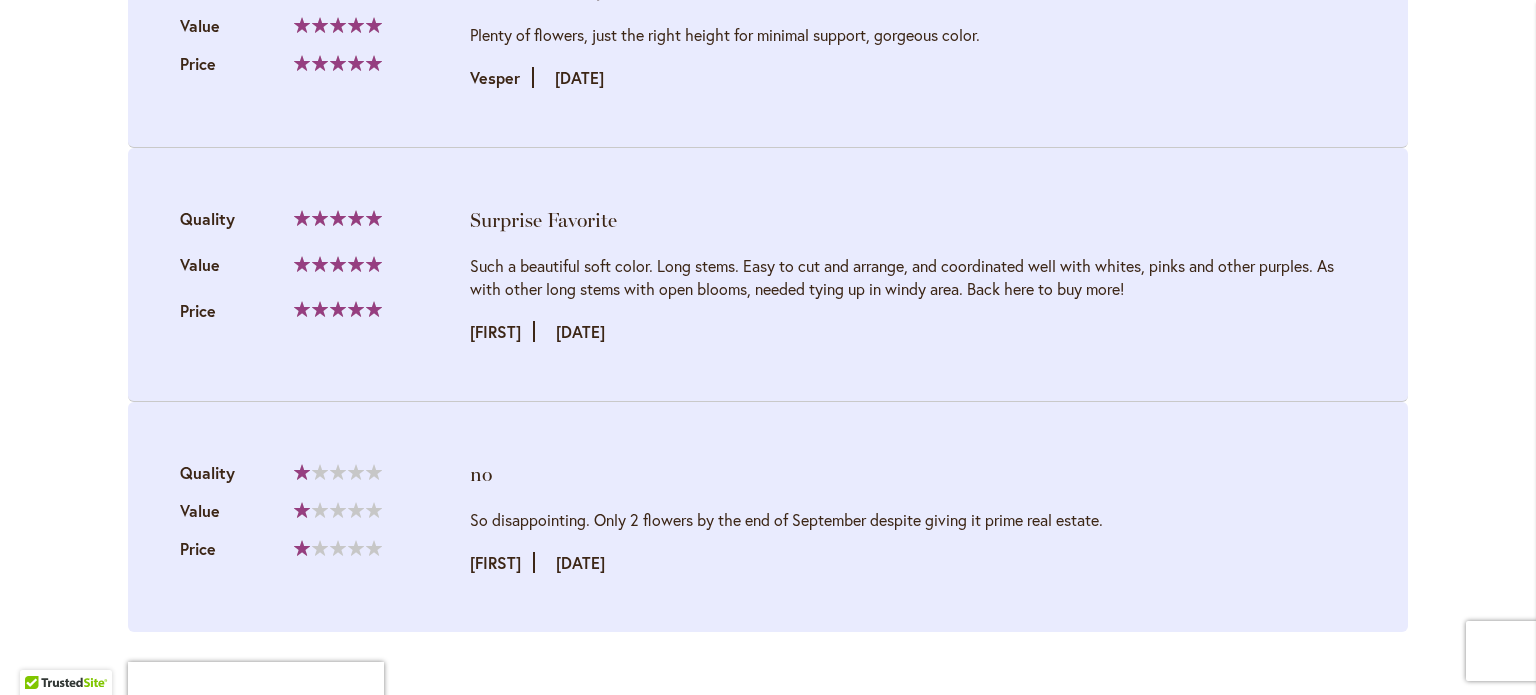 click on "Surprise Favorite
Quality
100%" at bounding box center [768, 275] 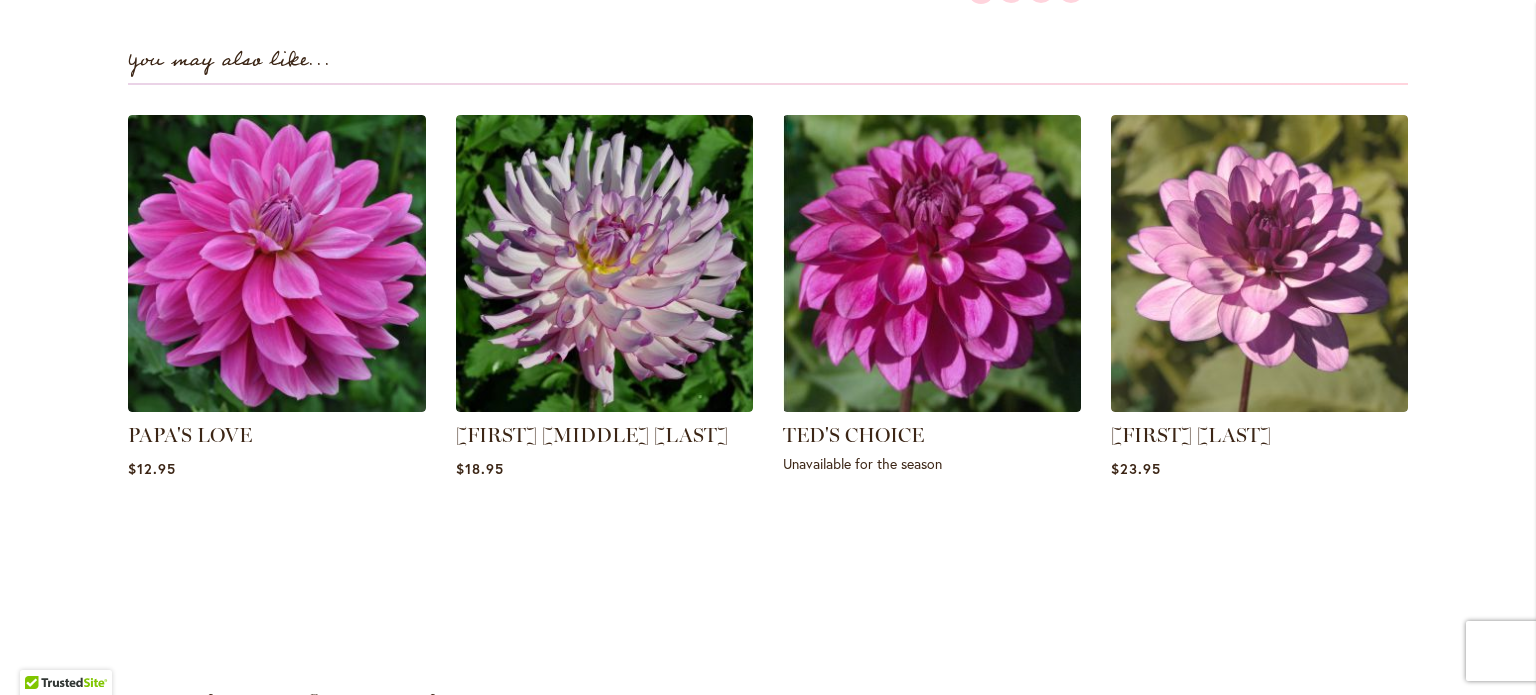 scroll, scrollTop: 1423, scrollLeft: 0, axis: vertical 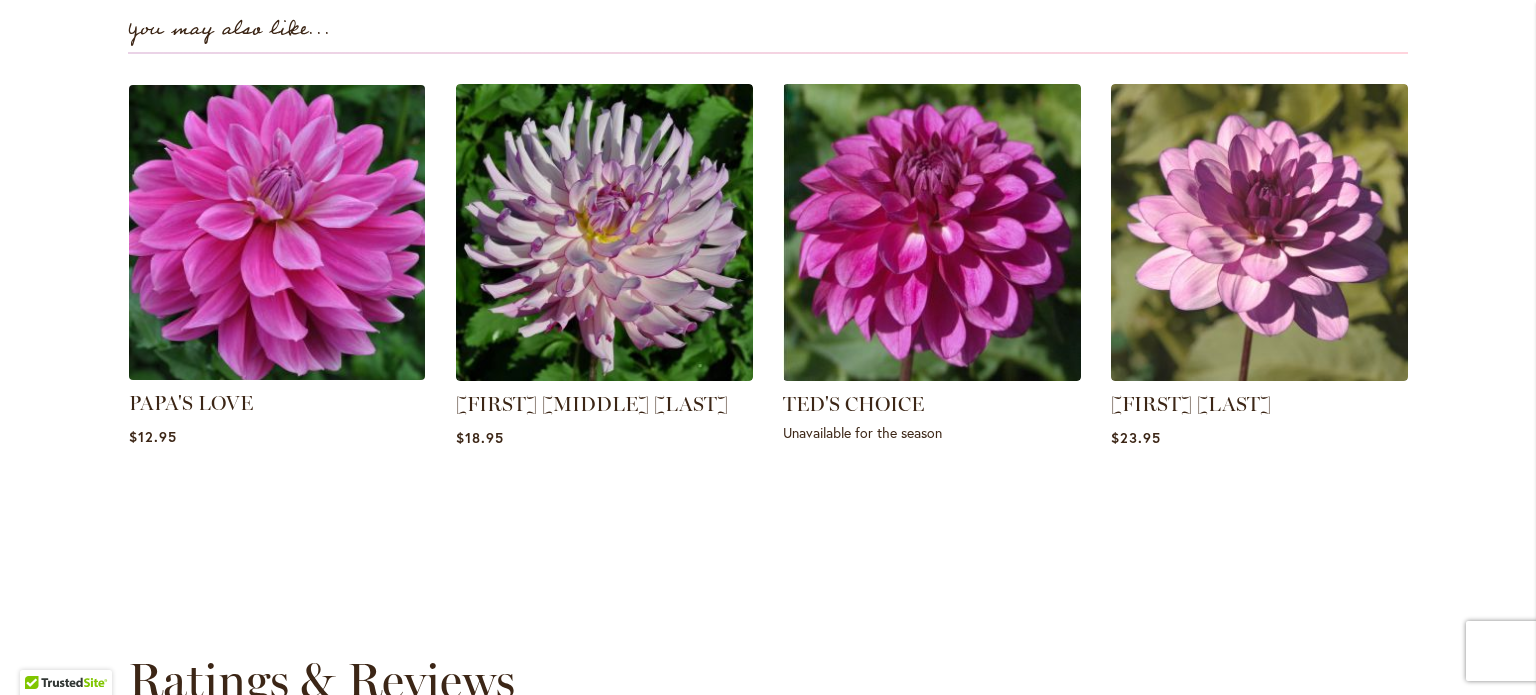 click at bounding box center [277, 232] 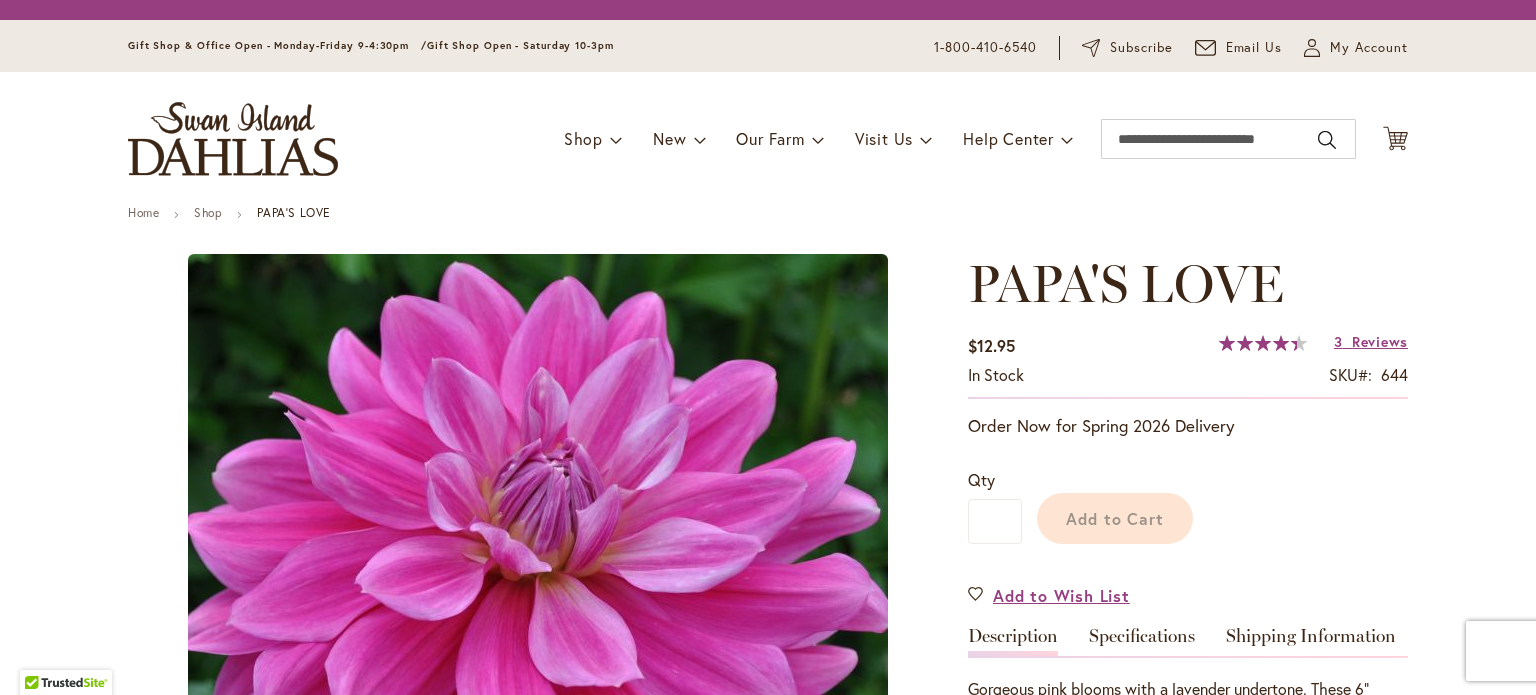 scroll, scrollTop: 0, scrollLeft: 0, axis: both 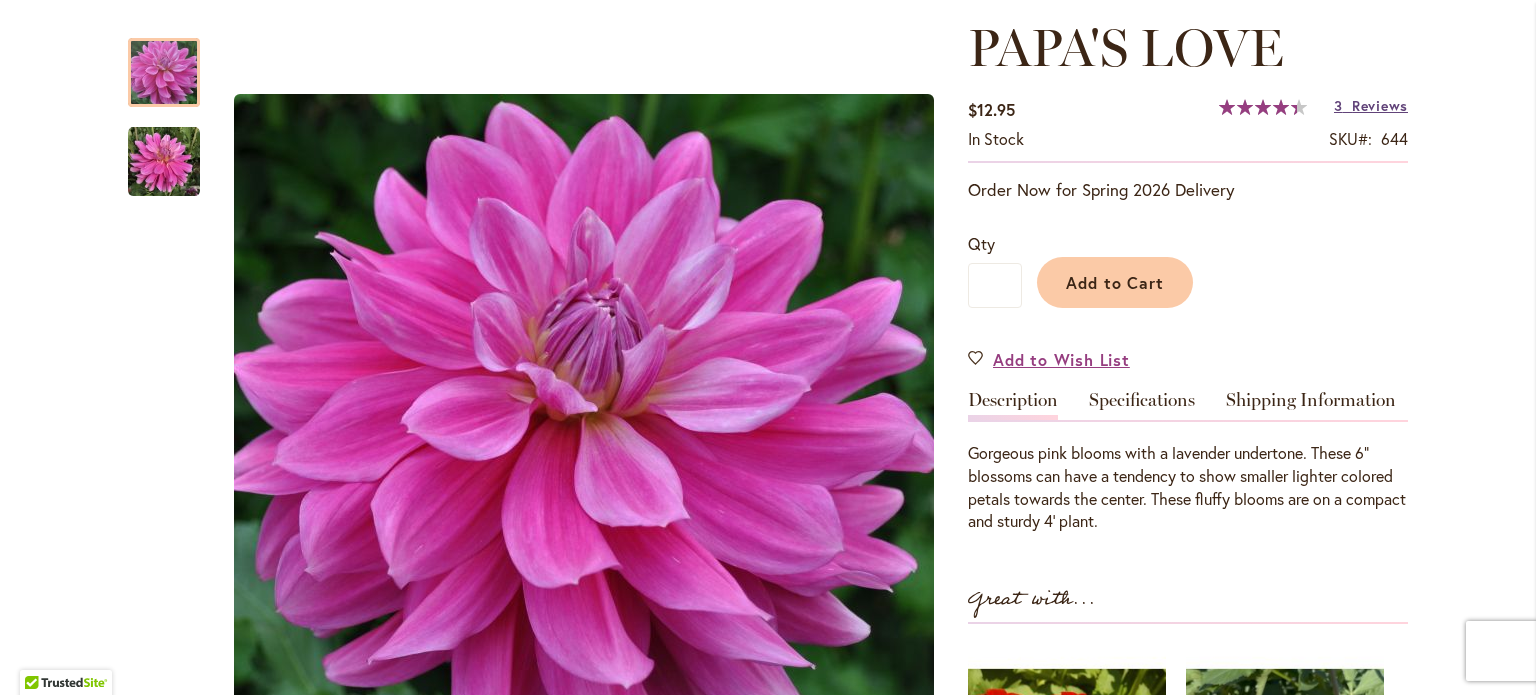 type on "**********" 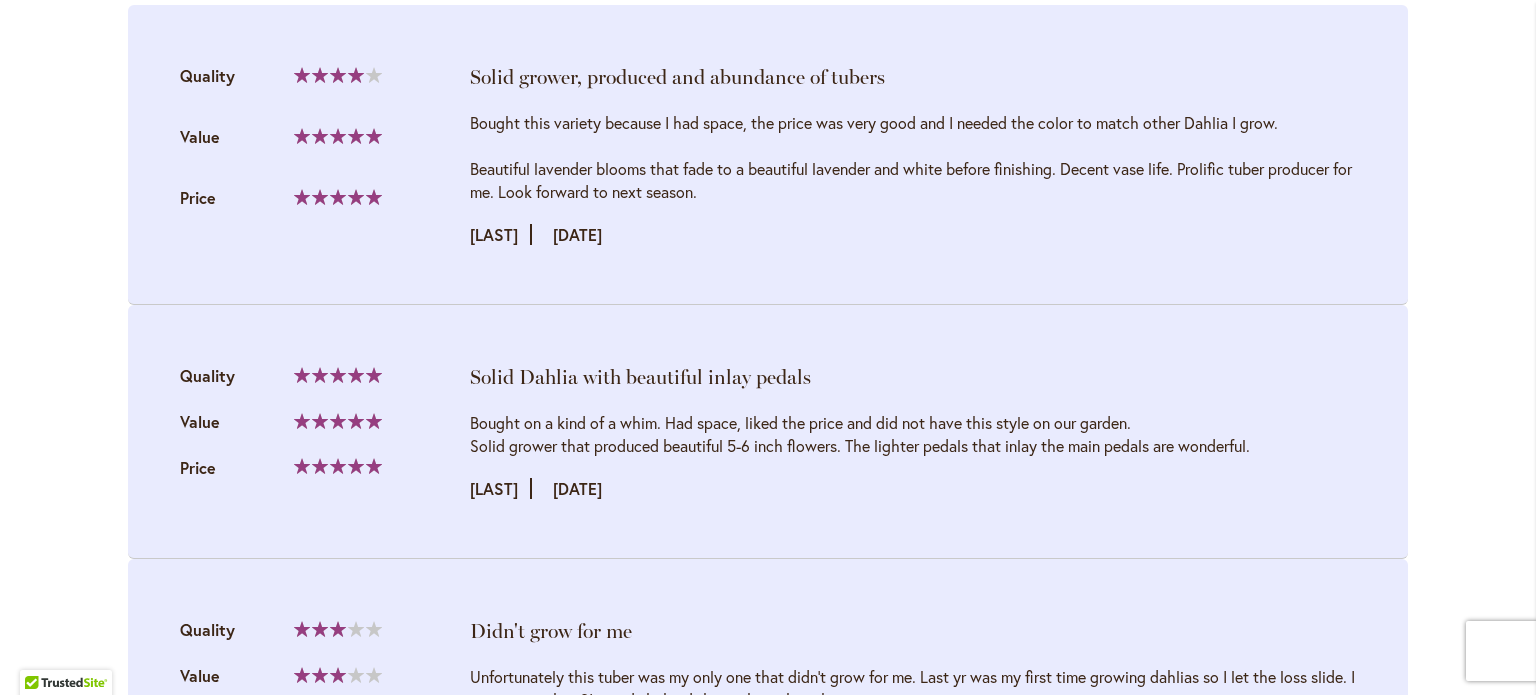 scroll, scrollTop: 2176, scrollLeft: 0, axis: vertical 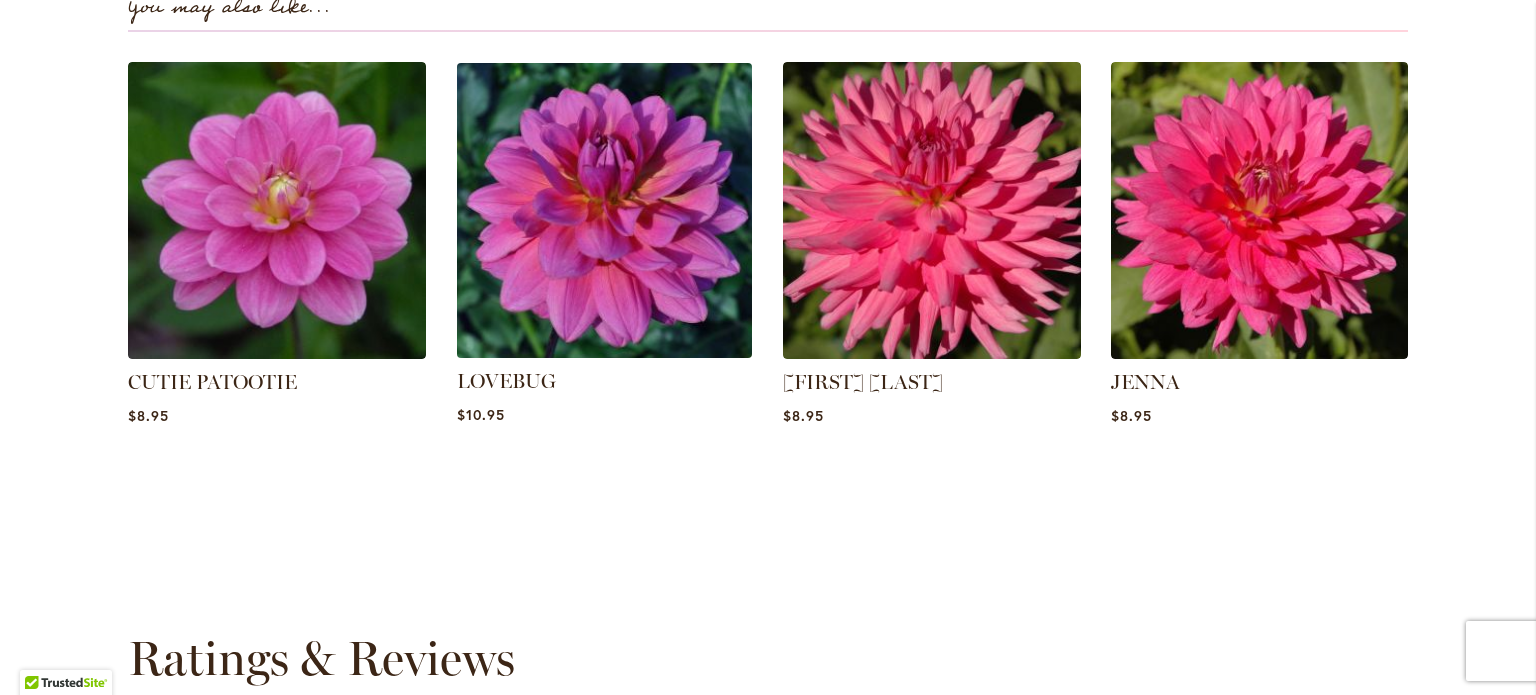 click at bounding box center [604, 210] 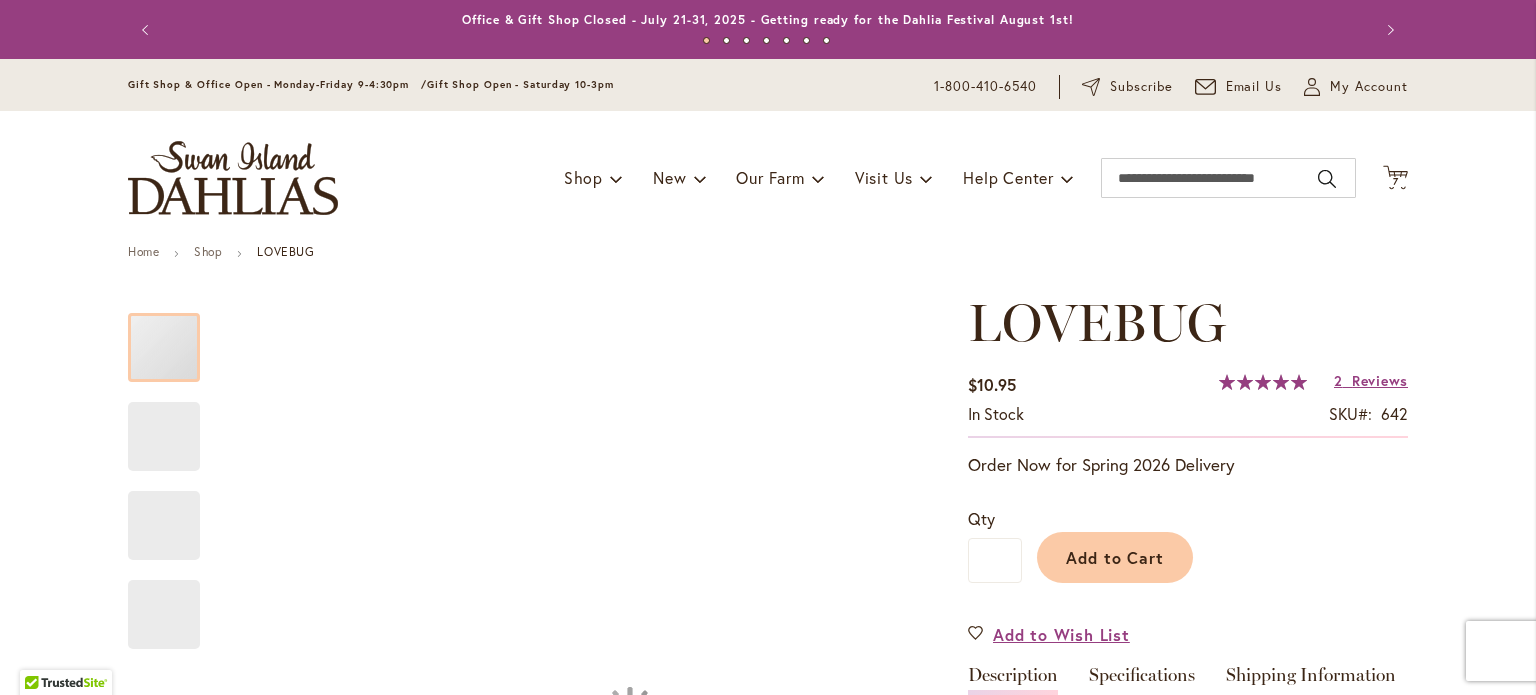 scroll, scrollTop: 0, scrollLeft: 0, axis: both 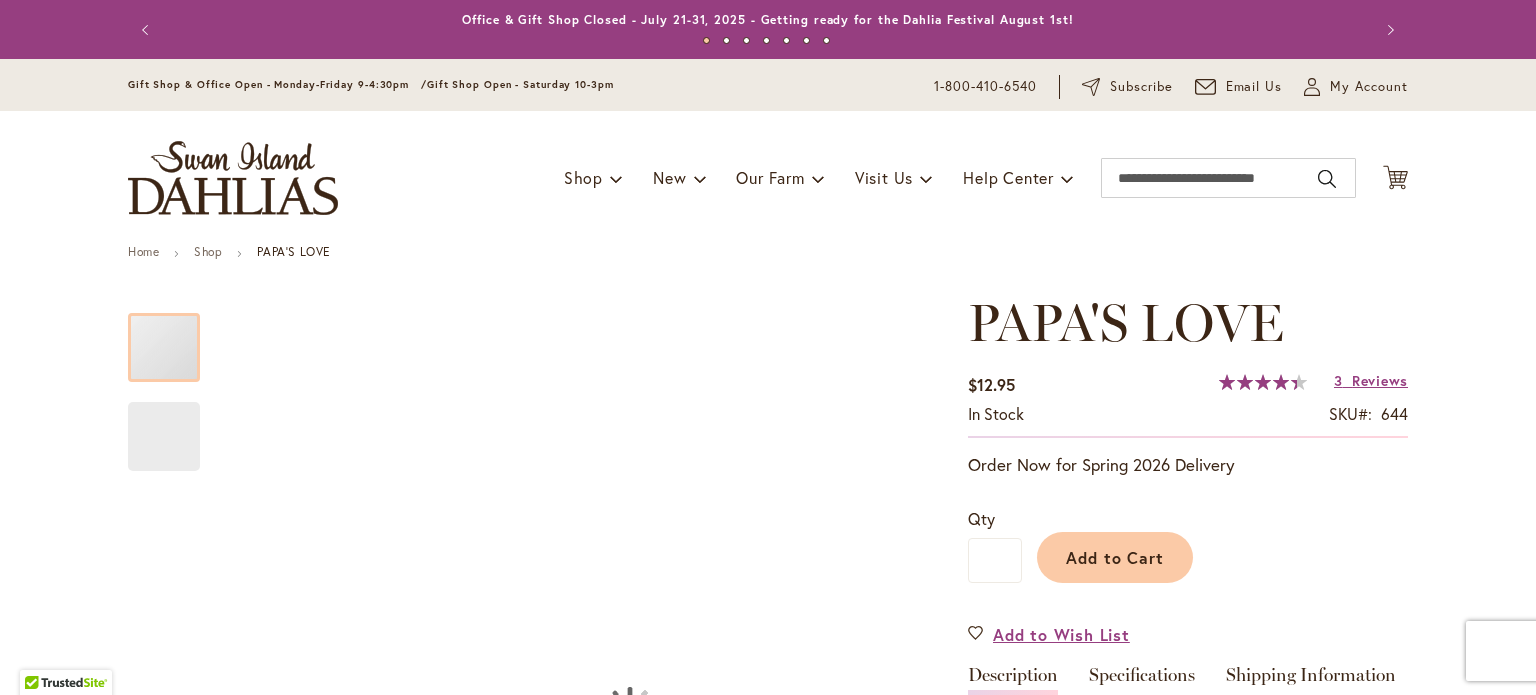 type on "*****" 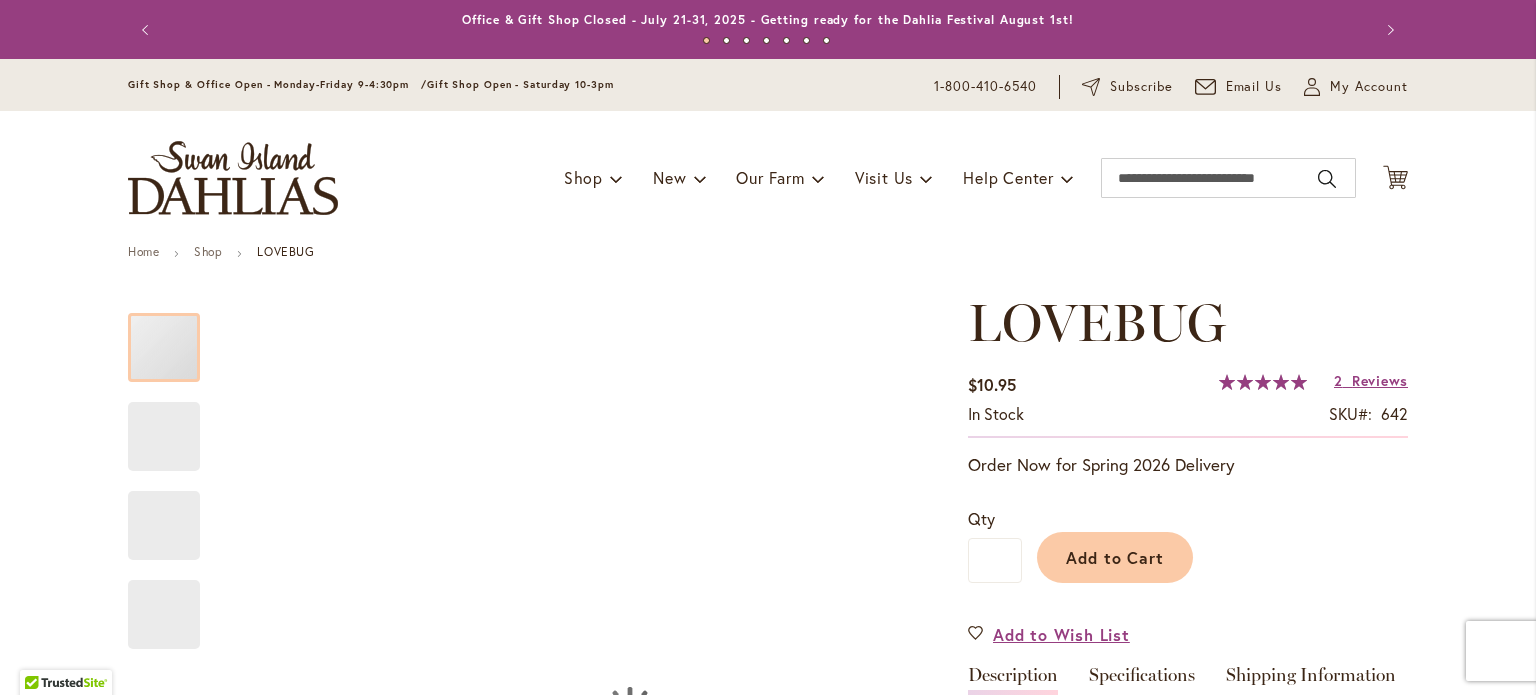scroll, scrollTop: 0, scrollLeft: 0, axis: both 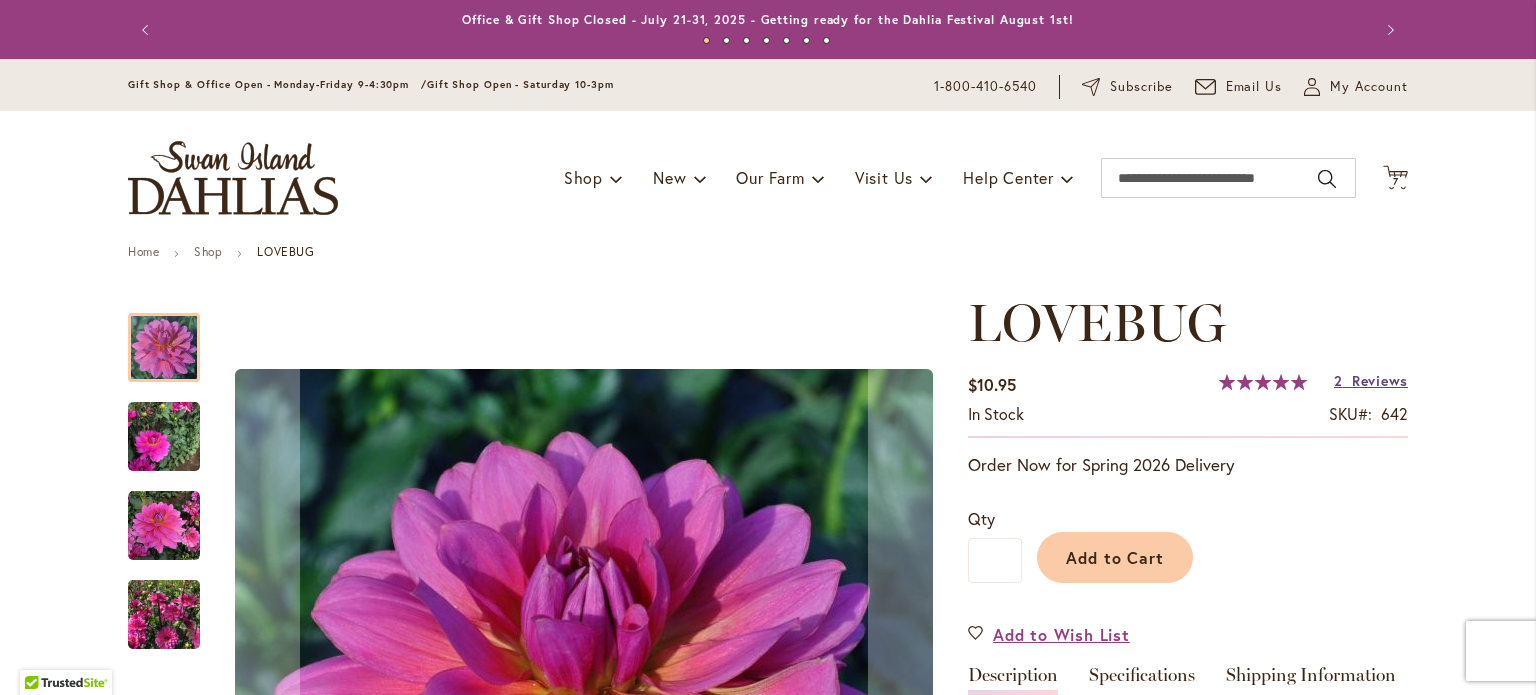 type on "**********" 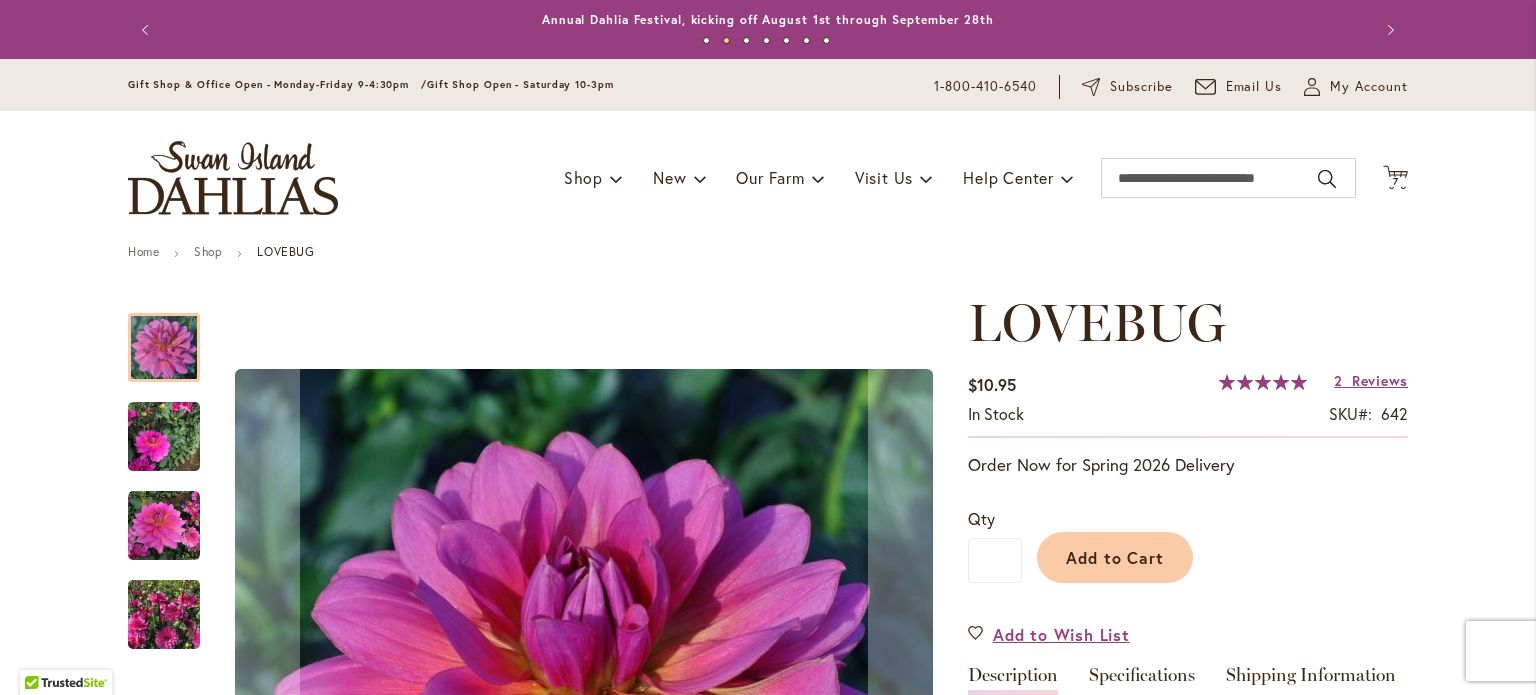 scroll, scrollTop: 0, scrollLeft: 0, axis: both 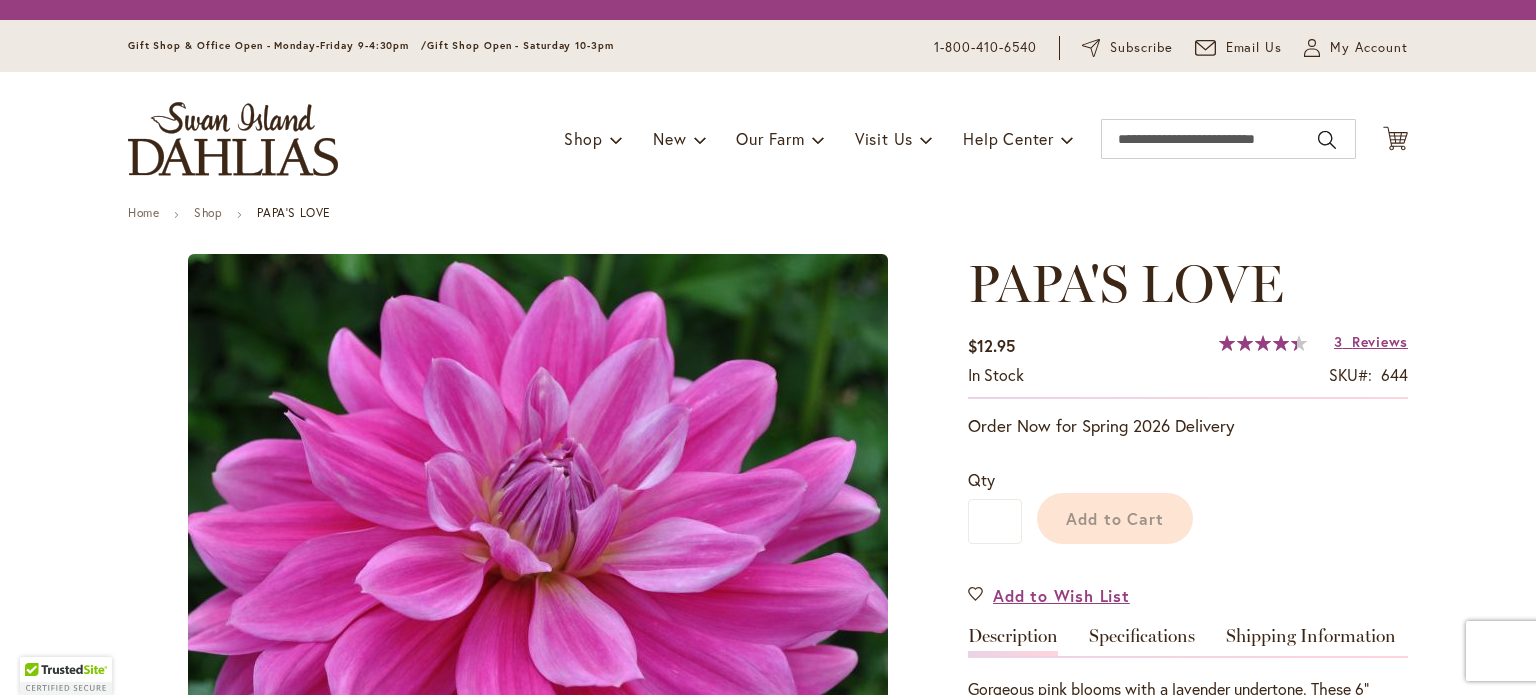 type on "*****" 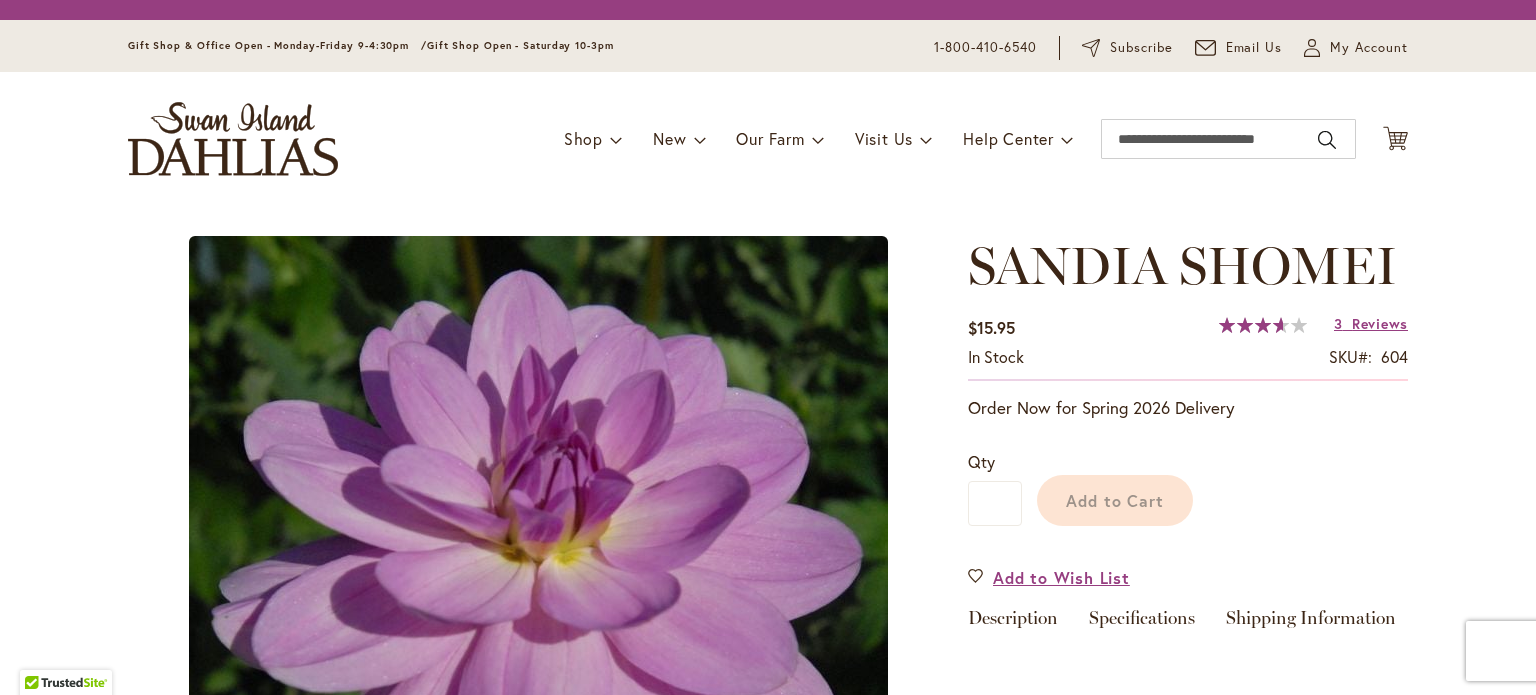 scroll, scrollTop: 0, scrollLeft: 0, axis: both 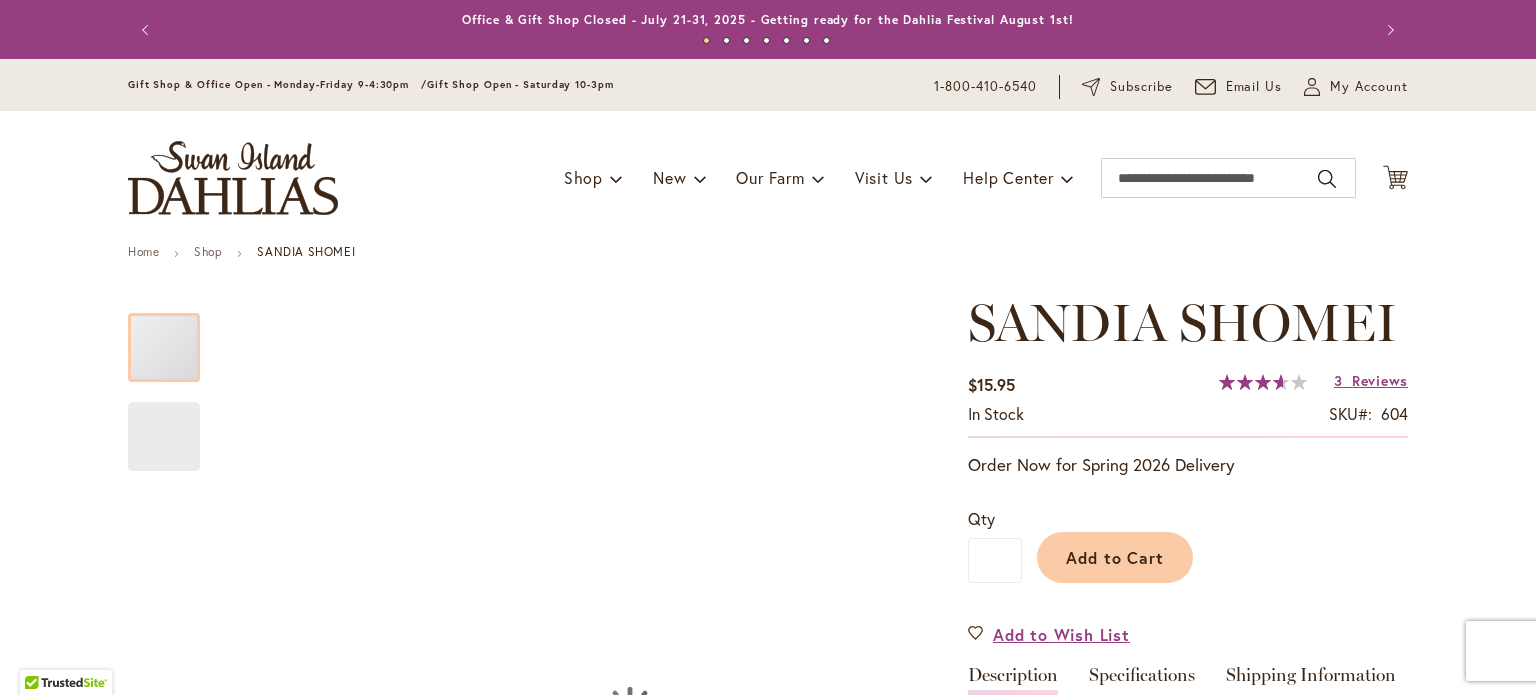 type on "*****" 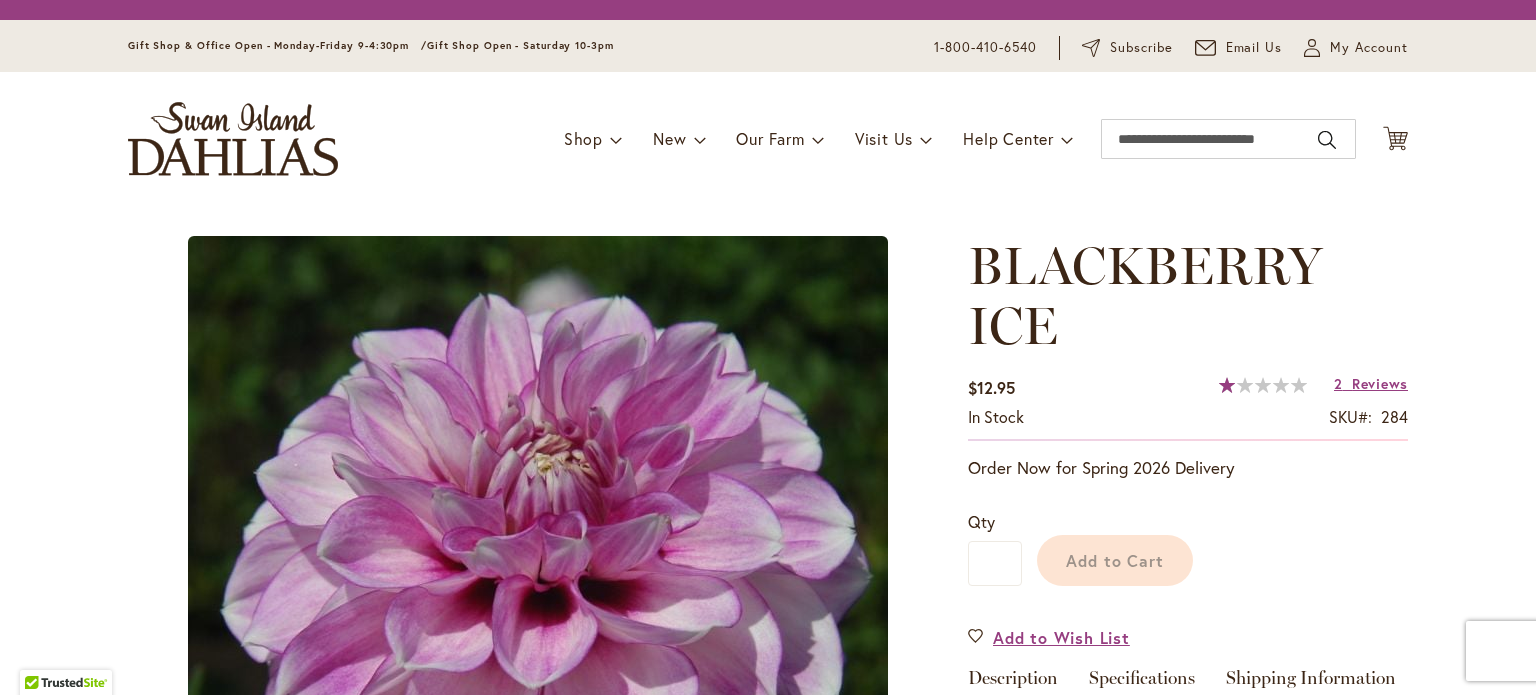 scroll, scrollTop: 0, scrollLeft: 0, axis: both 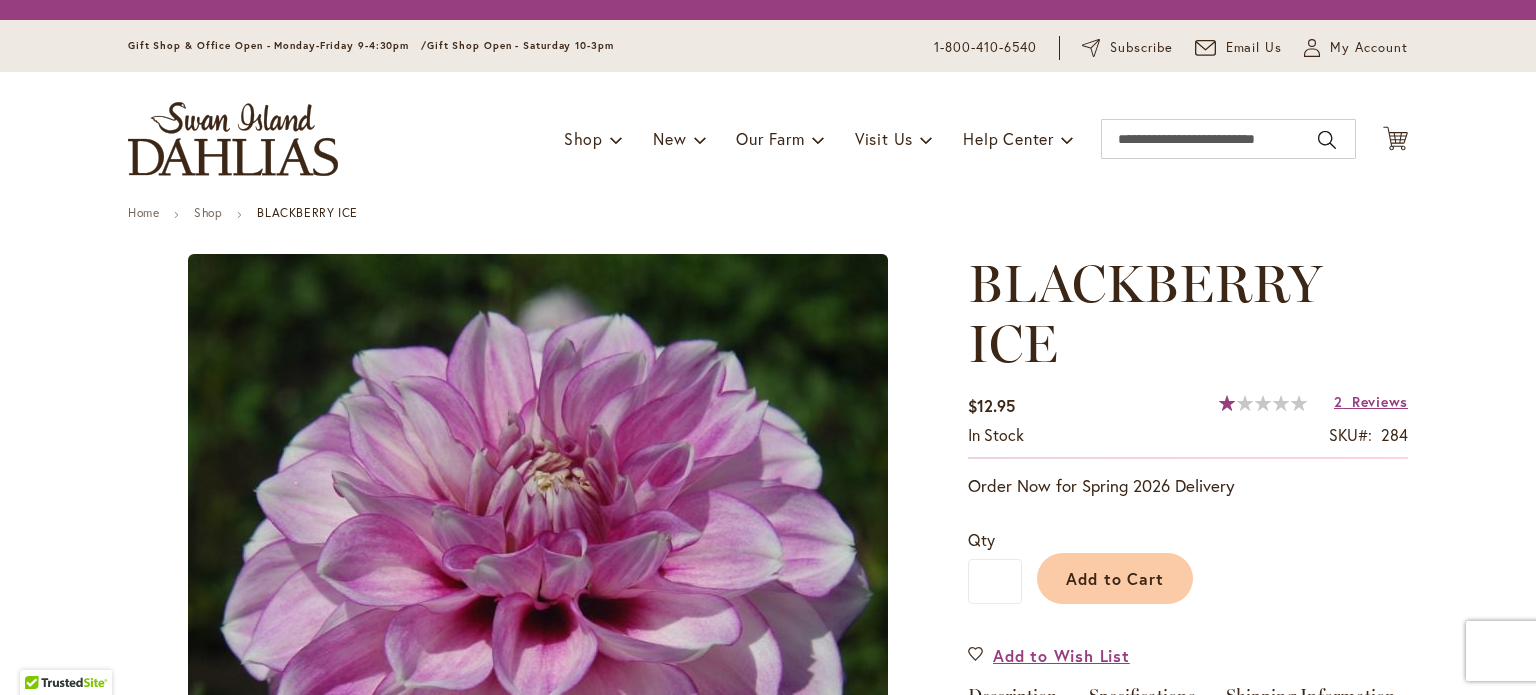 type on "*****" 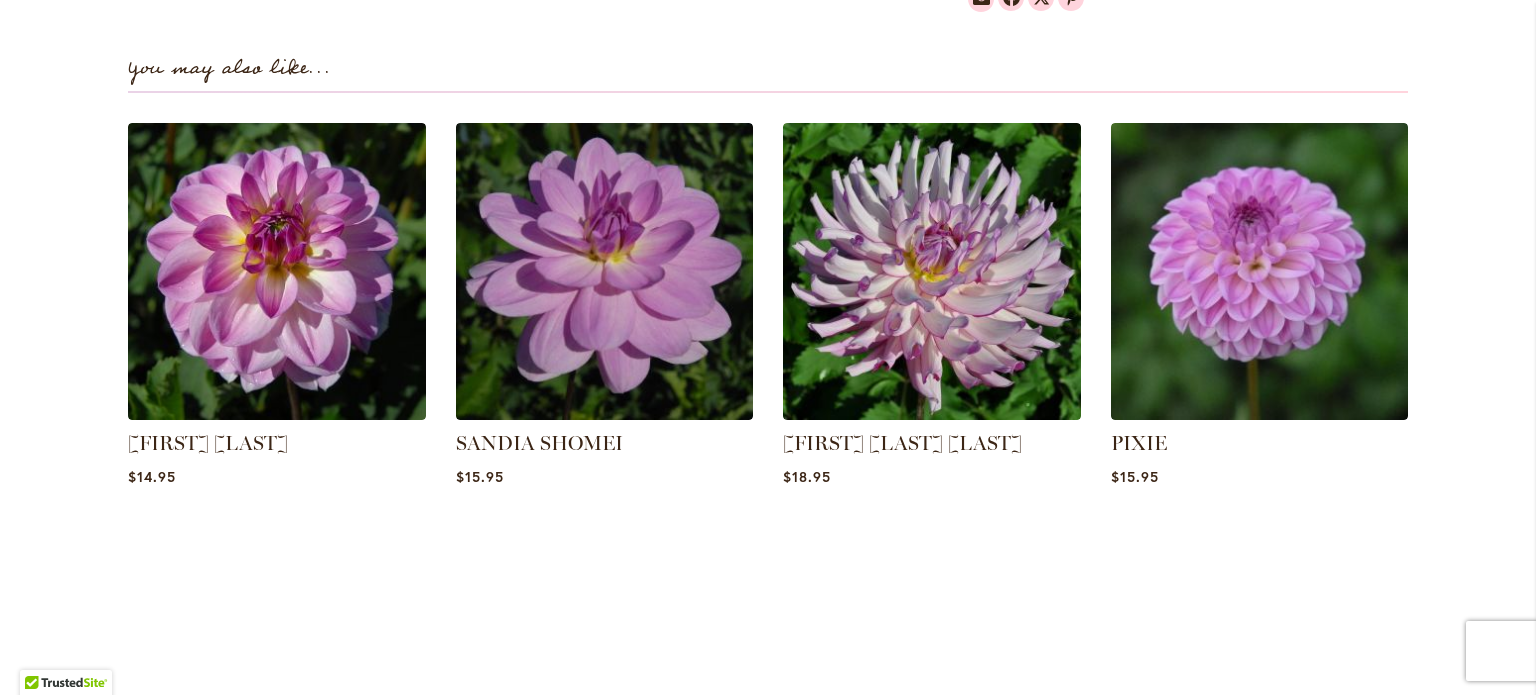 scroll, scrollTop: 1446, scrollLeft: 0, axis: vertical 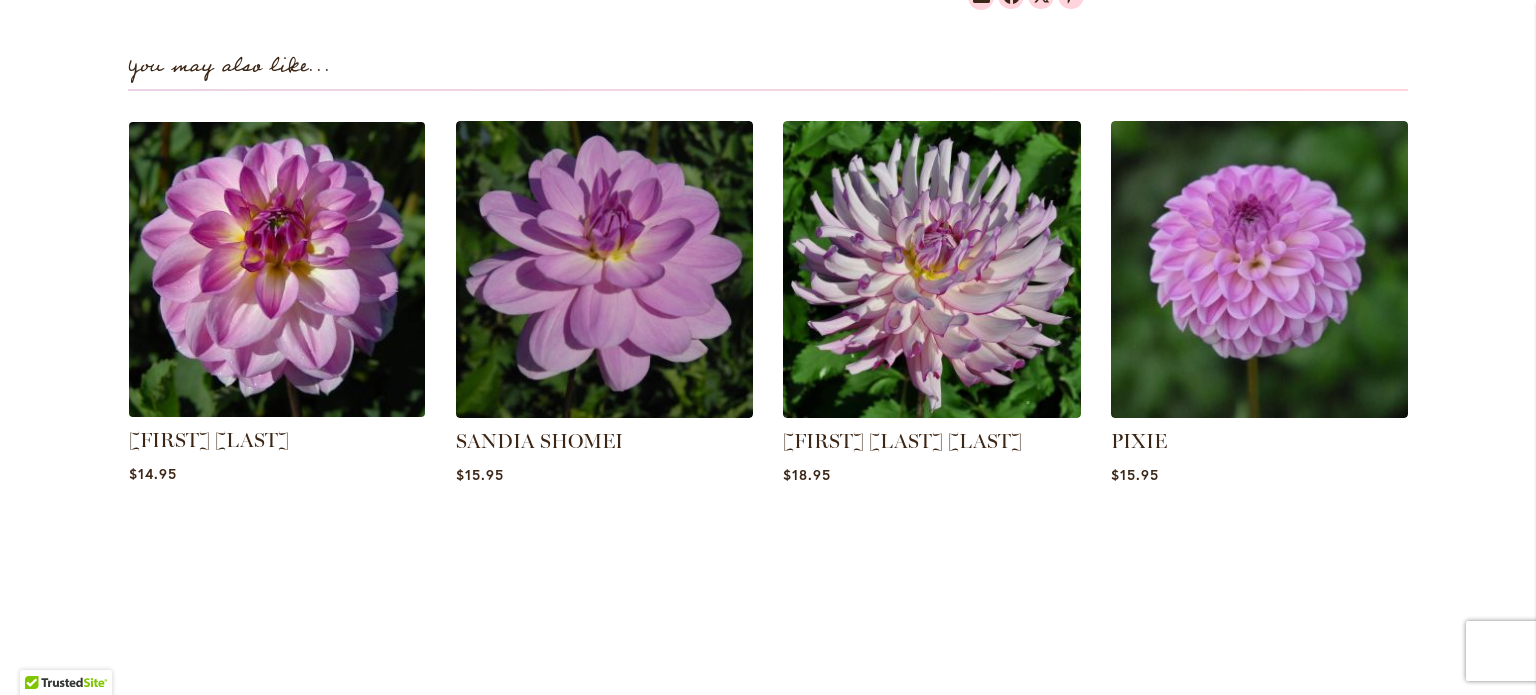 type on "**********" 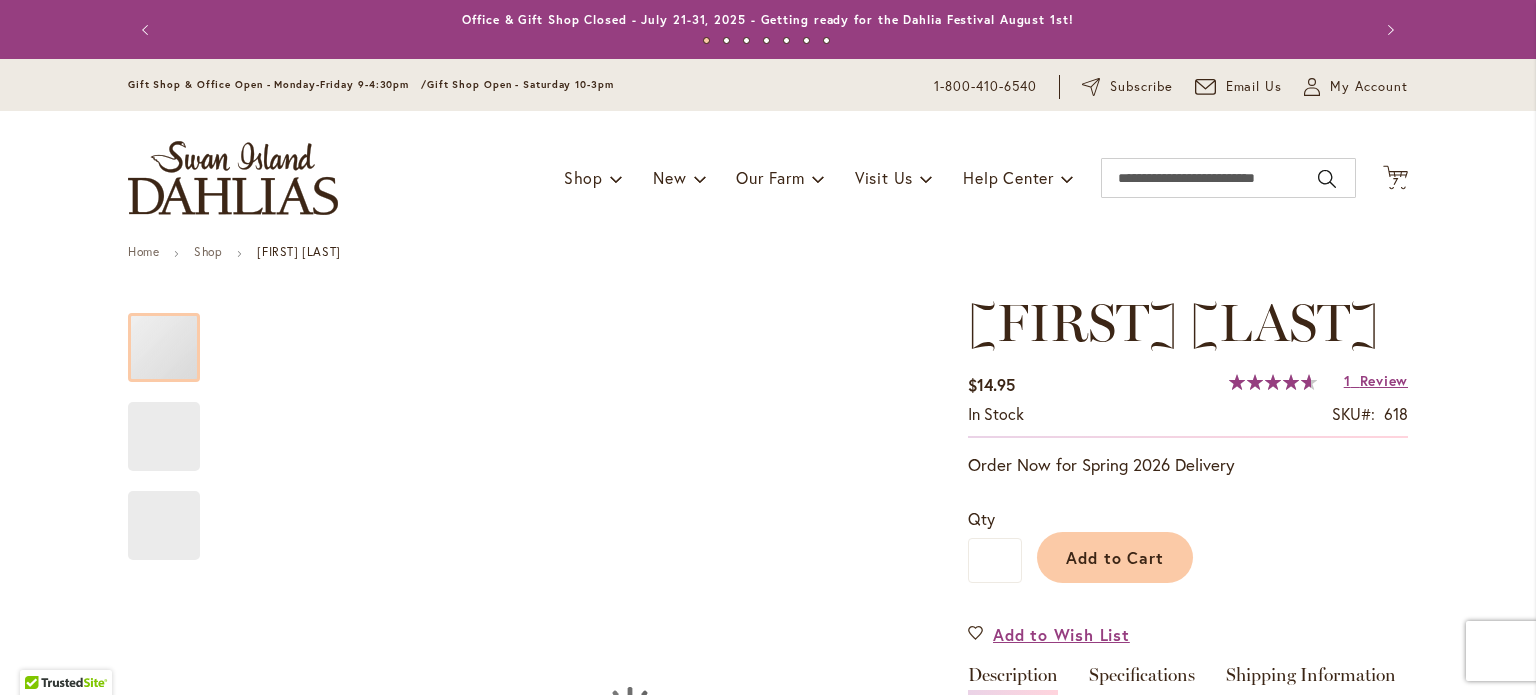 scroll, scrollTop: 0, scrollLeft: 0, axis: both 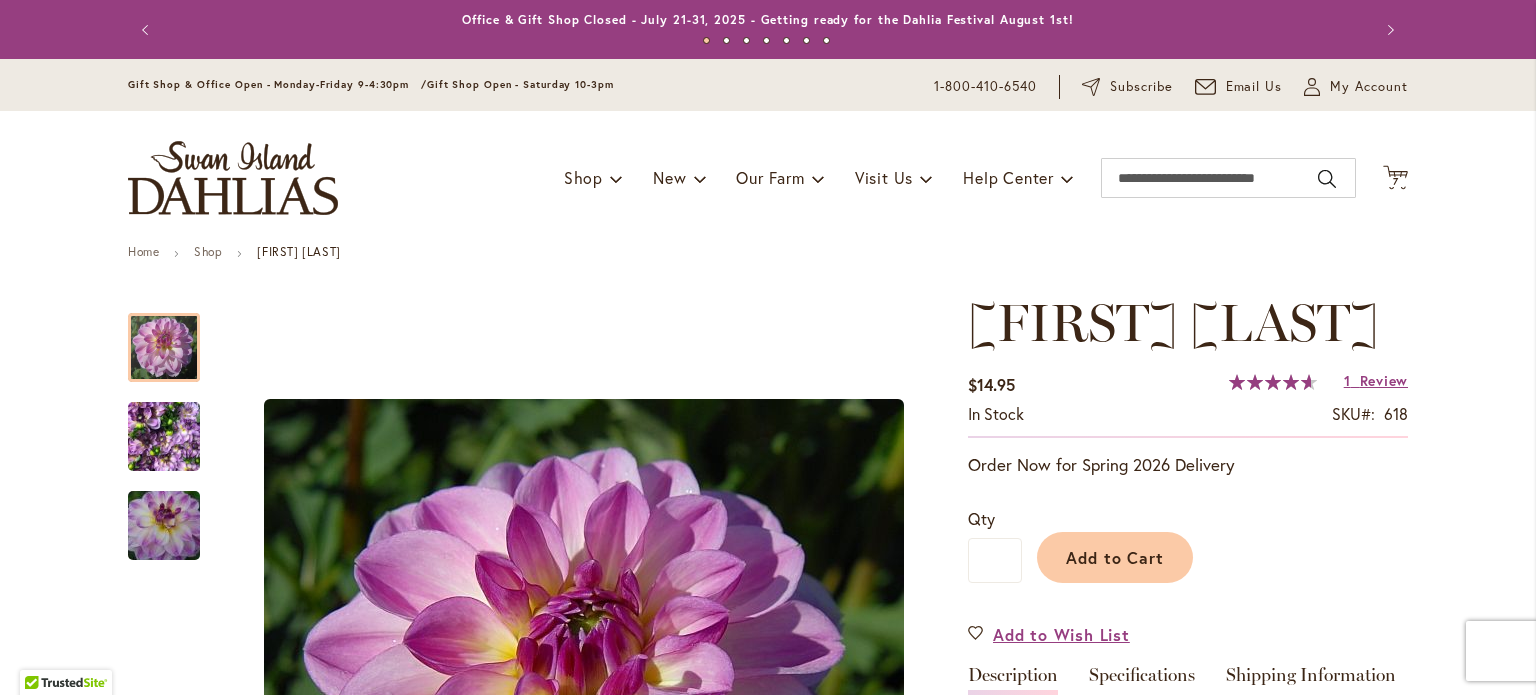 type on "**********" 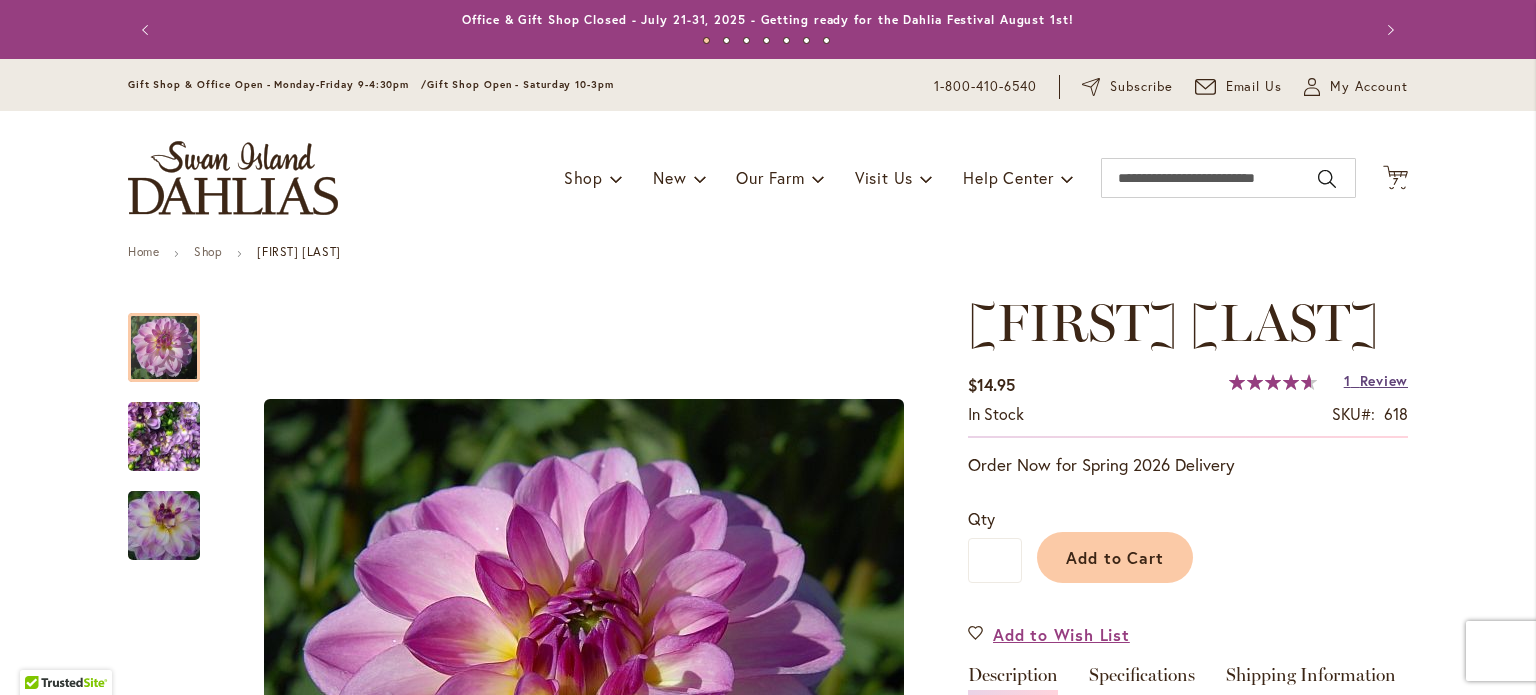 click on "Review" at bounding box center (1384, 380) 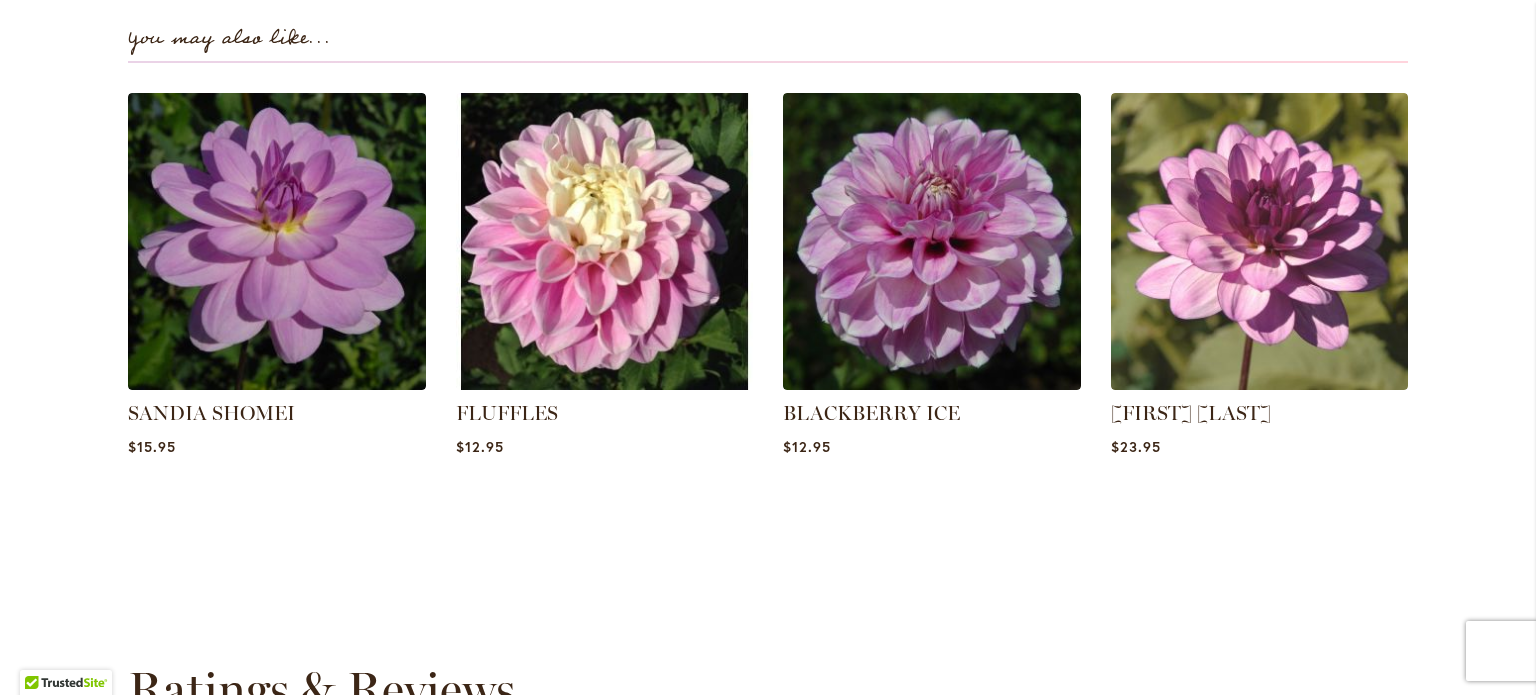 scroll, scrollTop: 1412, scrollLeft: 0, axis: vertical 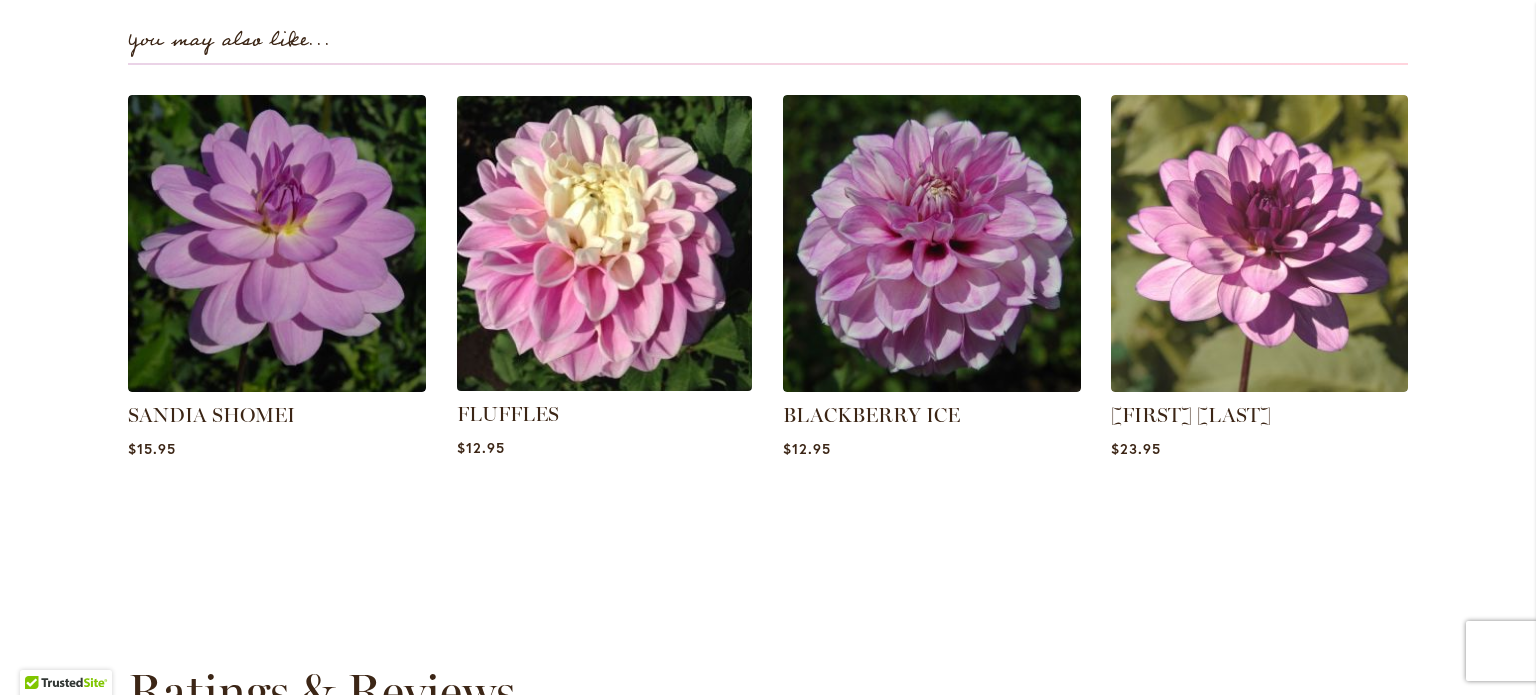 click at bounding box center (604, 243) 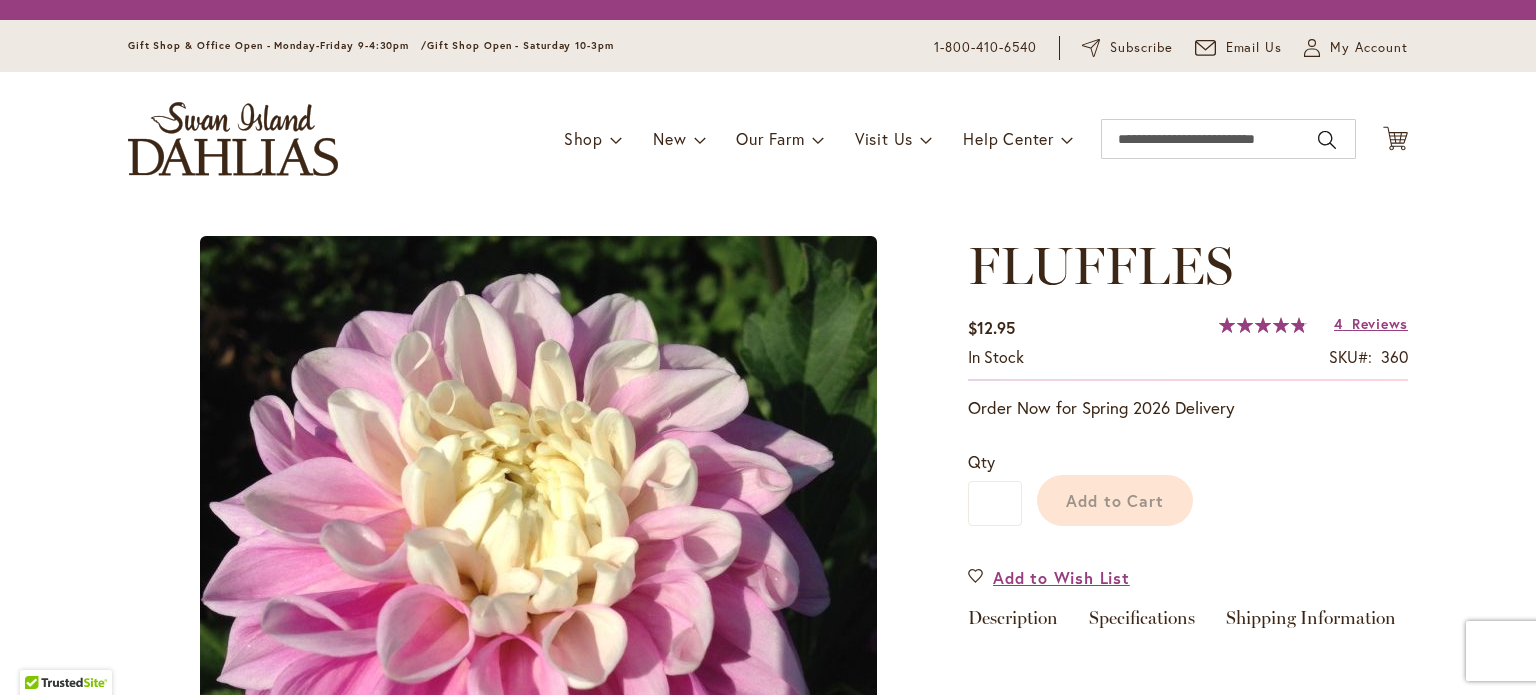 scroll, scrollTop: 0, scrollLeft: 0, axis: both 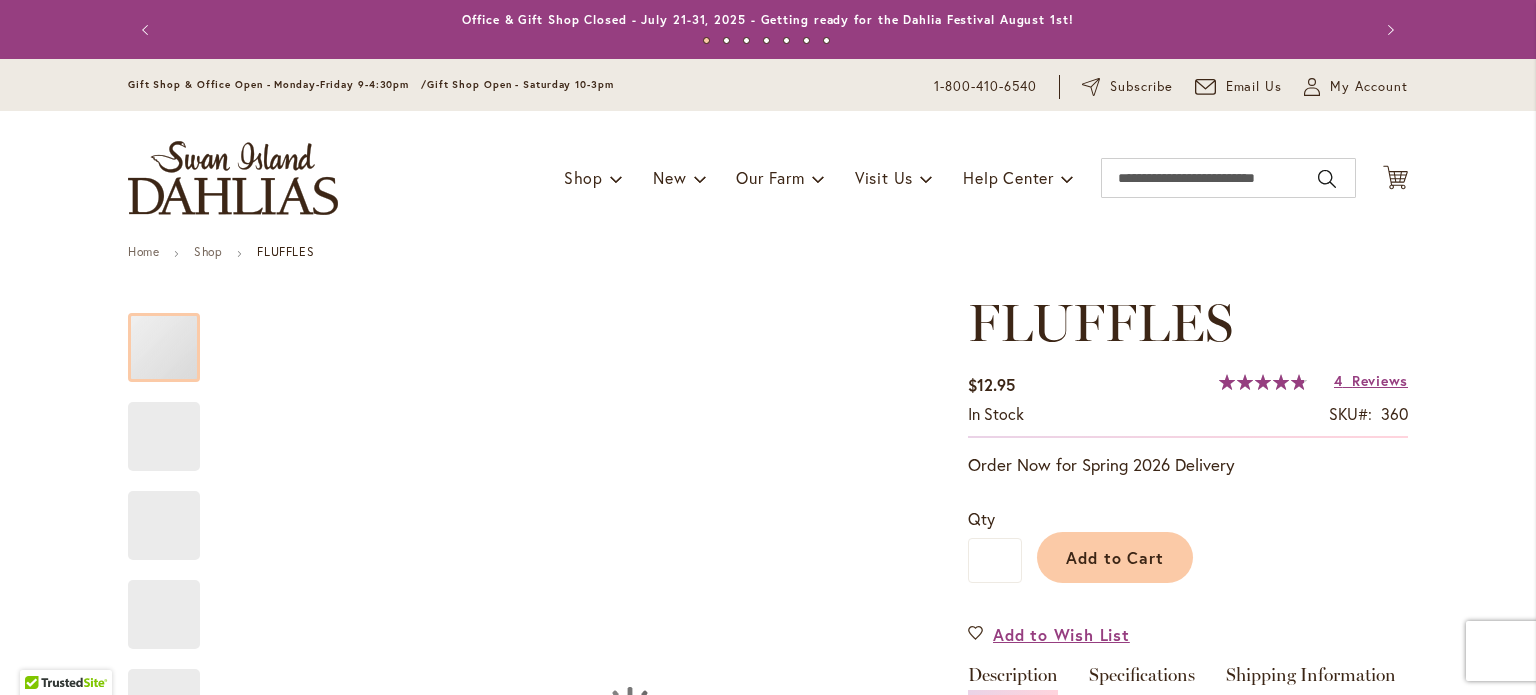 type on "*****" 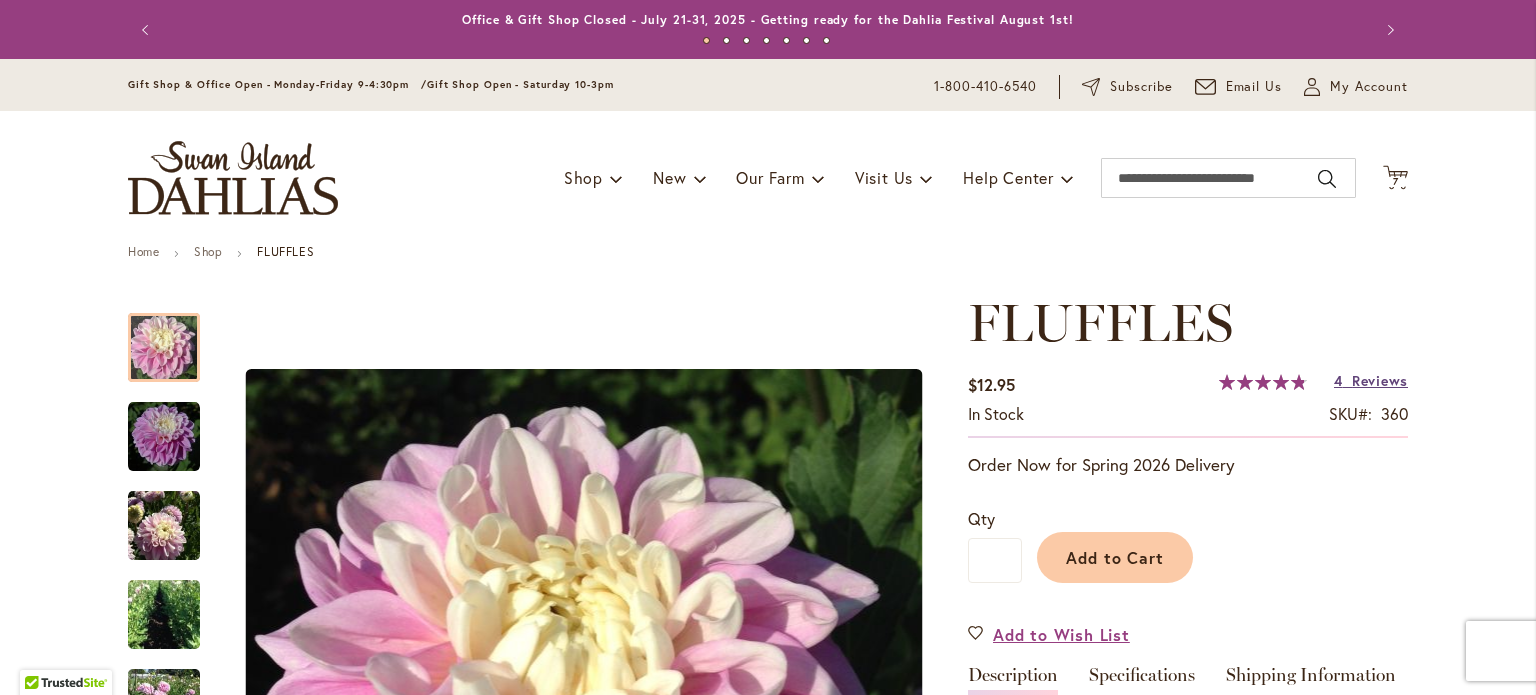 type on "**********" 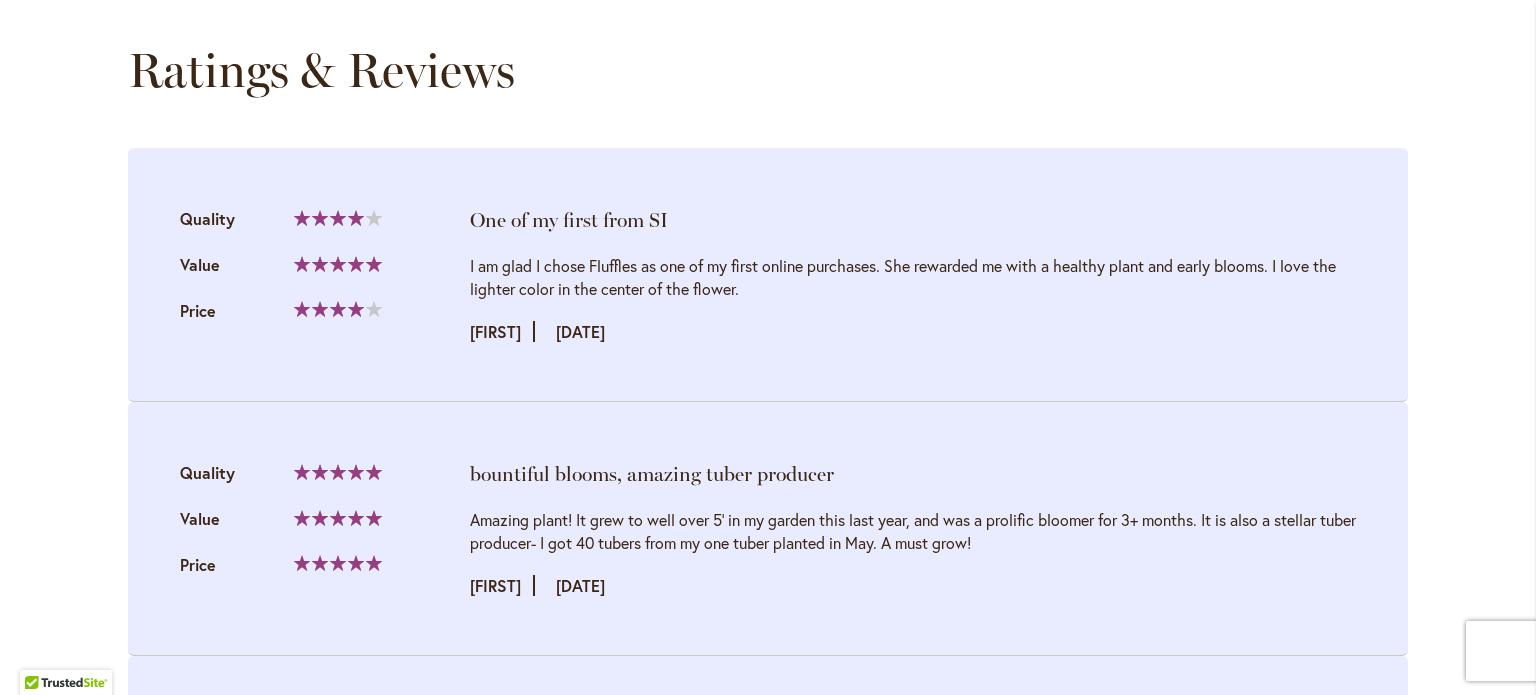 scroll, scrollTop: 2009, scrollLeft: 0, axis: vertical 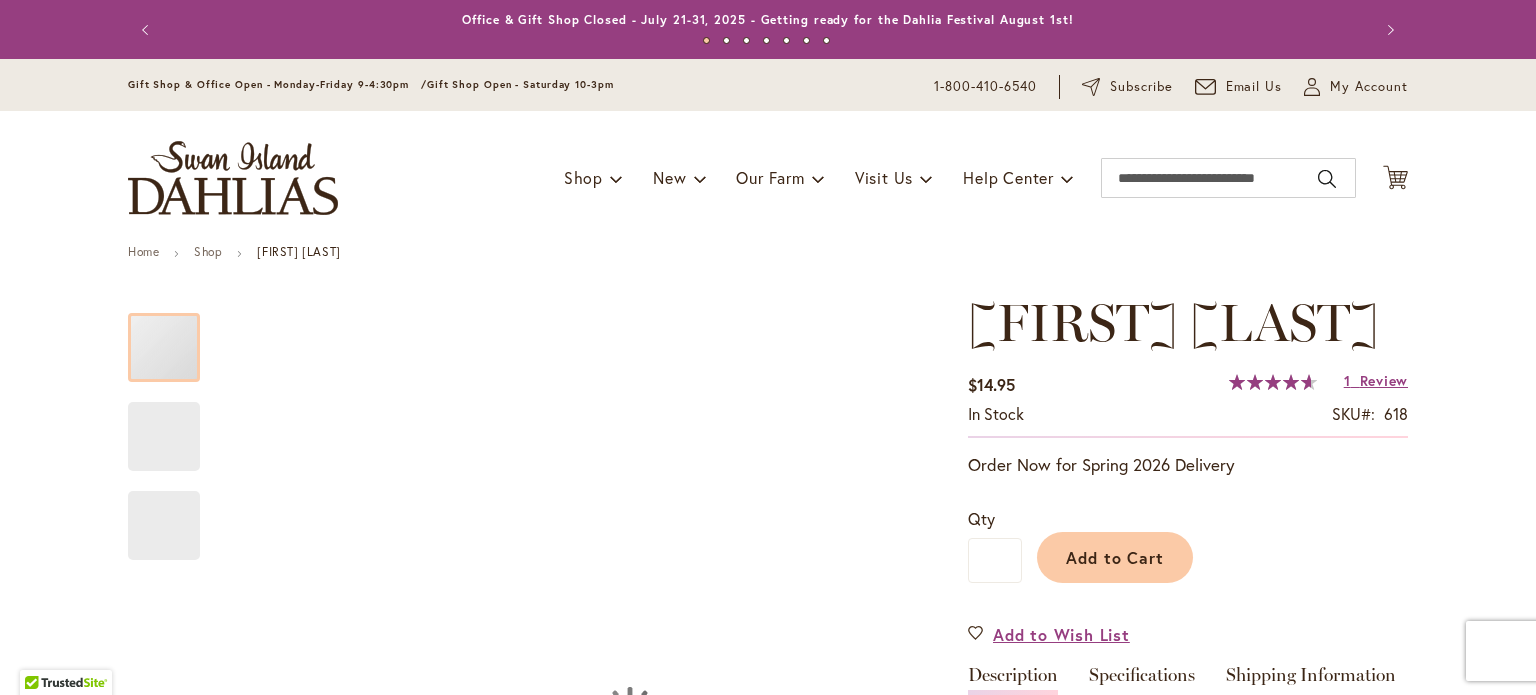 type on "*****" 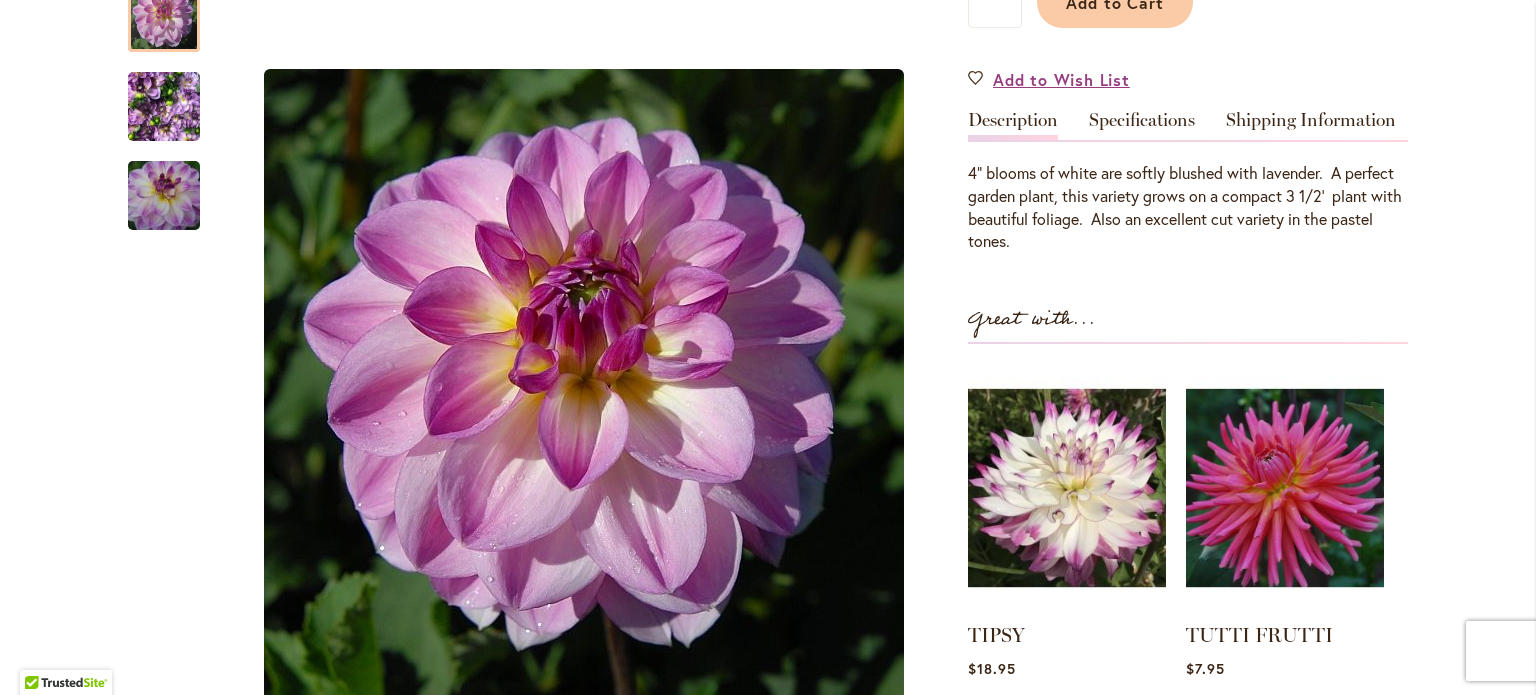 scroll, scrollTop: 458, scrollLeft: 0, axis: vertical 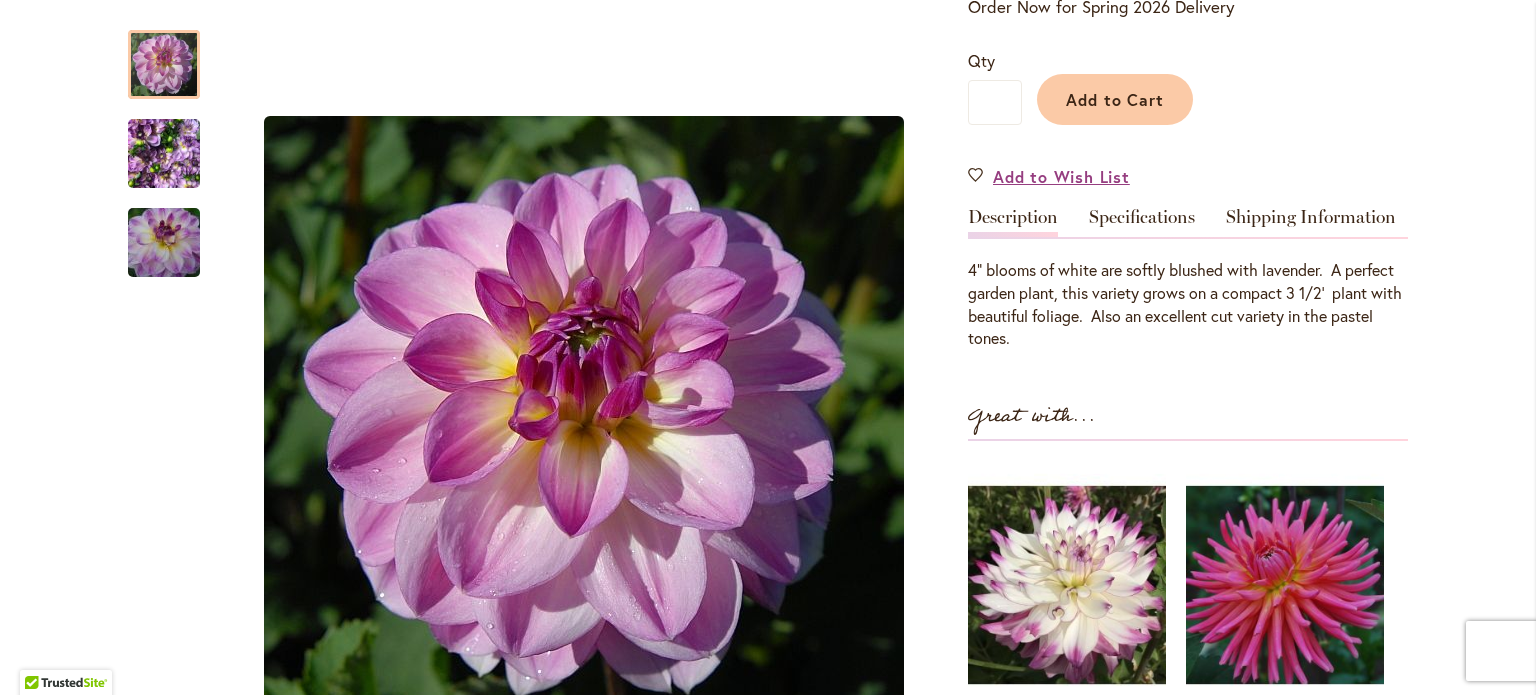 type on "**********" 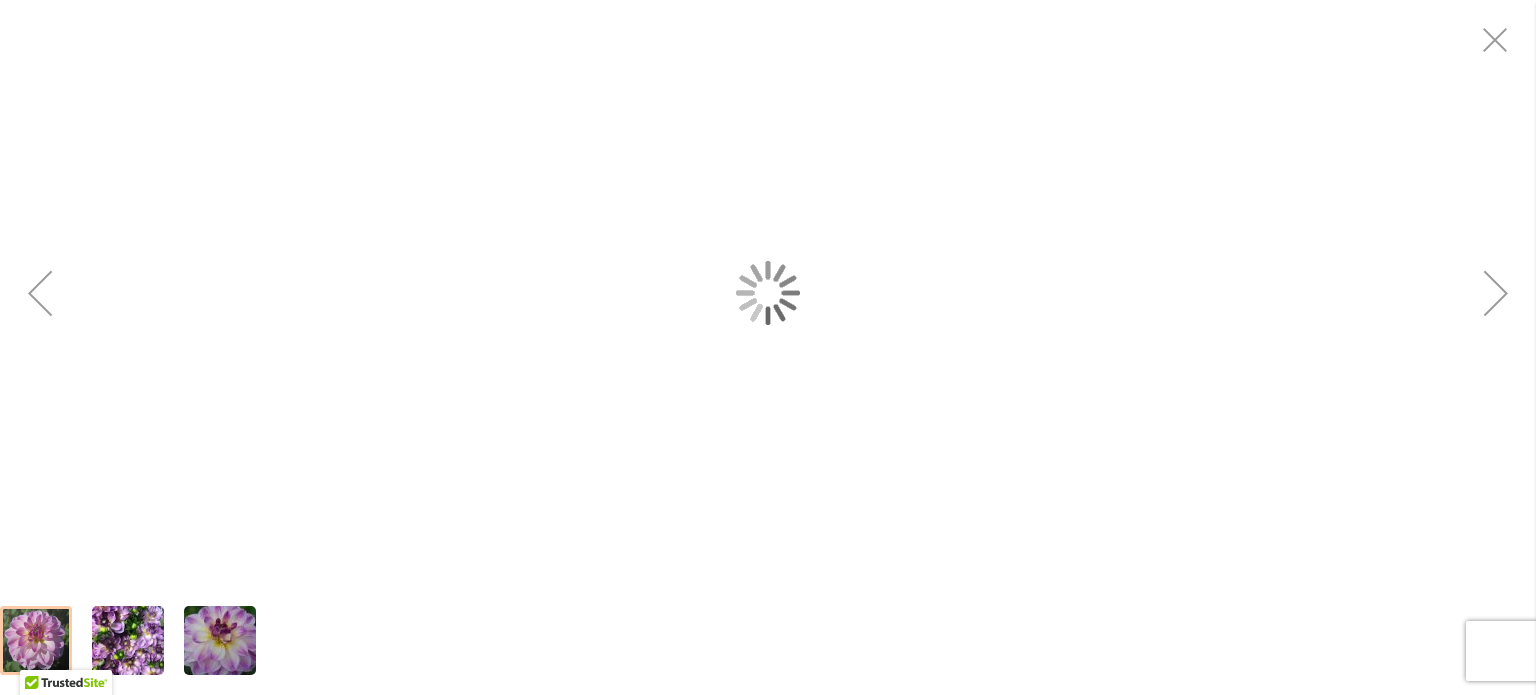 click at bounding box center (768, 293) 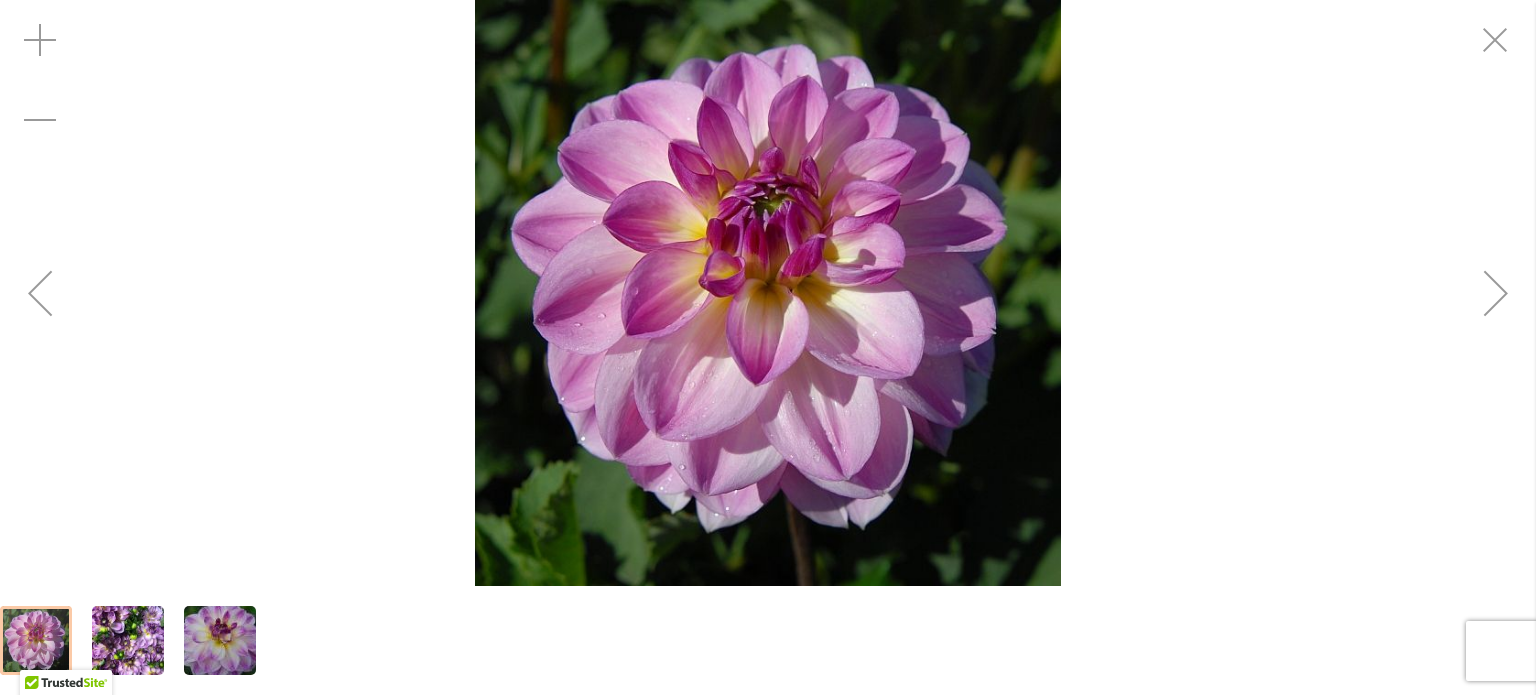 click at bounding box center [768, 293] 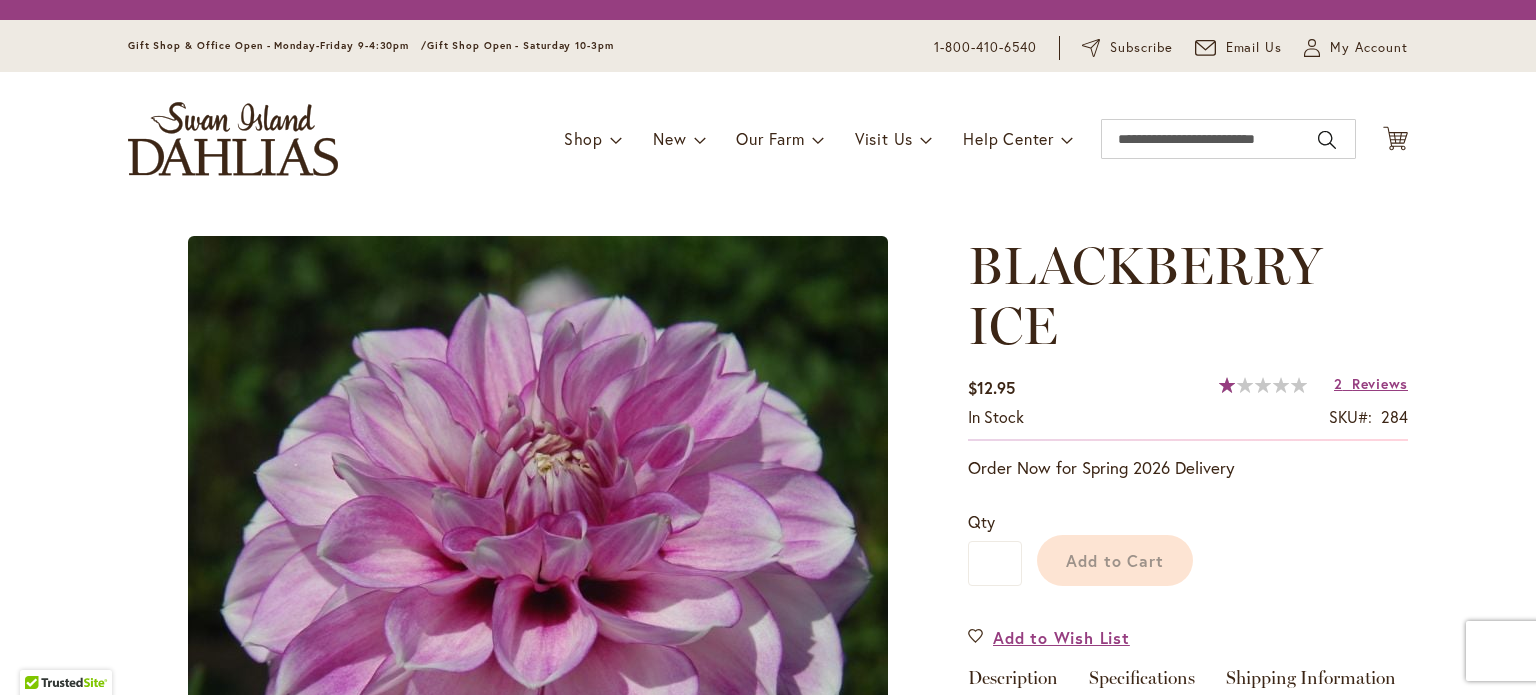 scroll, scrollTop: 0, scrollLeft: 0, axis: both 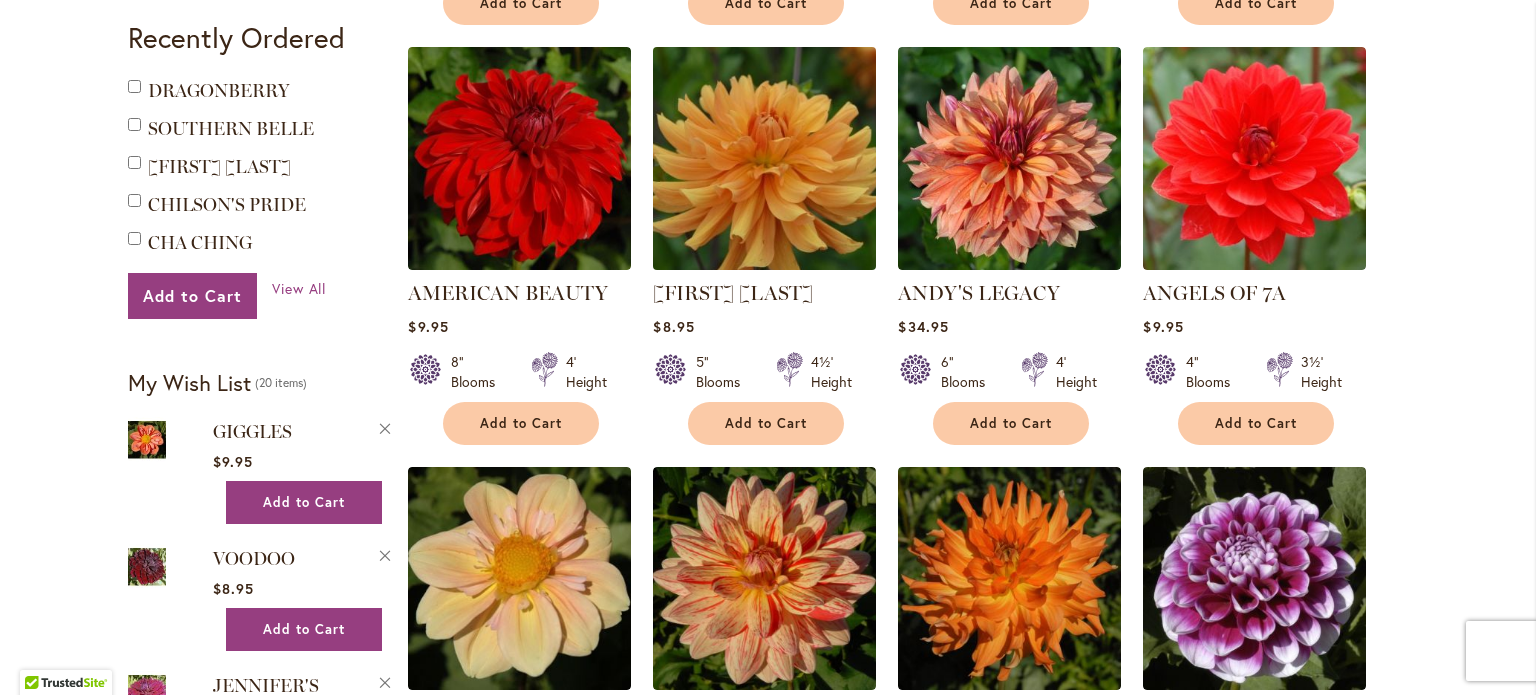 type on "**********" 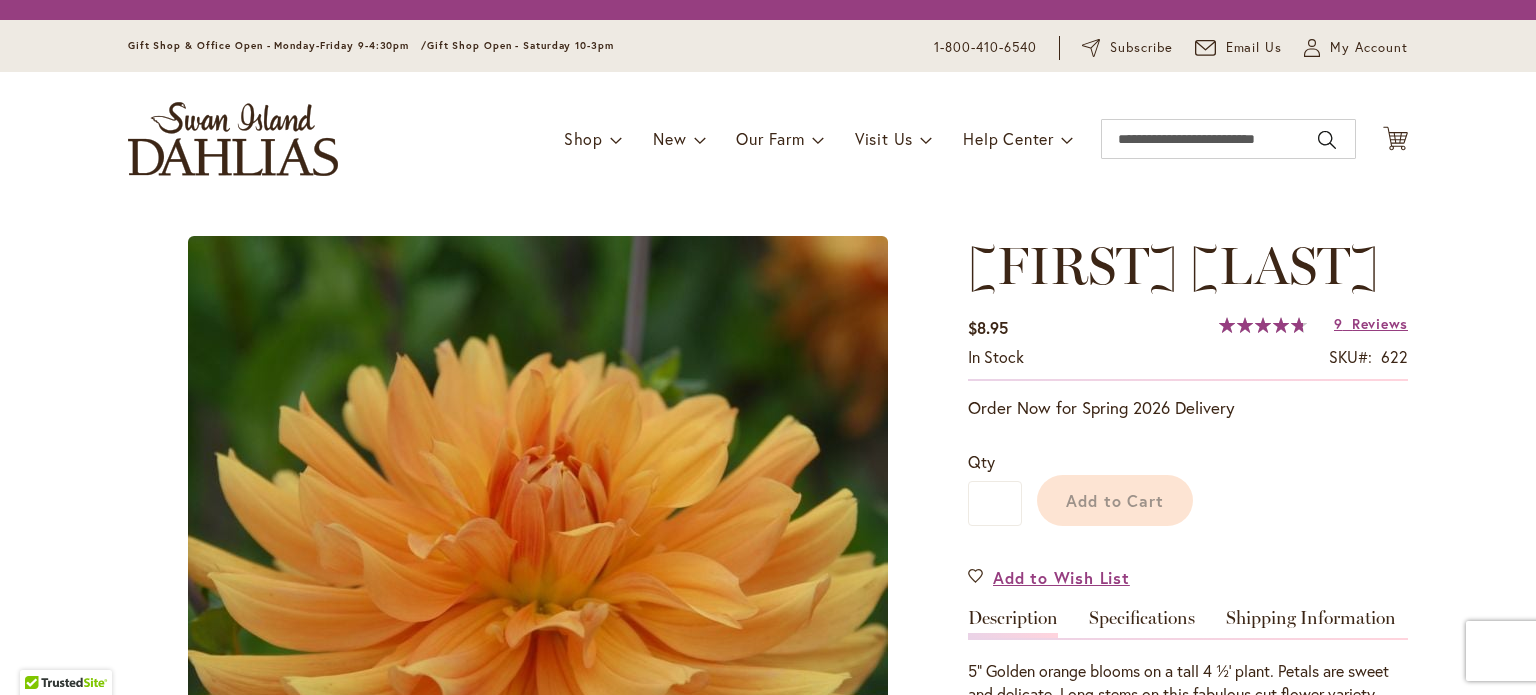 scroll, scrollTop: 0, scrollLeft: 0, axis: both 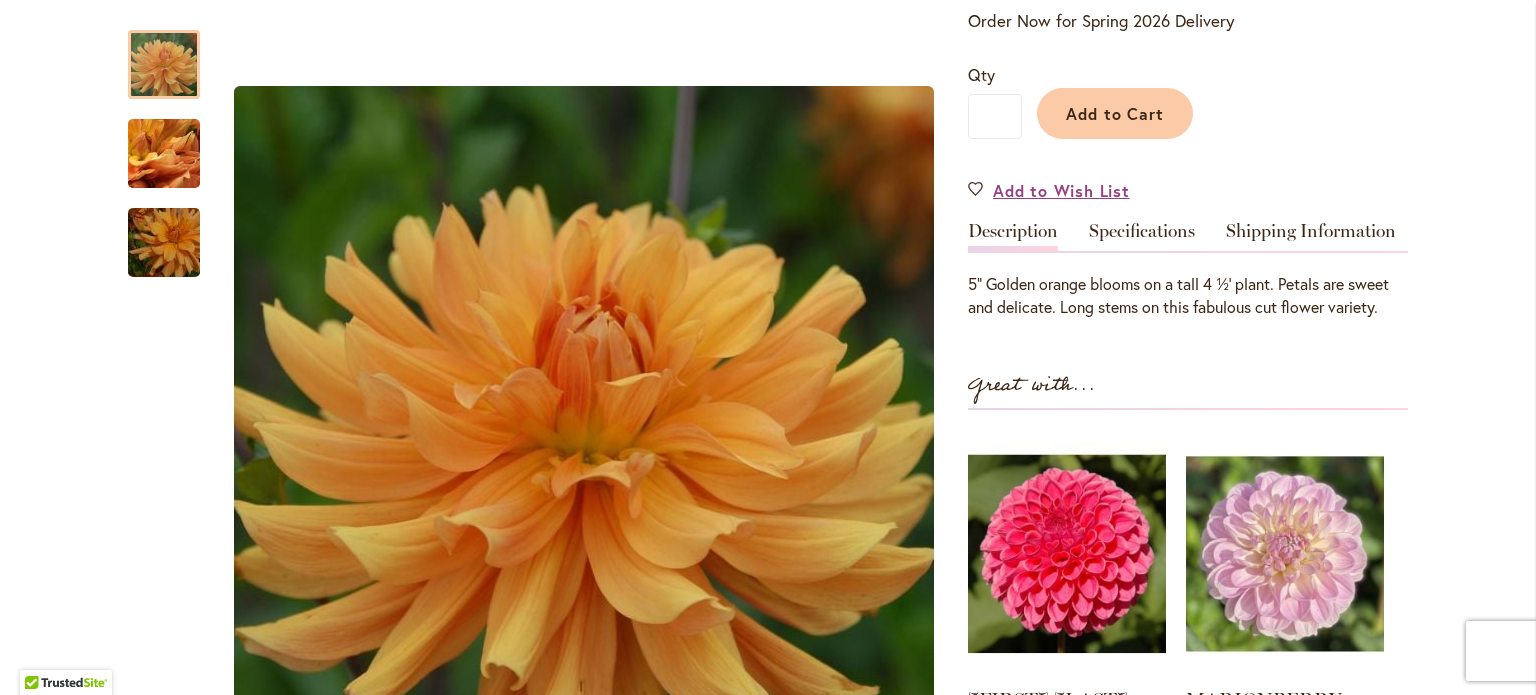 type on "**********" 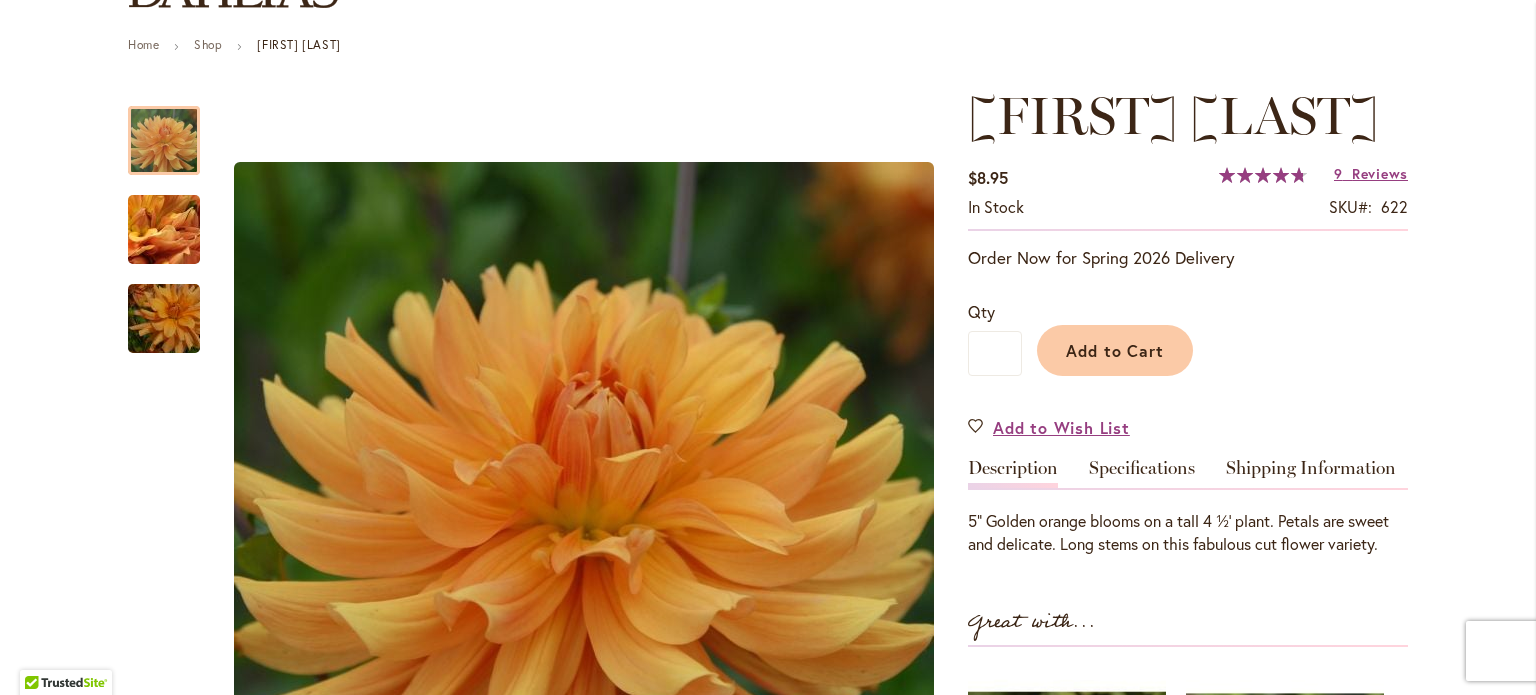 scroll, scrollTop: 206, scrollLeft: 0, axis: vertical 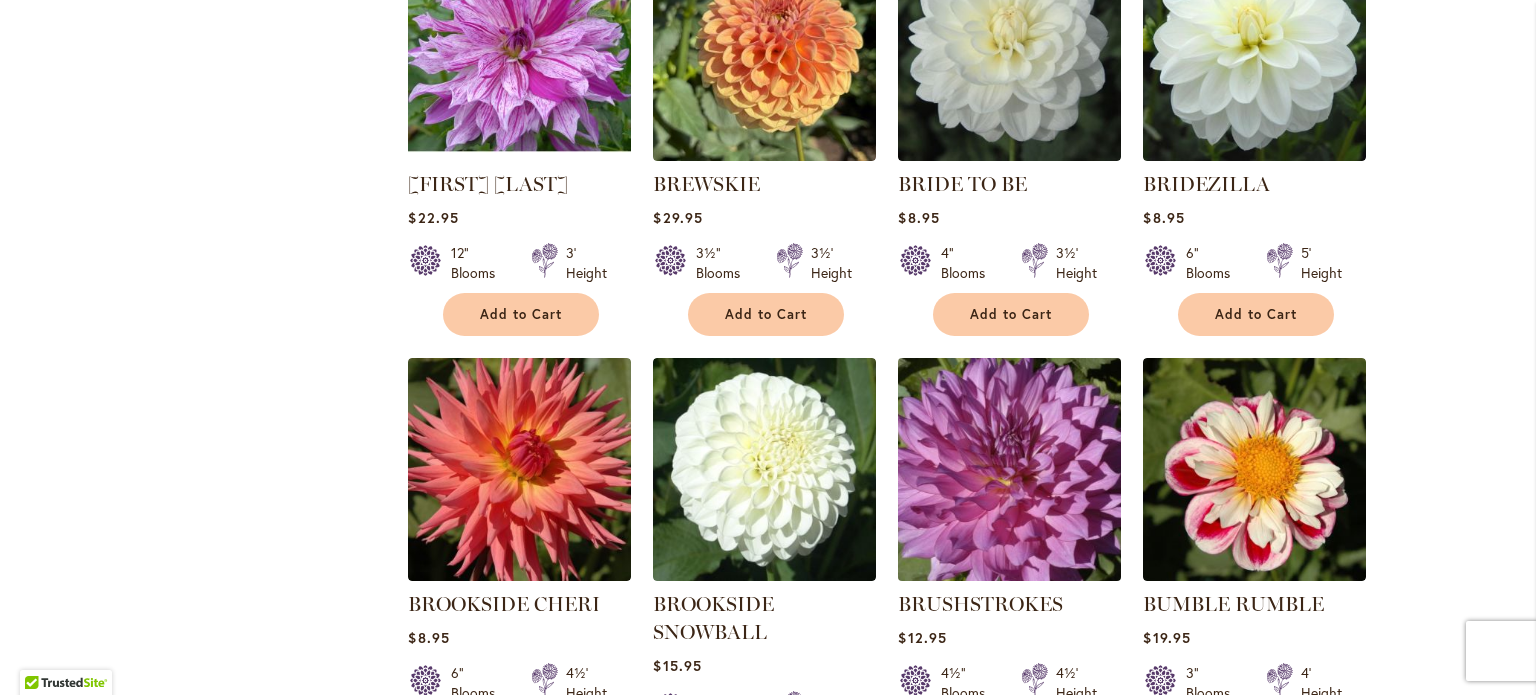 type on "**********" 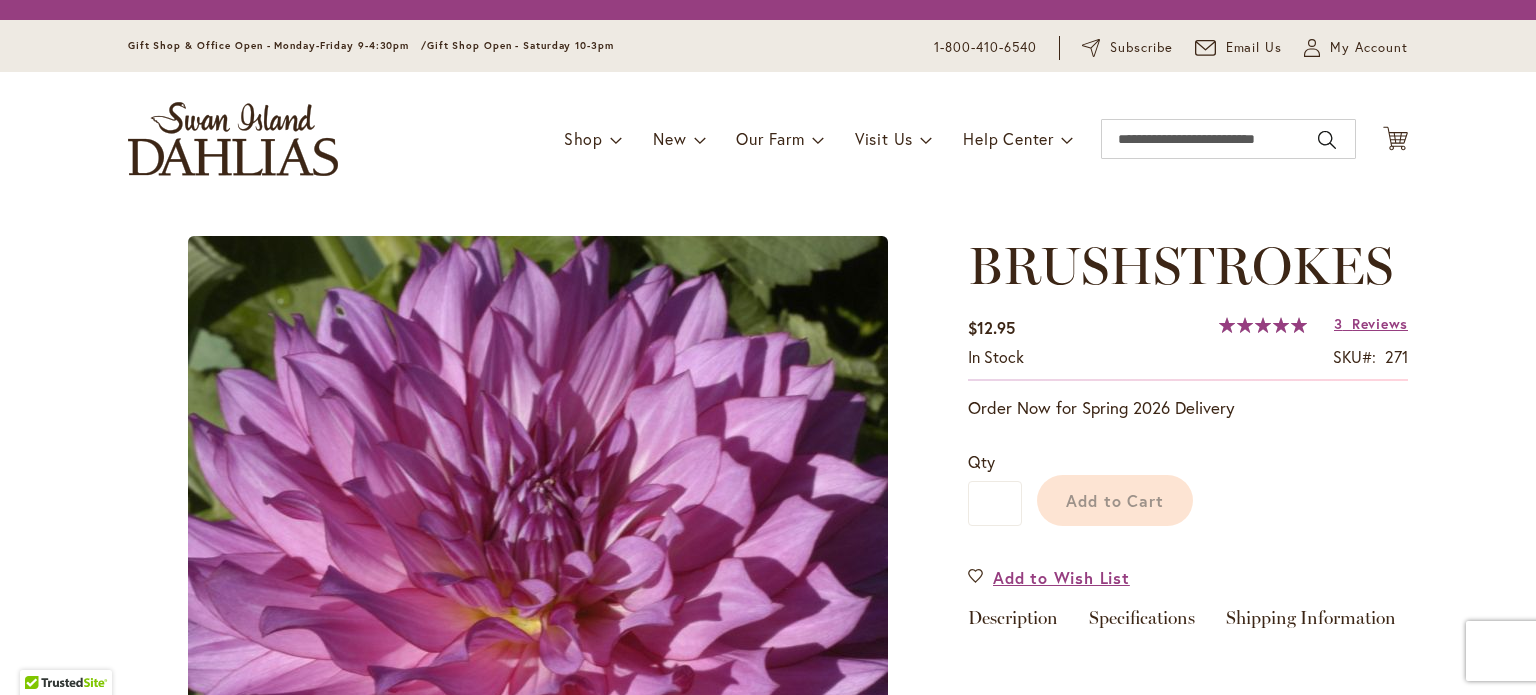 scroll, scrollTop: 0, scrollLeft: 0, axis: both 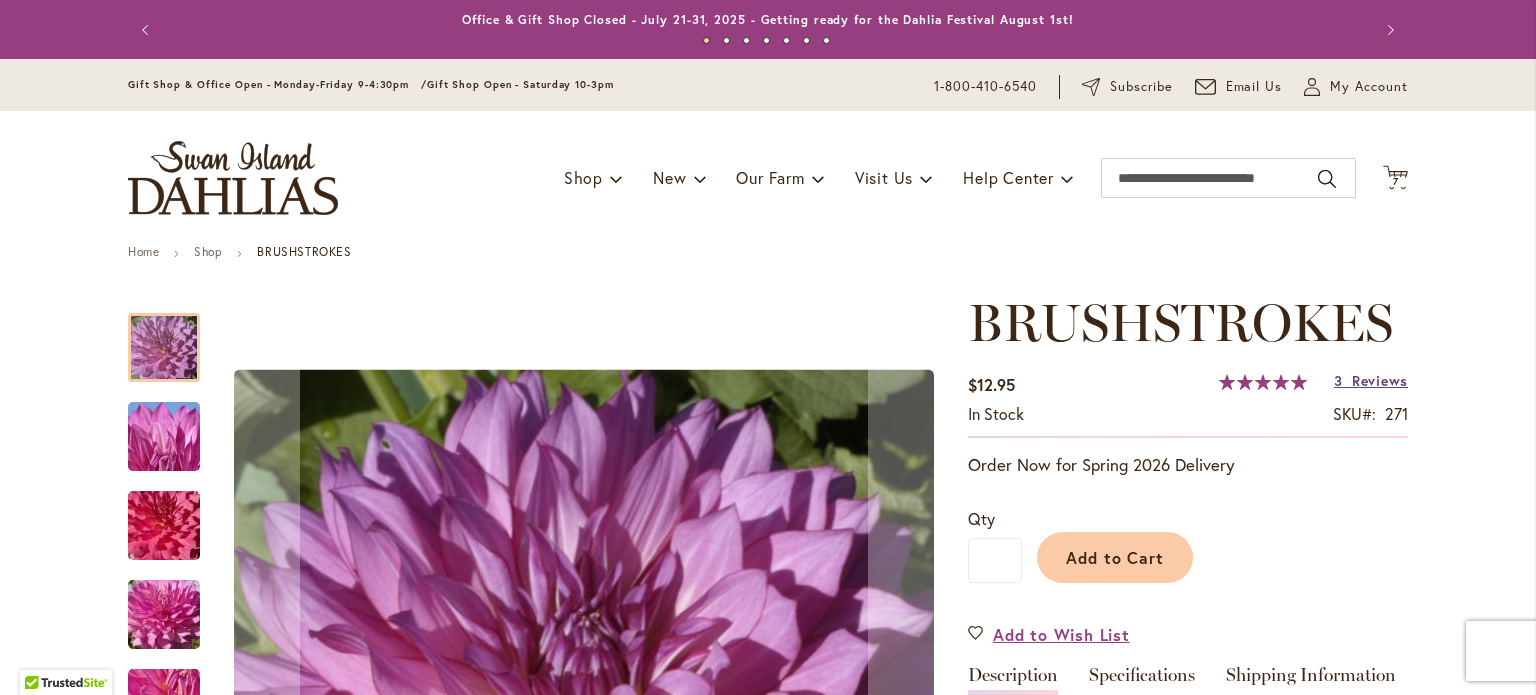 type on "**********" 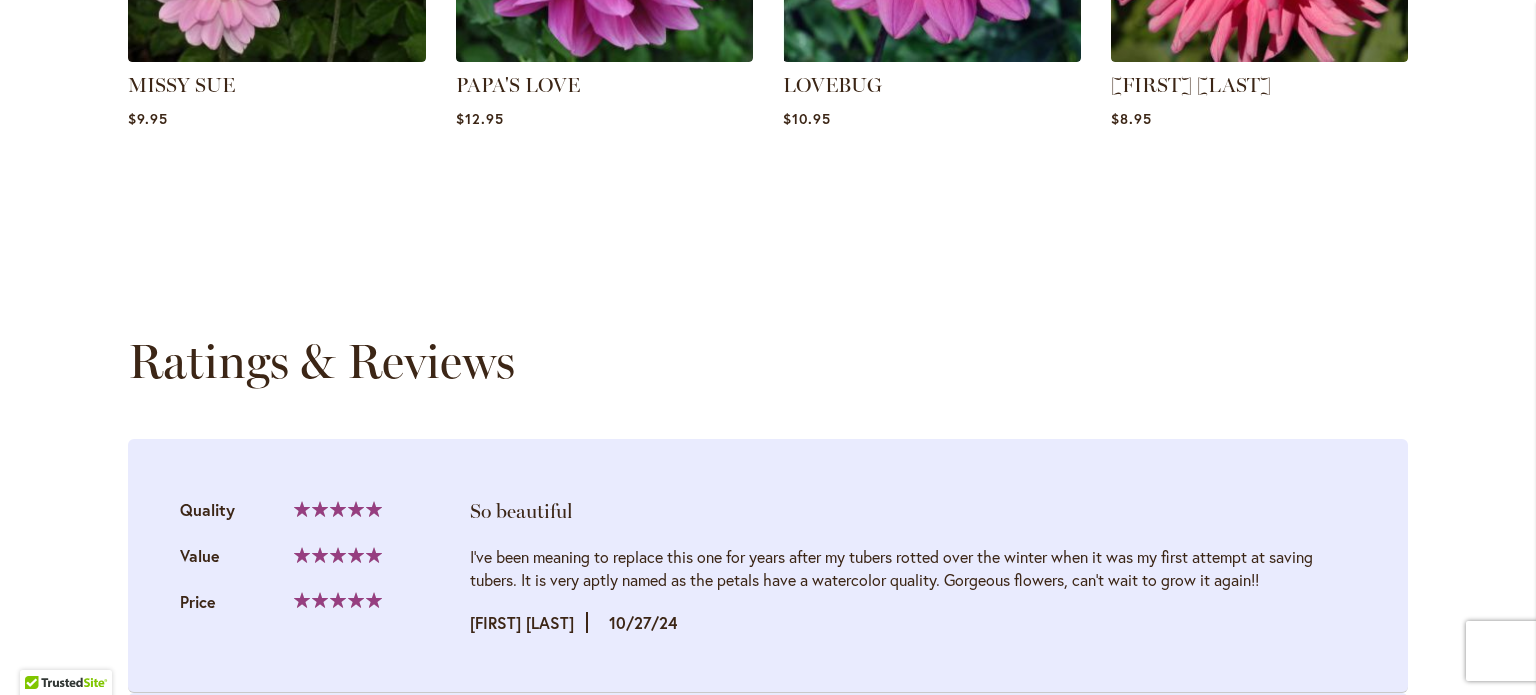 scroll, scrollTop: 1997, scrollLeft: 0, axis: vertical 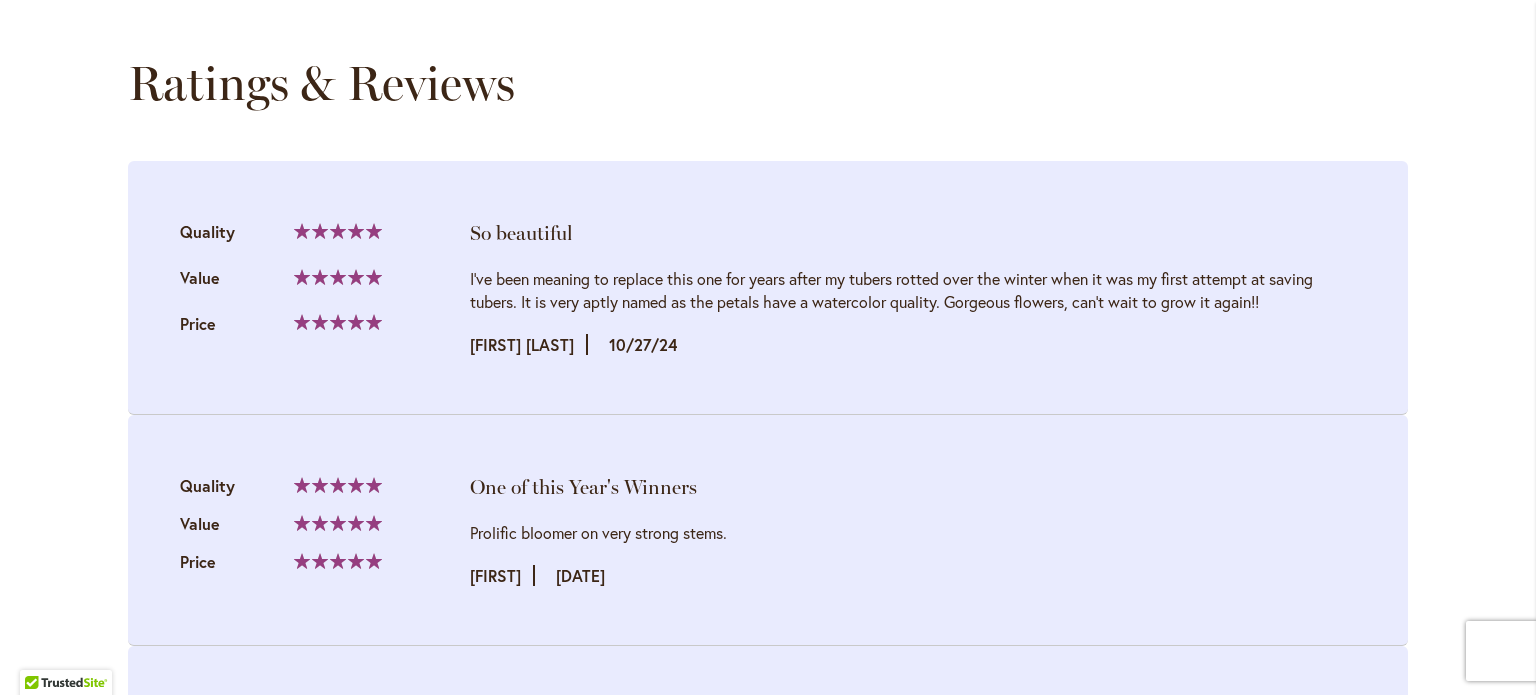 click on "So beautiful
Quality
100%
Value" at bounding box center (768, 288) 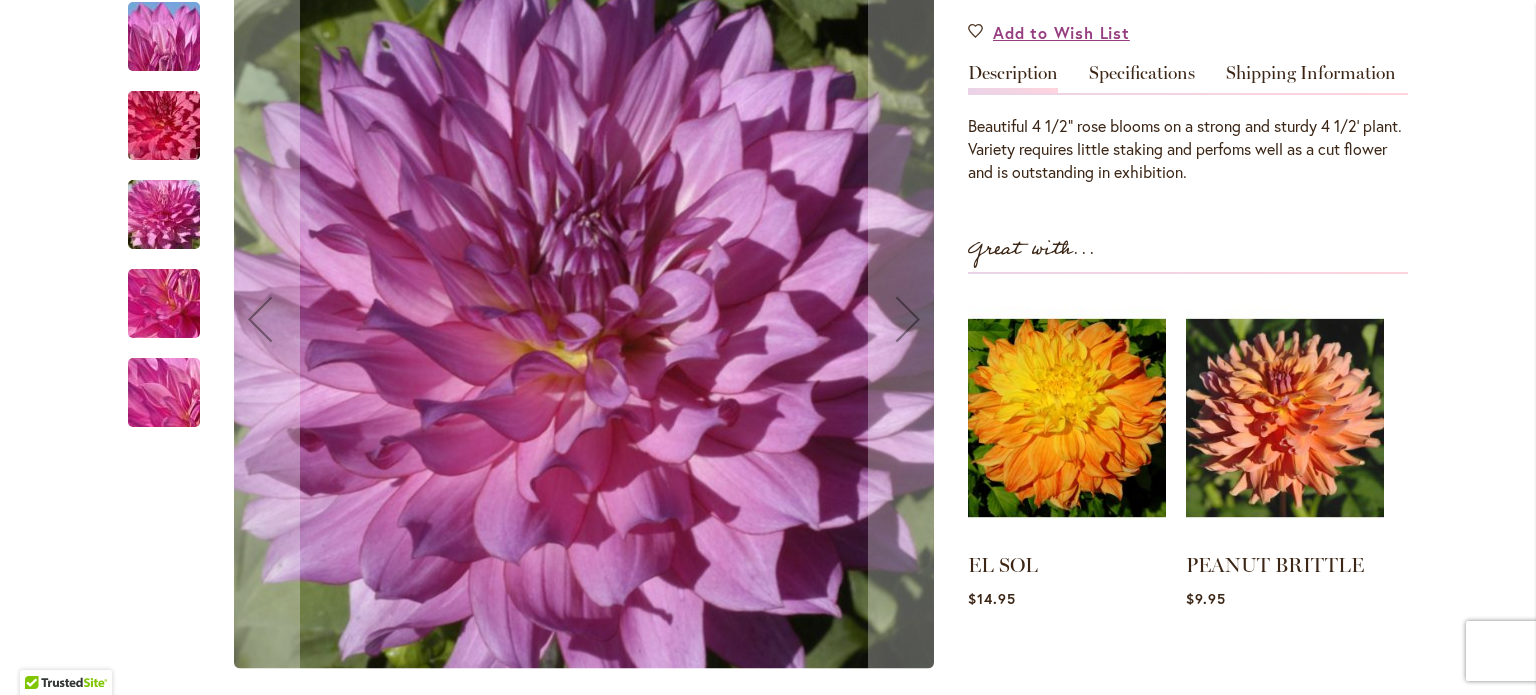 scroll, scrollTop: 578, scrollLeft: 0, axis: vertical 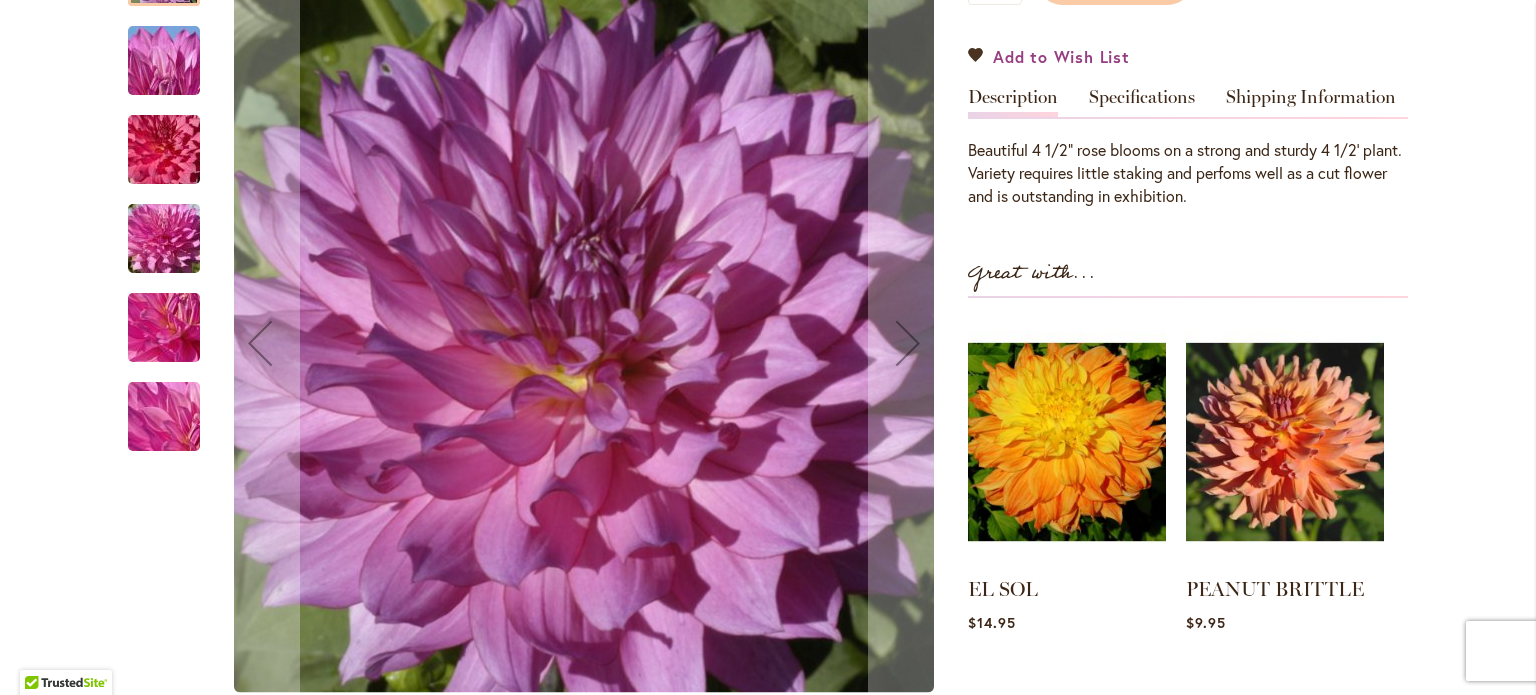 click on "Add to Wish List" at bounding box center (1061, 56) 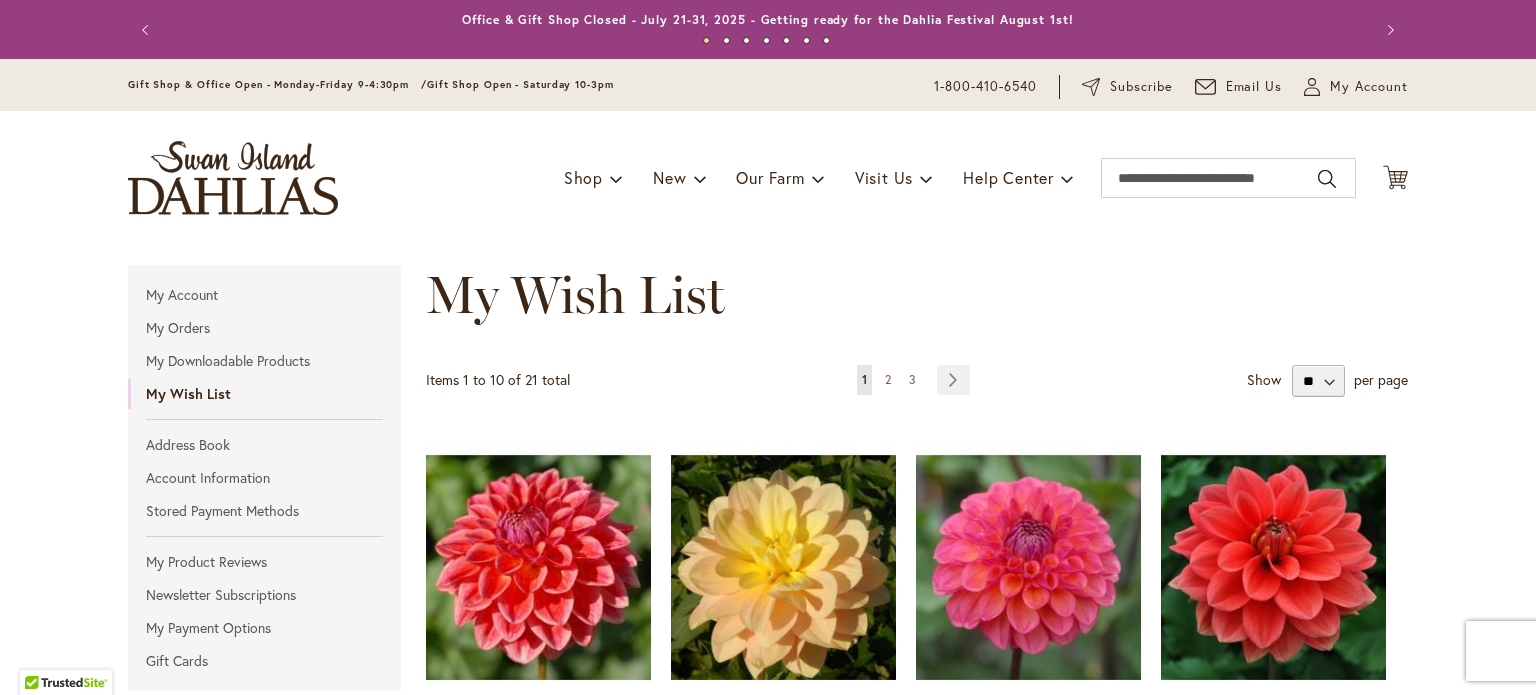 scroll, scrollTop: 0, scrollLeft: 0, axis: both 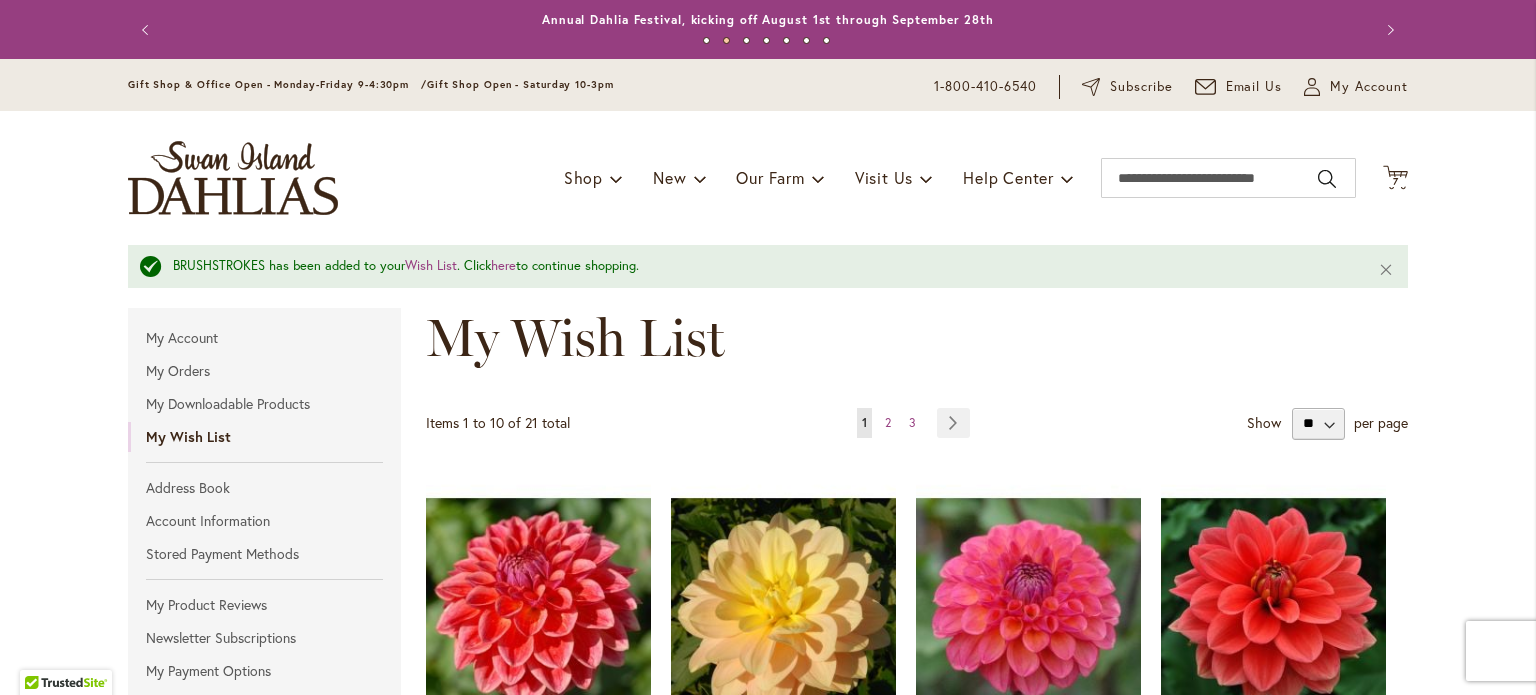 type on "**********" 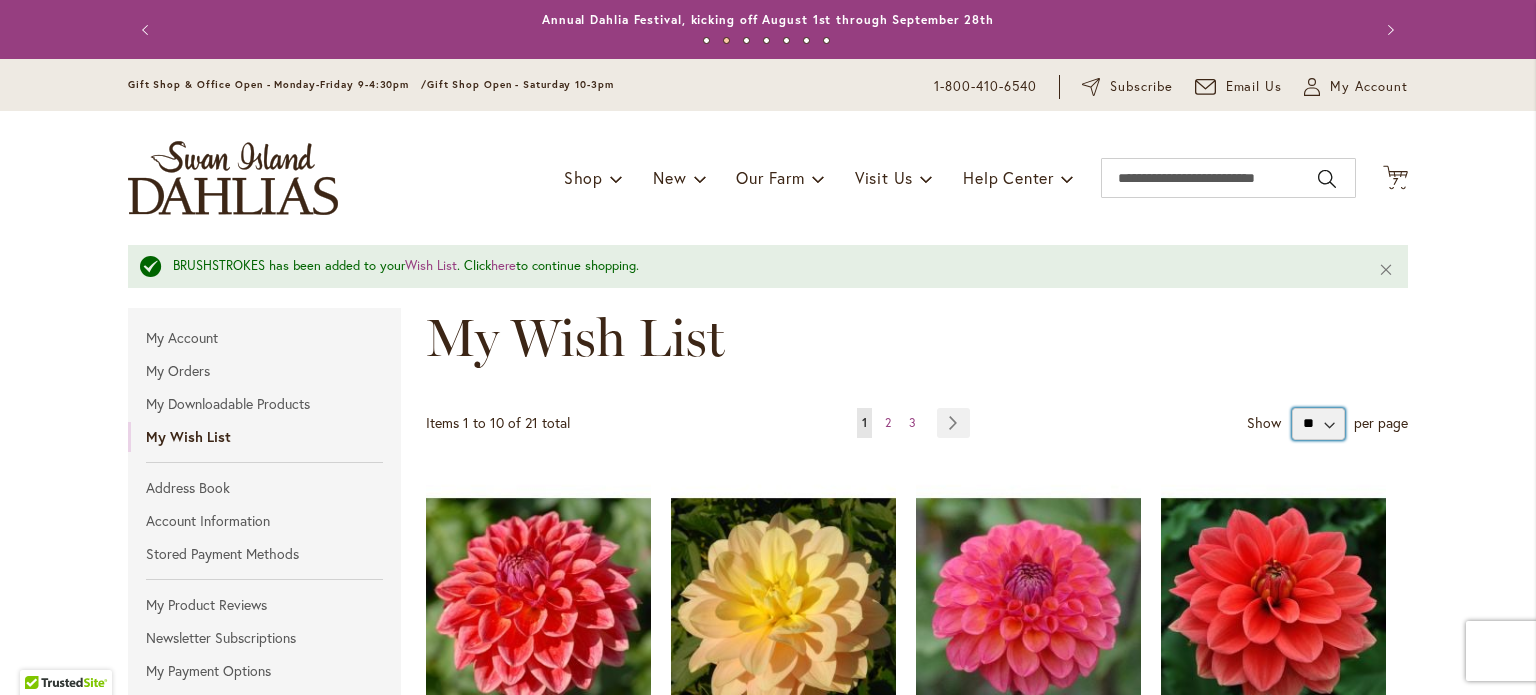 click on "**
**
**" at bounding box center [1318, 424] 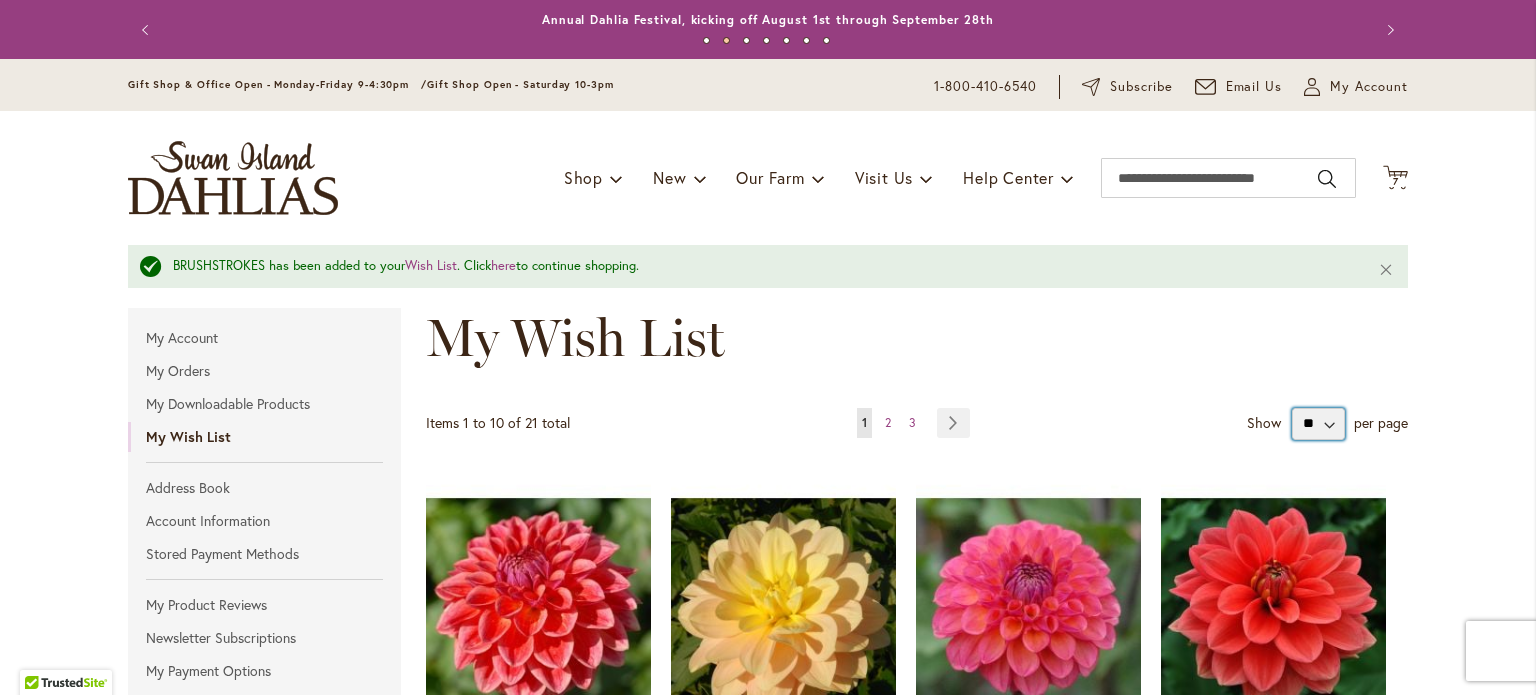 select on "**********" 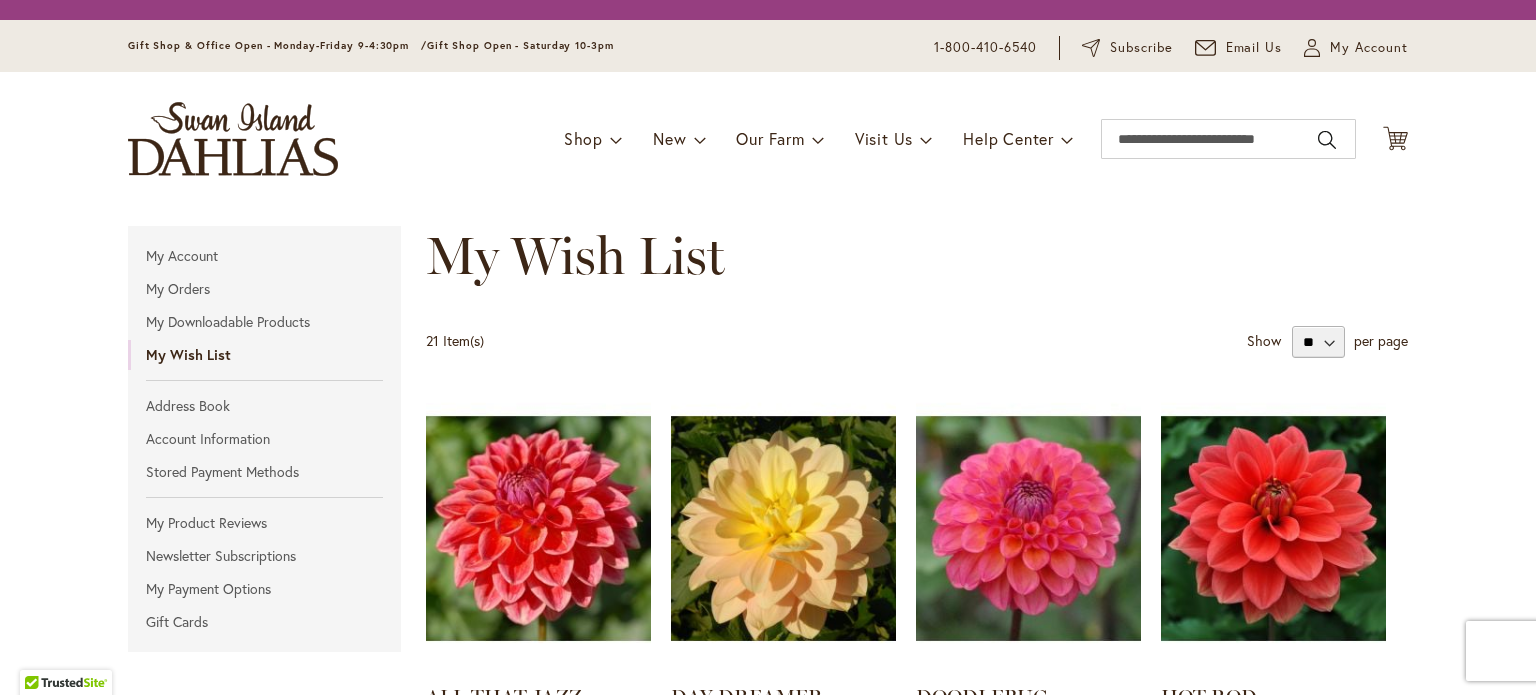 scroll, scrollTop: 0, scrollLeft: 0, axis: both 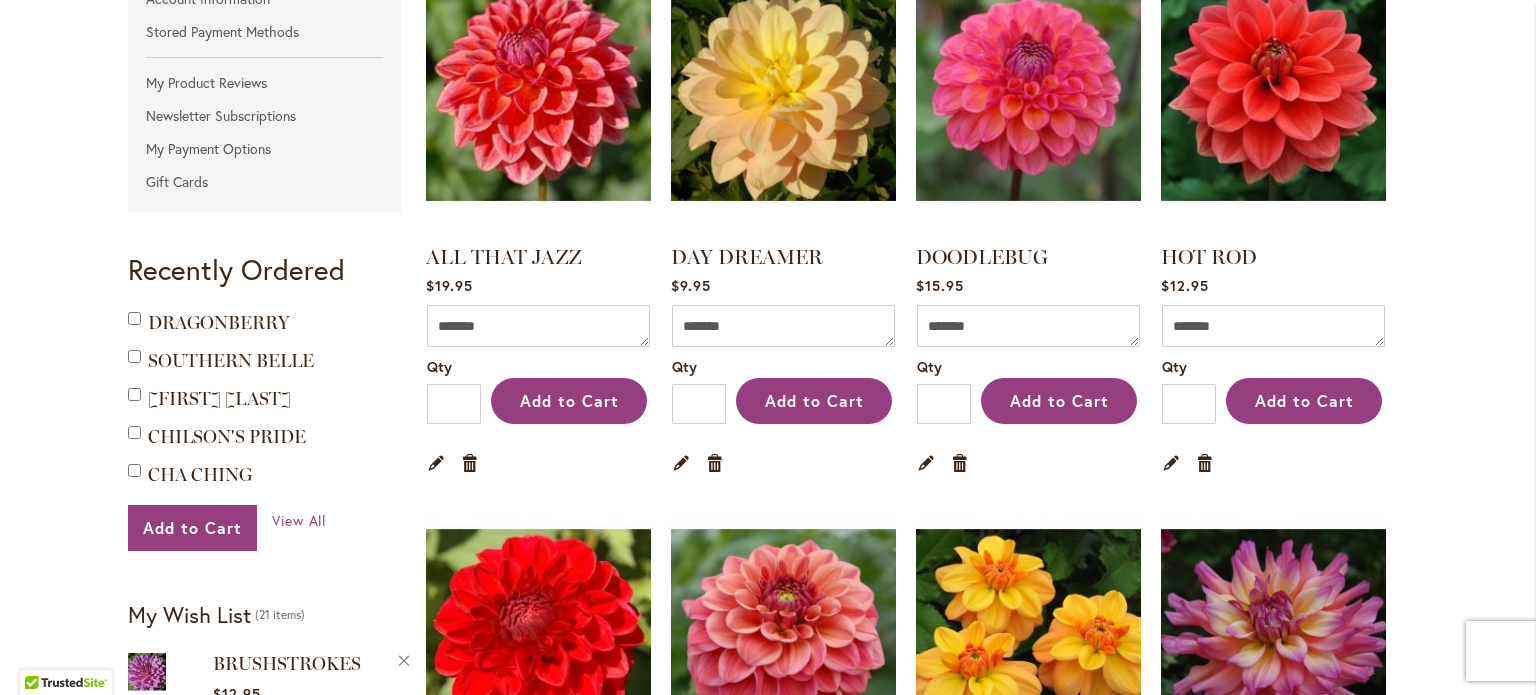 type on "**********" 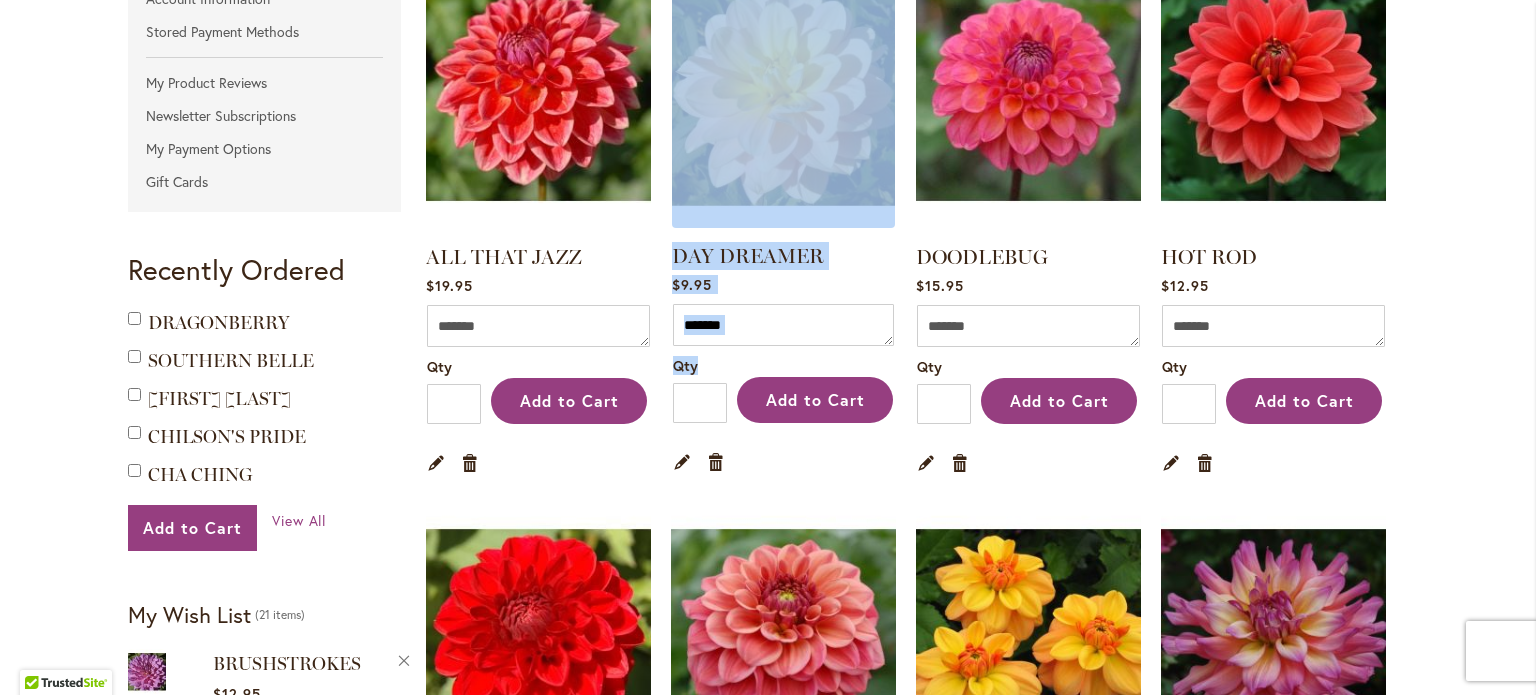 drag, startPoint x: 713, startPoint y: 378, endPoint x: 763, endPoint y: 152, distance: 231.4649 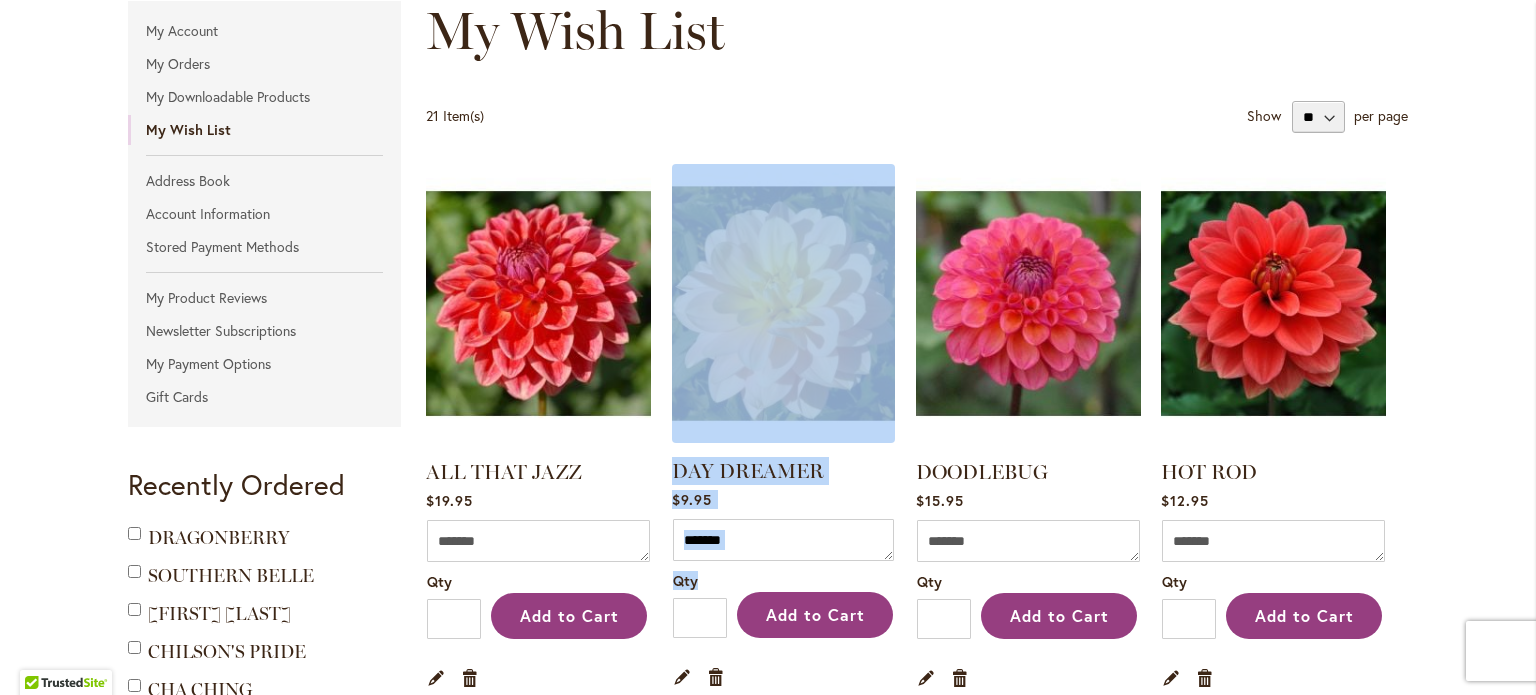scroll, scrollTop: 259, scrollLeft: 0, axis: vertical 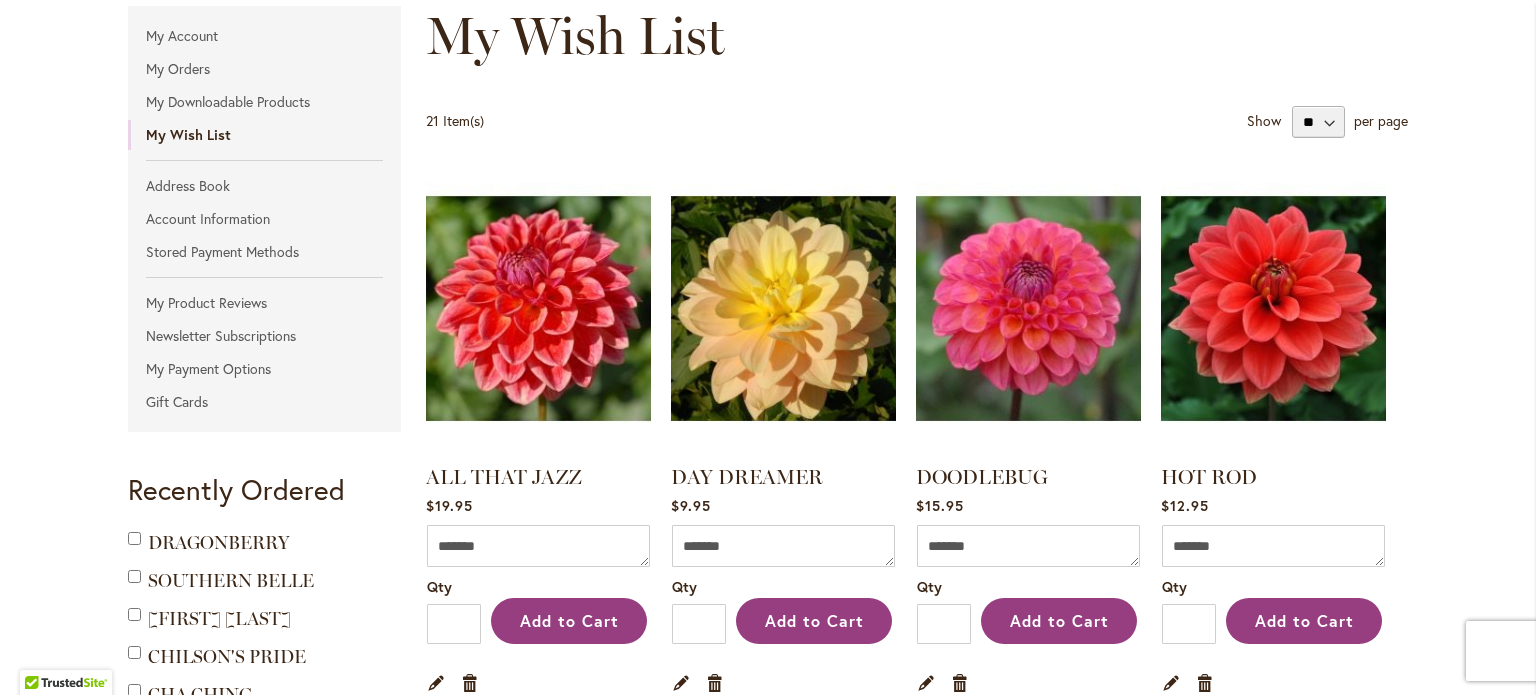 click on "My Wish List" at bounding box center (917, 56) 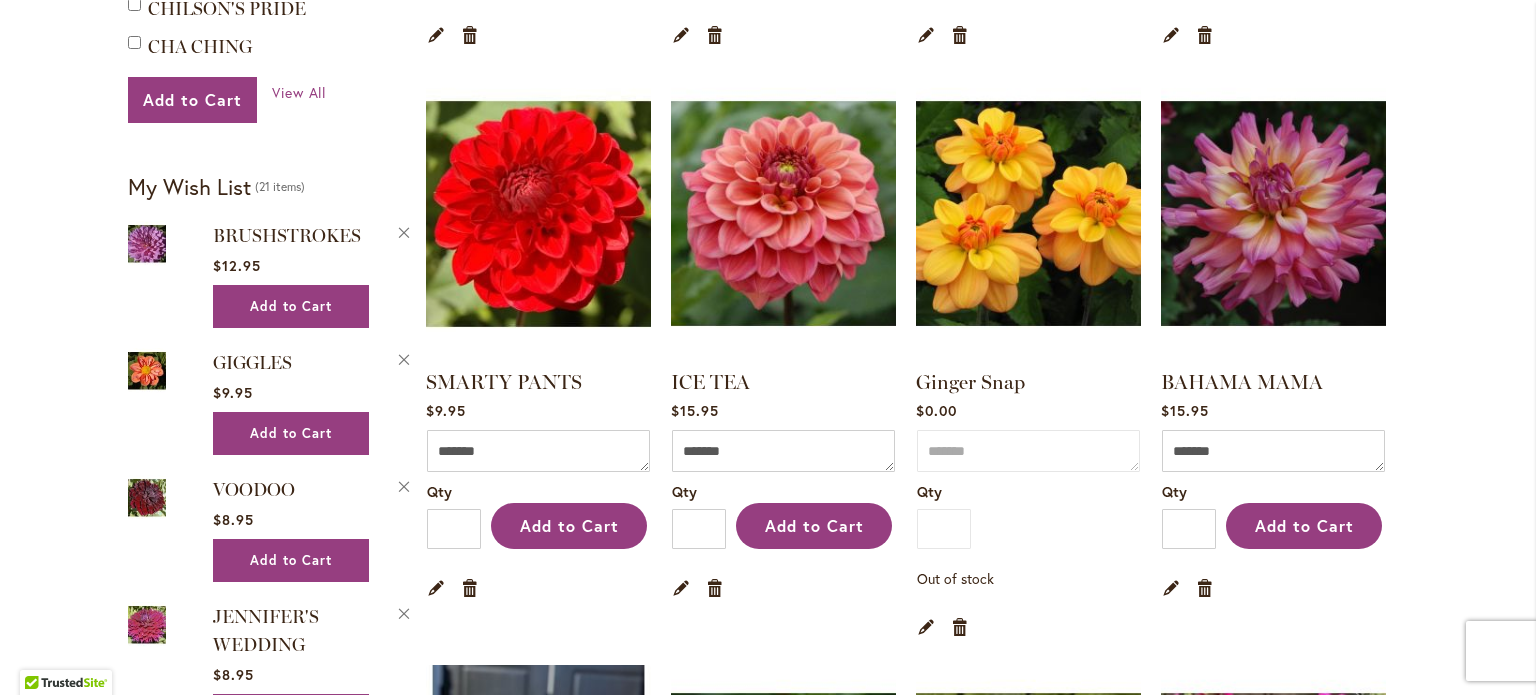 scroll, scrollTop: 908, scrollLeft: 0, axis: vertical 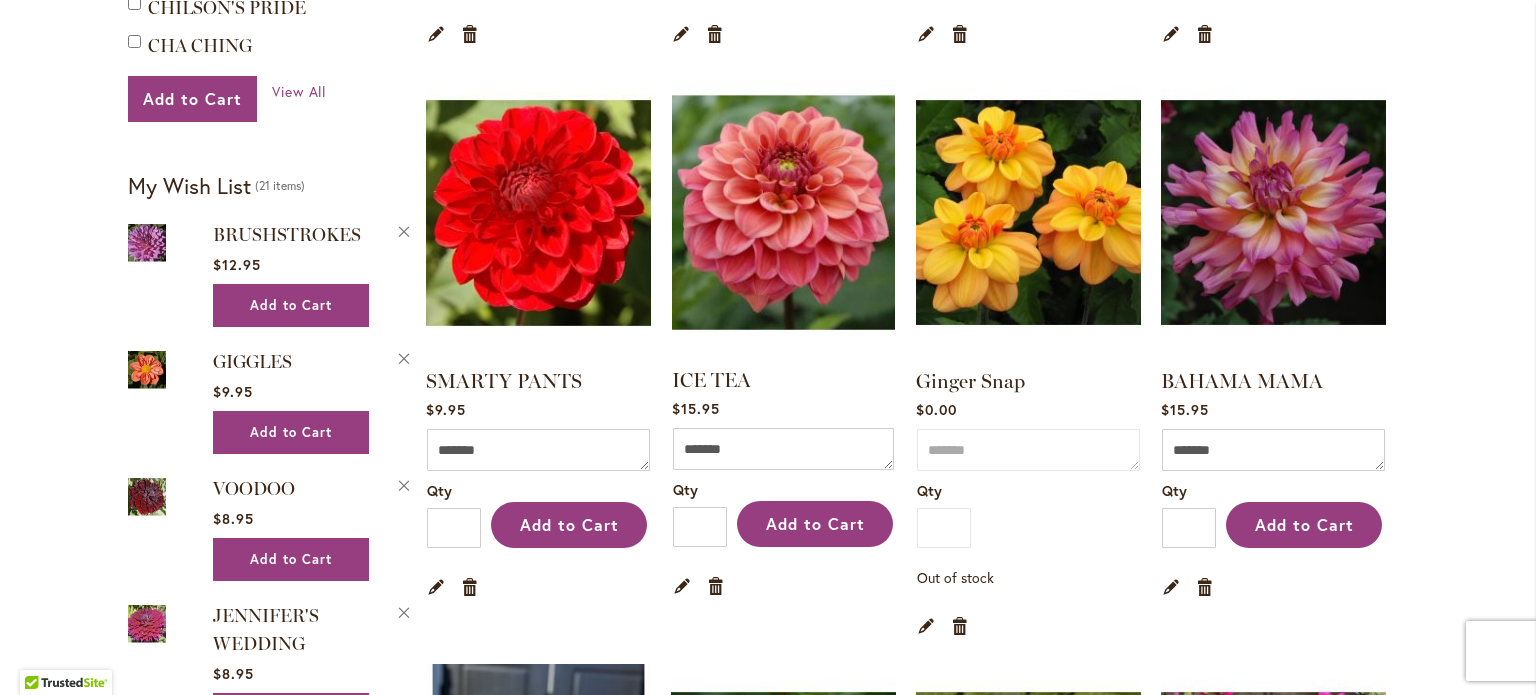 click at bounding box center [784, 212] 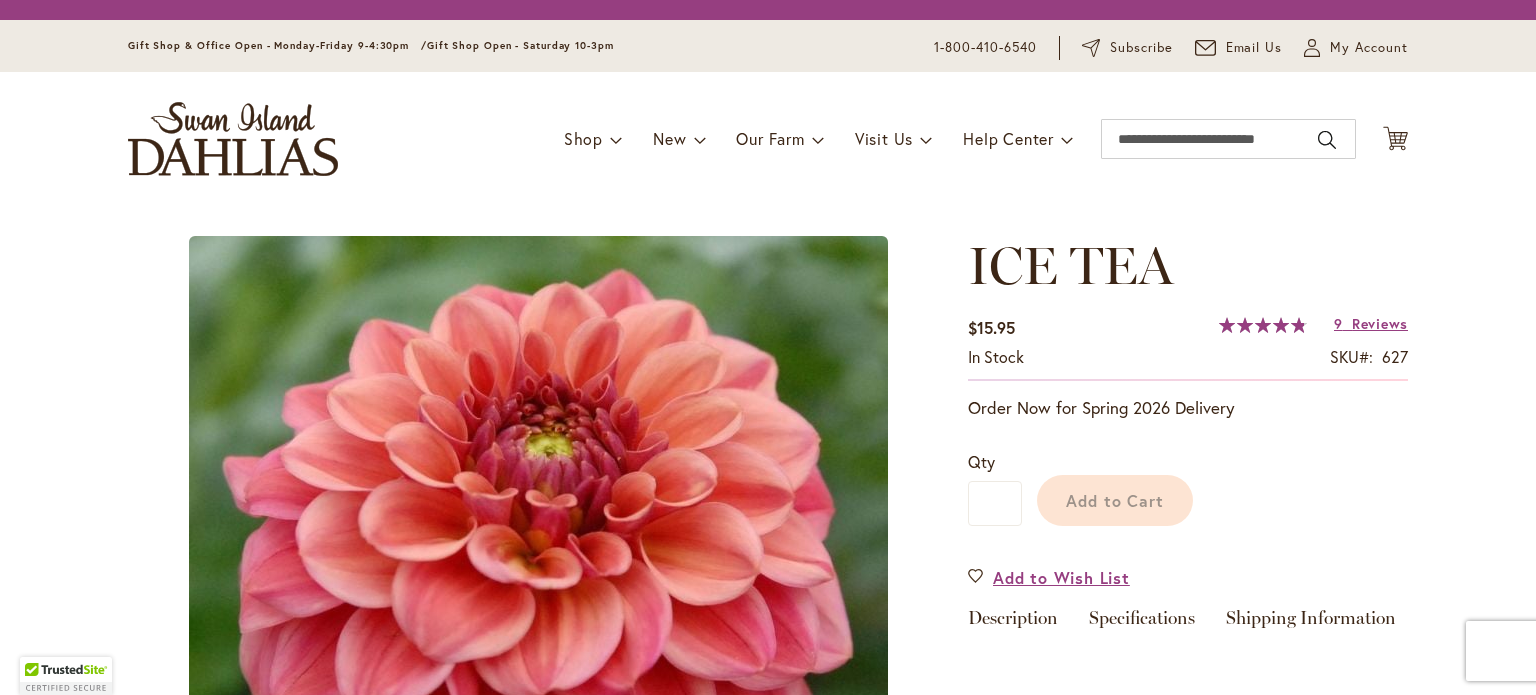 scroll, scrollTop: 0, scrollLeft: 0, axis: both 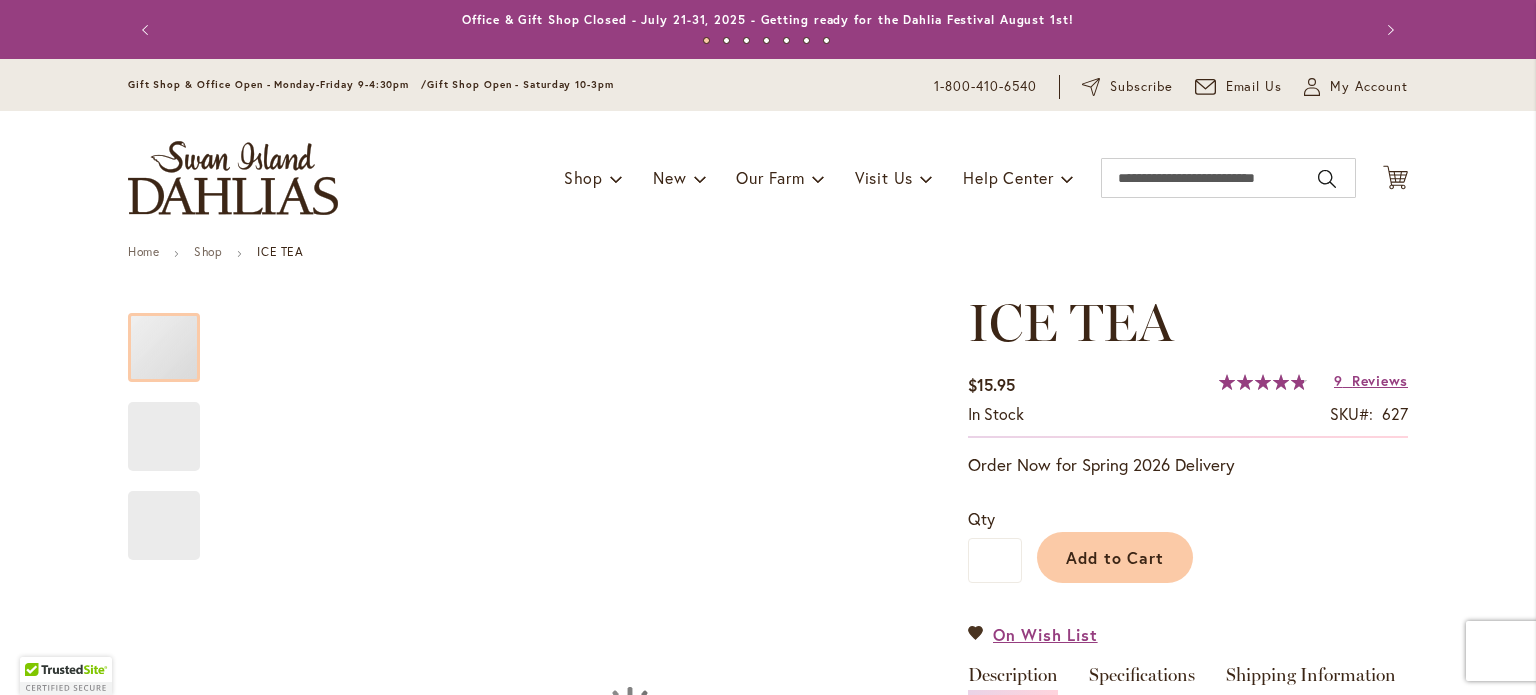 type on "*****" 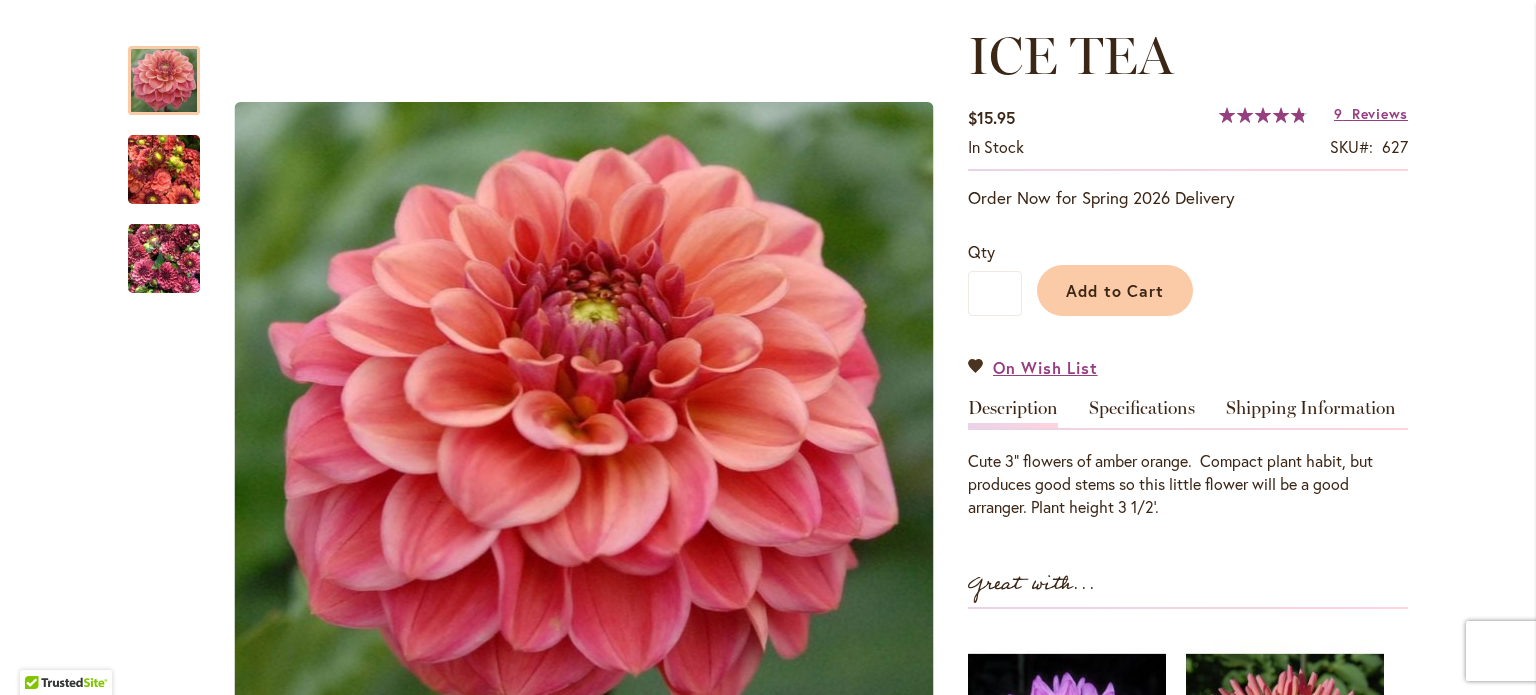 scroll, scrollTop: 263, scrollLeft: 0, axis: vertical 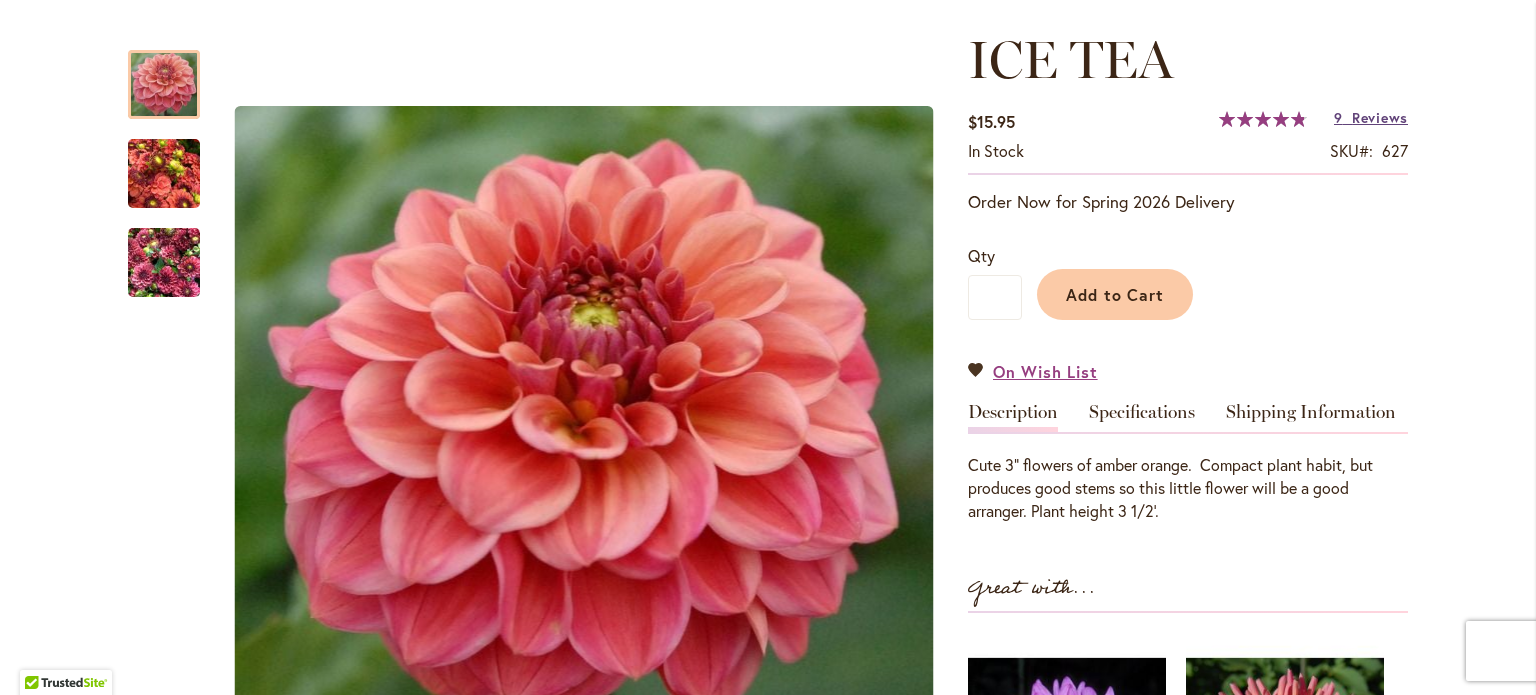 type on "**********" 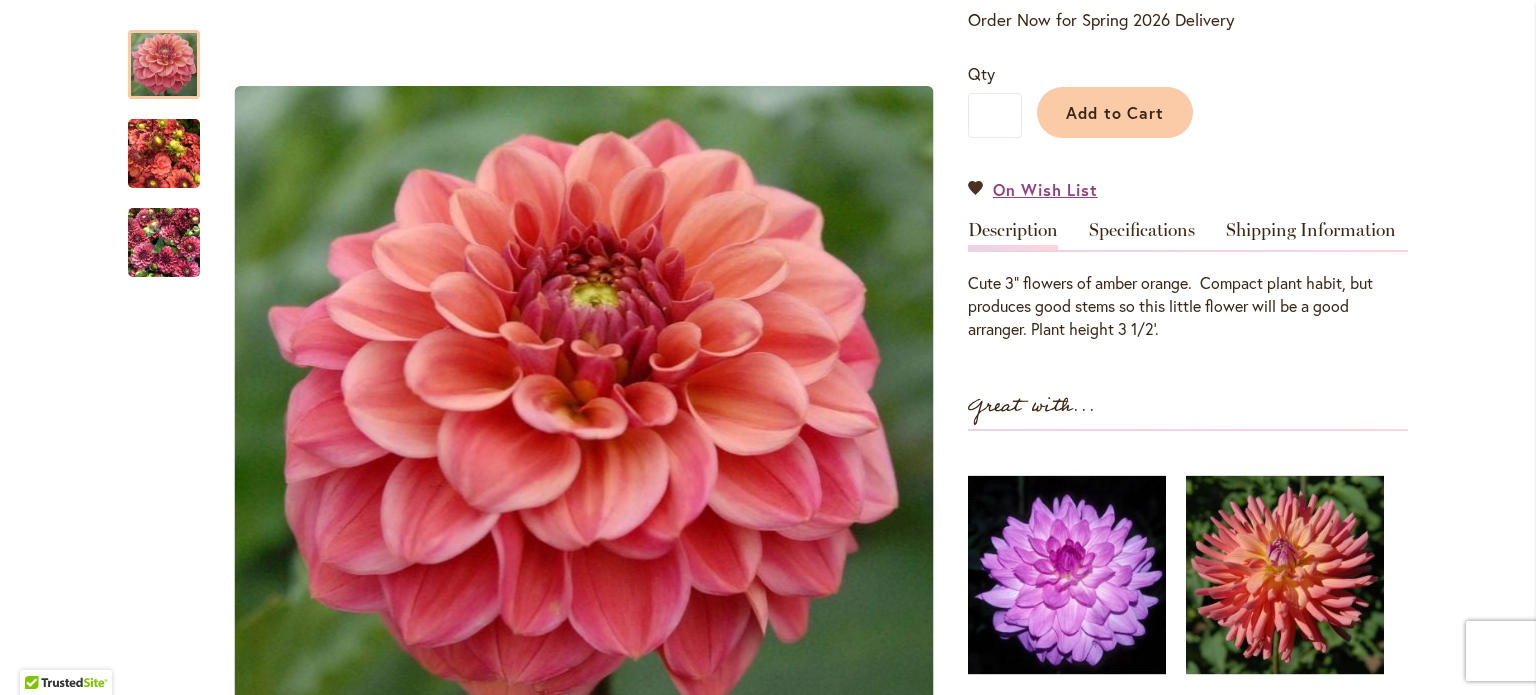 scroll, scrollTop: 442, scrollLeft: 0, axis: vertical 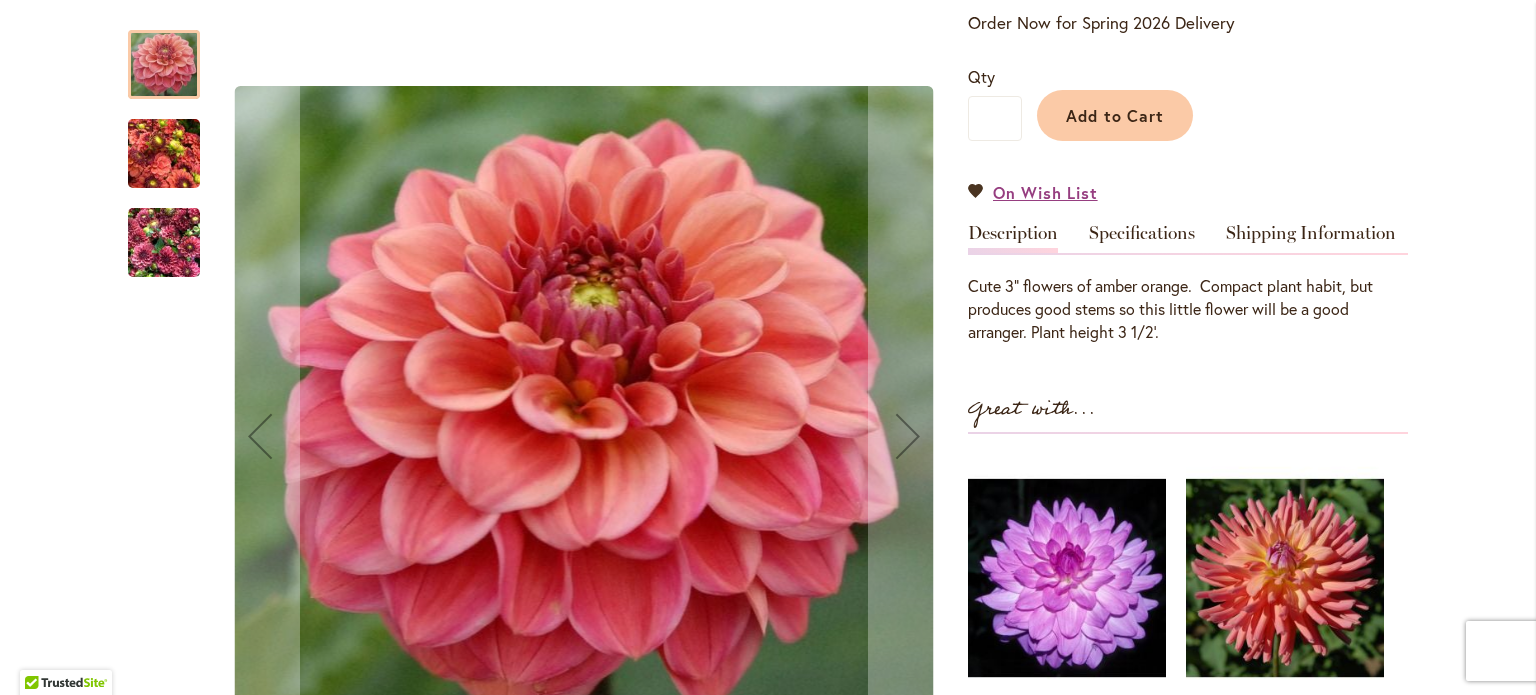 click at bounding box center (164, 64) 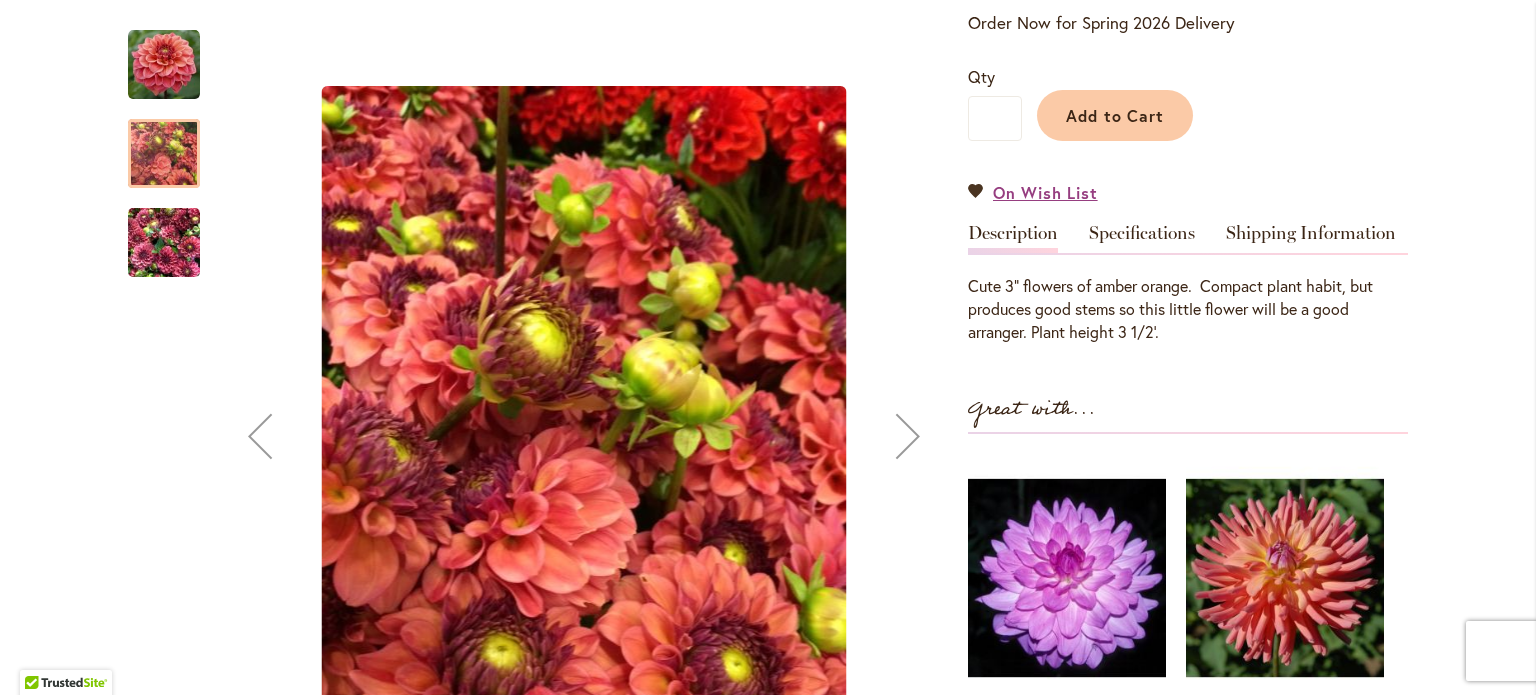 click at bounding box center [164, 243] 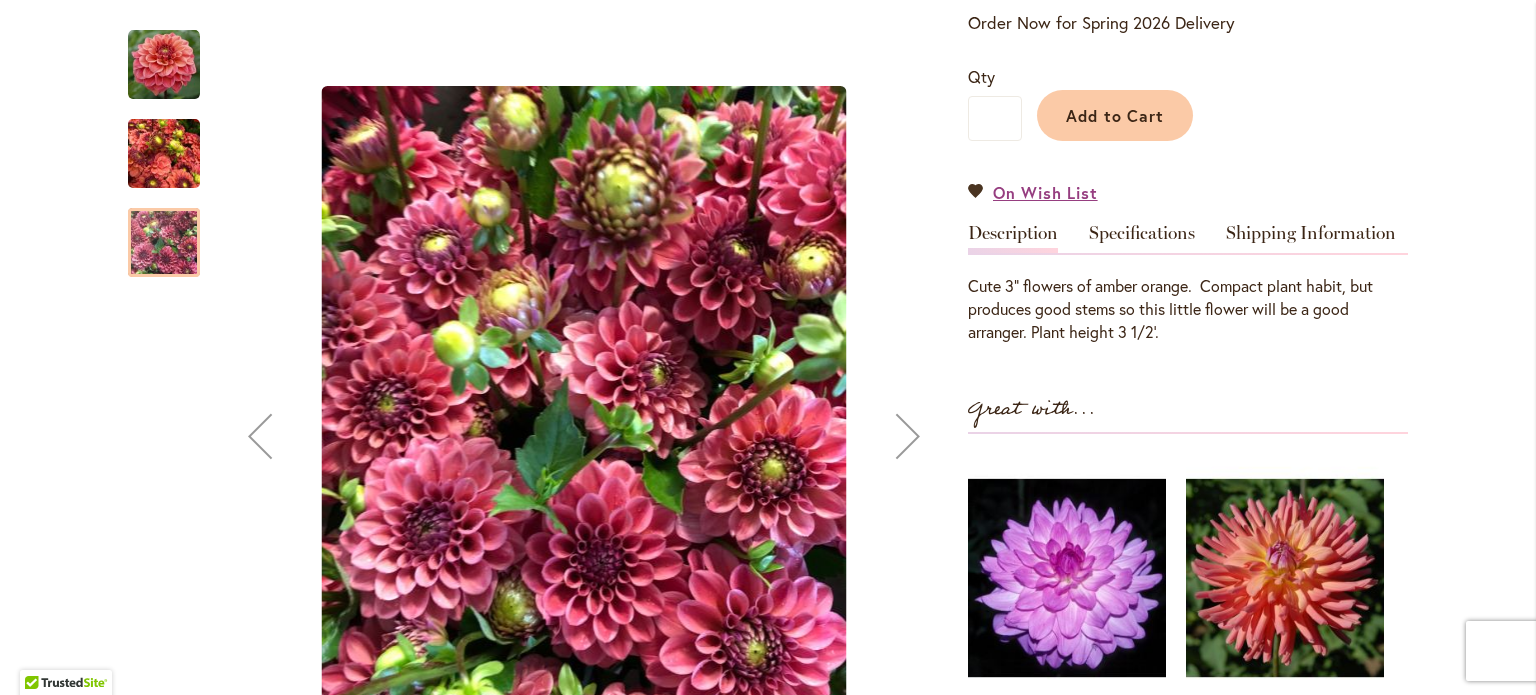 click at bounding box center (164, 154) 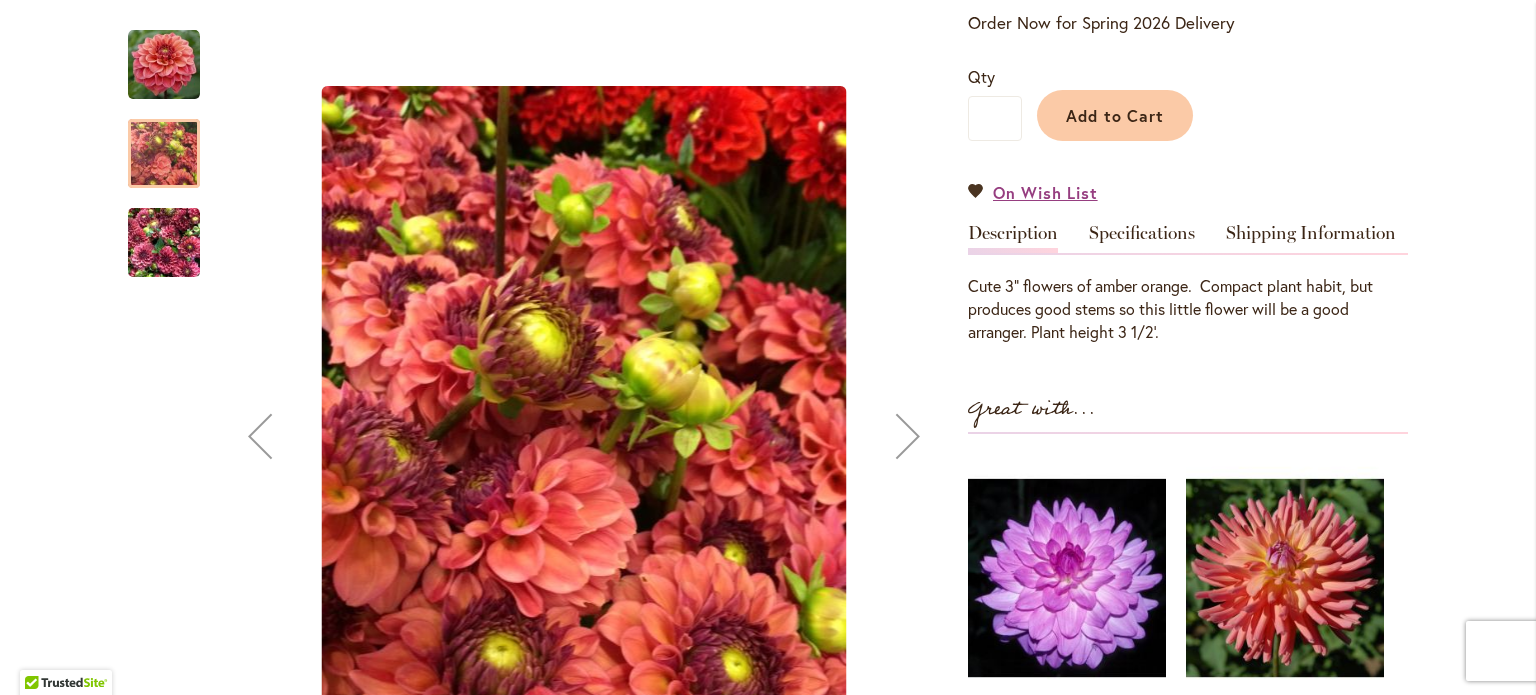 click at bounding box center (164, 65) 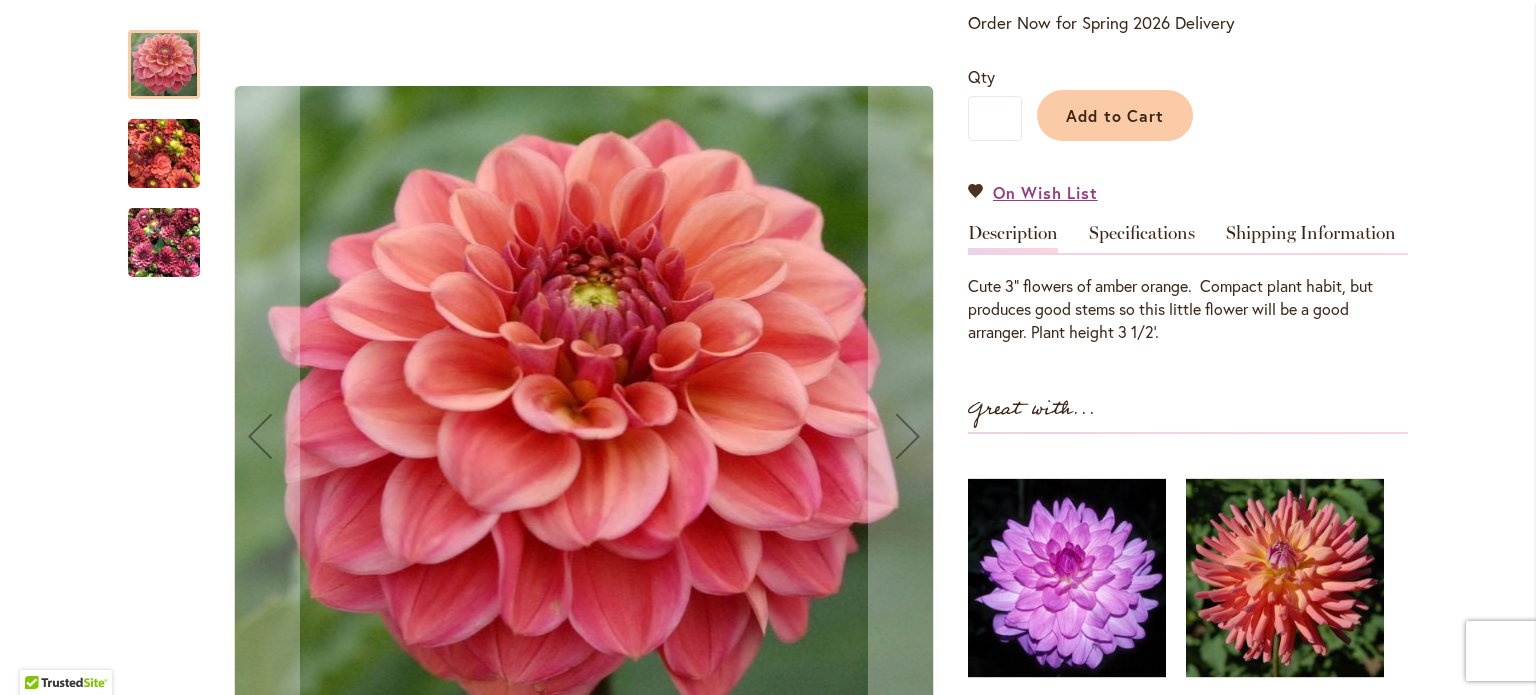 click at bounding box center (164, 143) 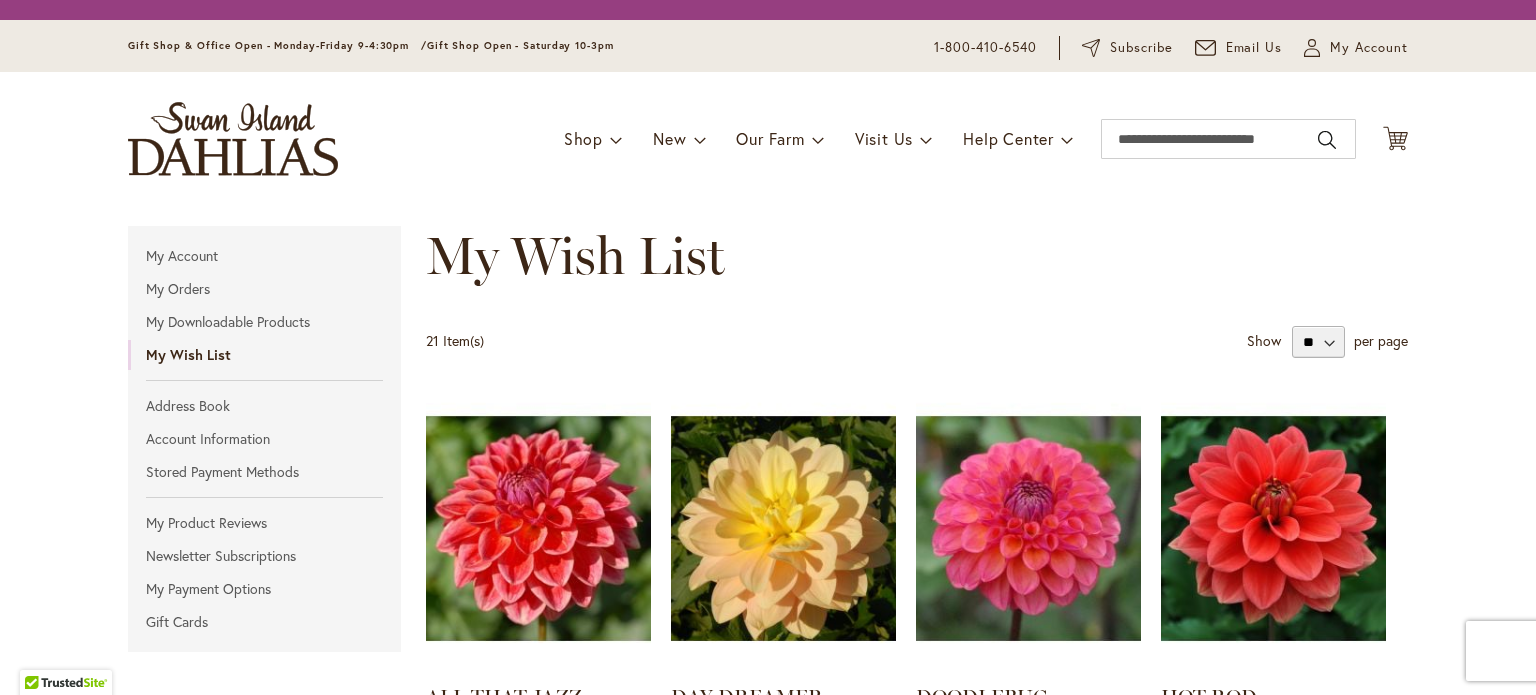 scroll, scrollTop: 0, scrollLeft: 0, axis: both 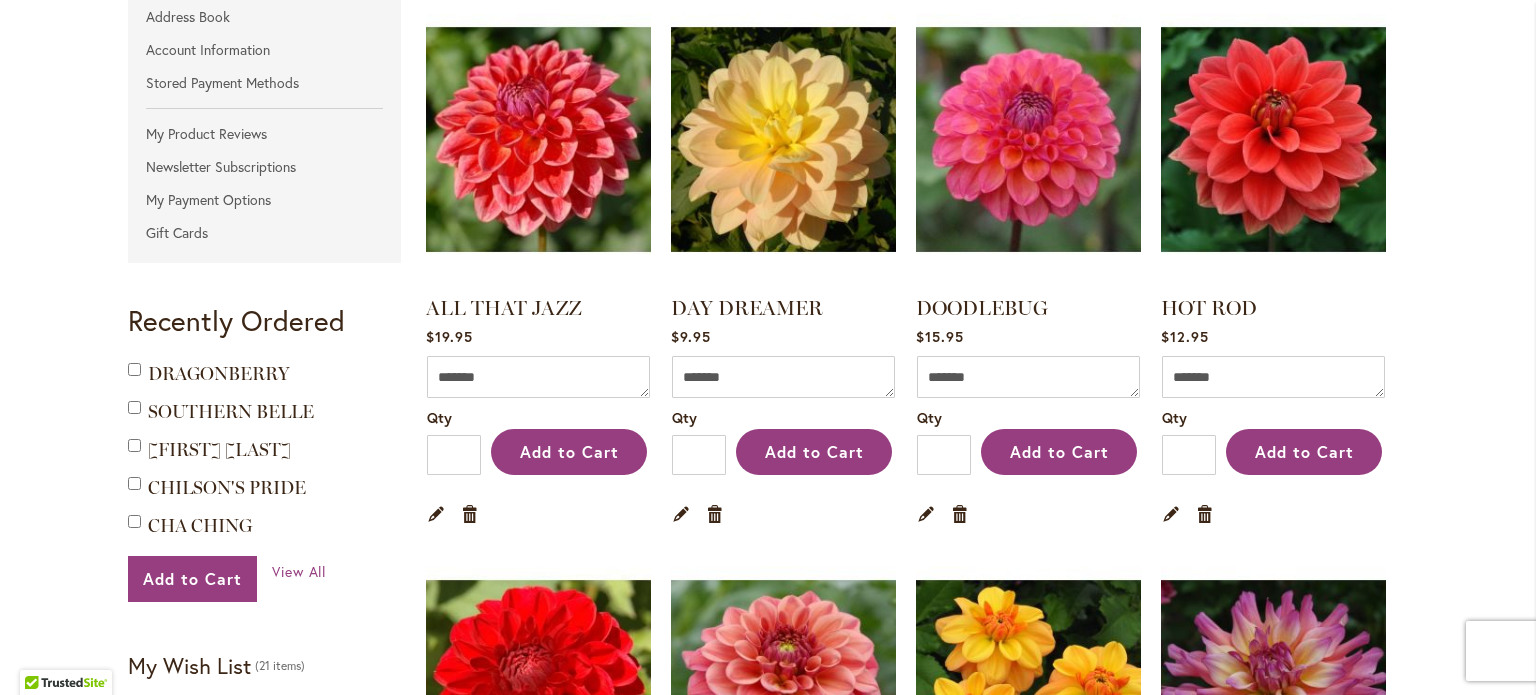 type on "**********" 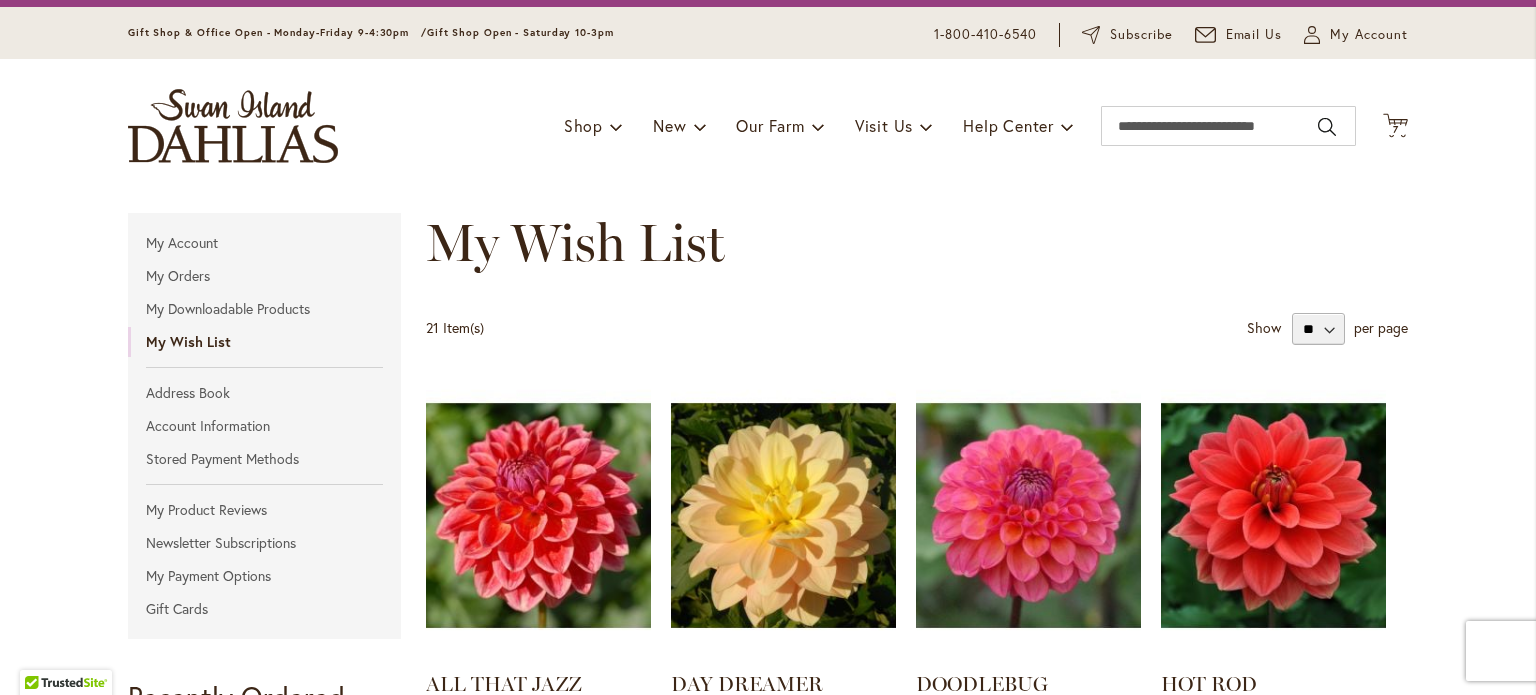 scroll, scrollTop: 60, scrollLeft: 0, axis: vertical 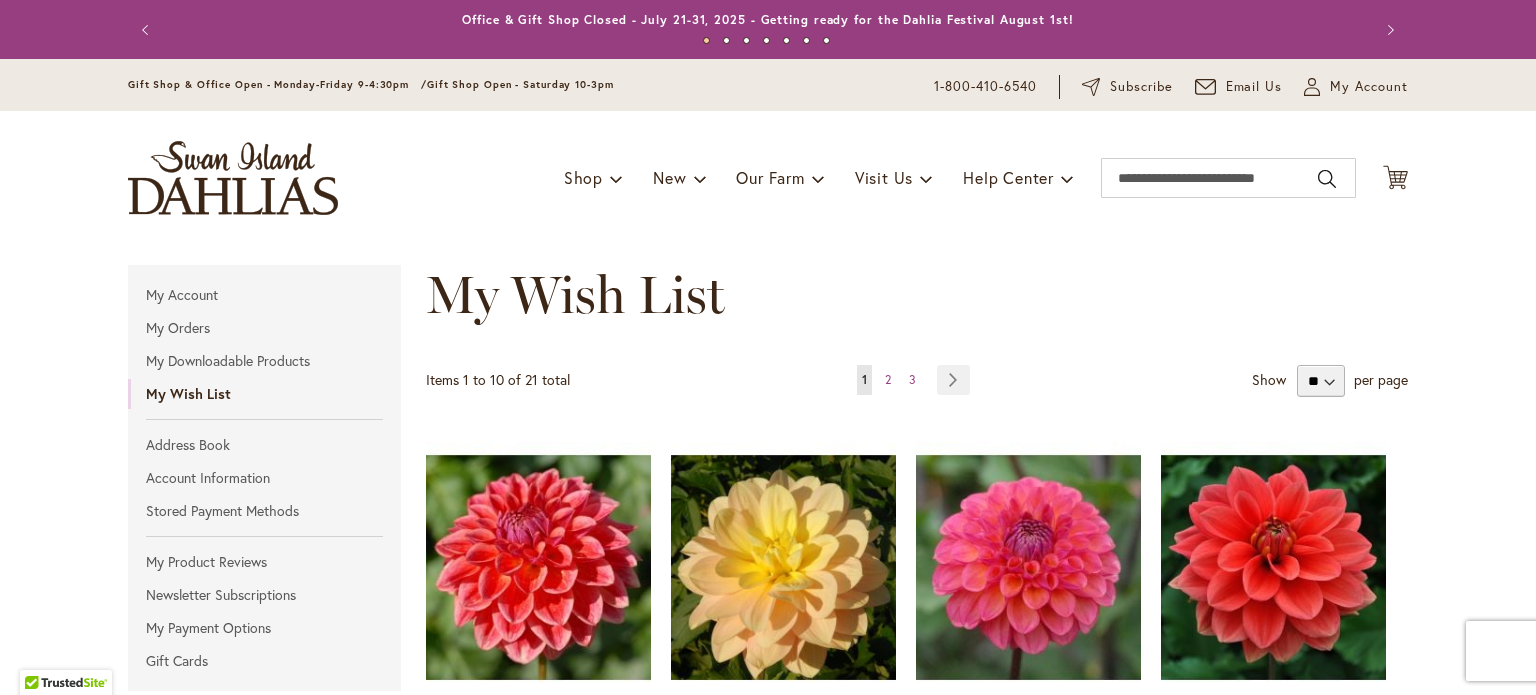 select on "**********" 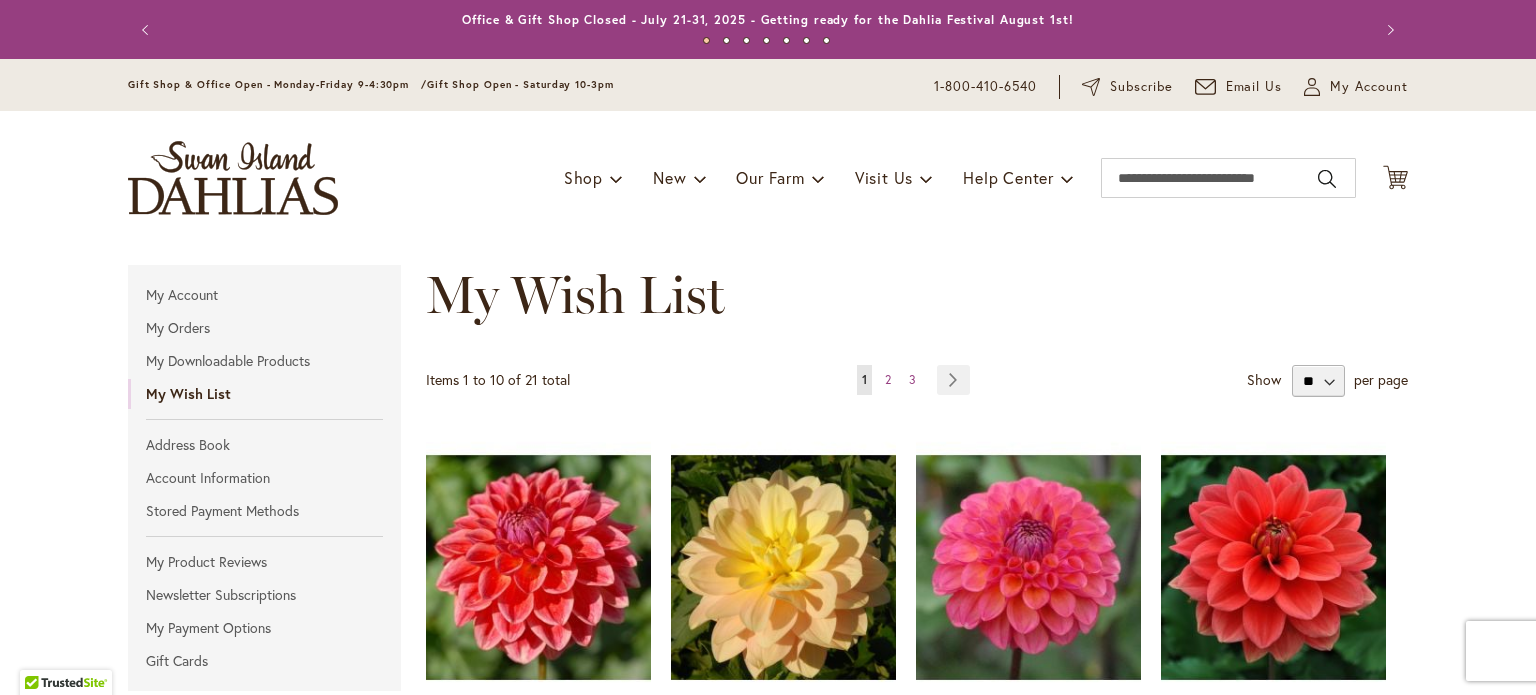 scroll, scrollTop: 0, scrollLeft: 0, axis: both 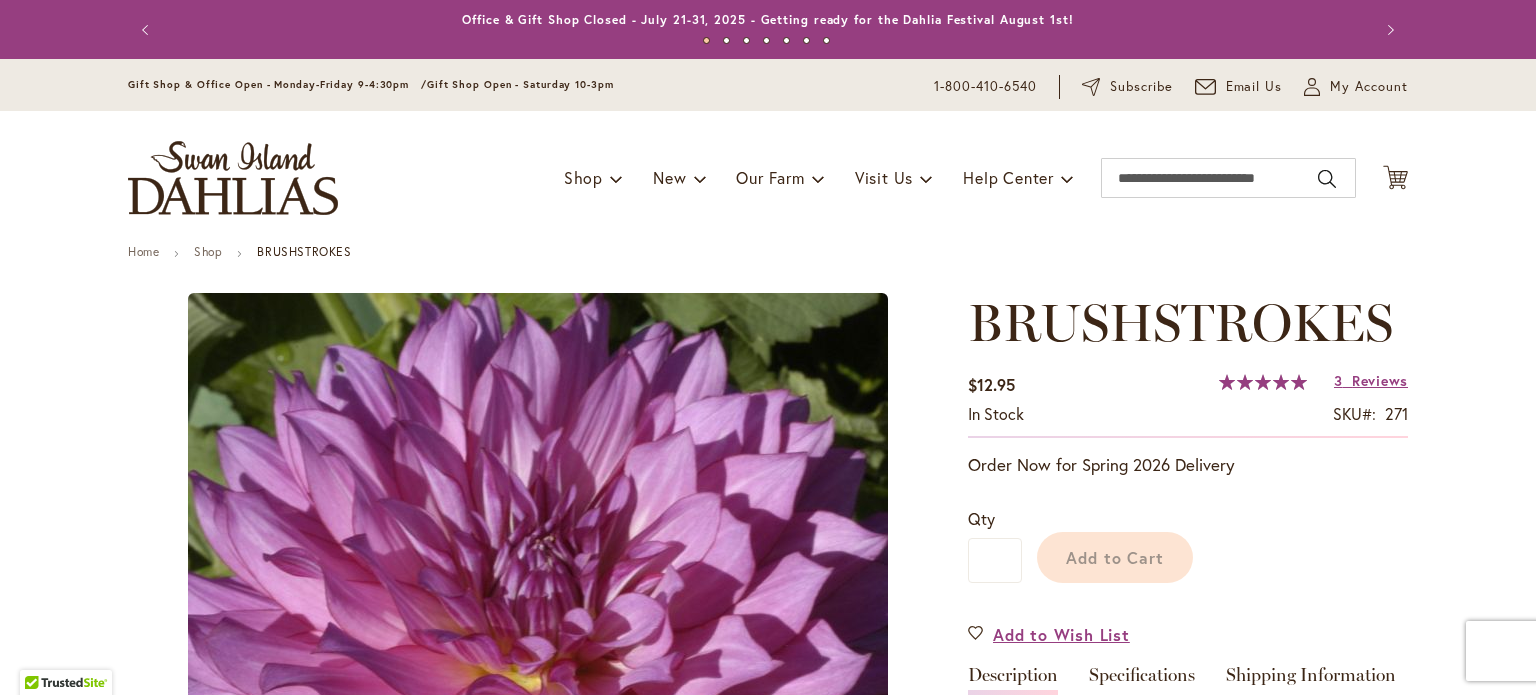 type on "*****" 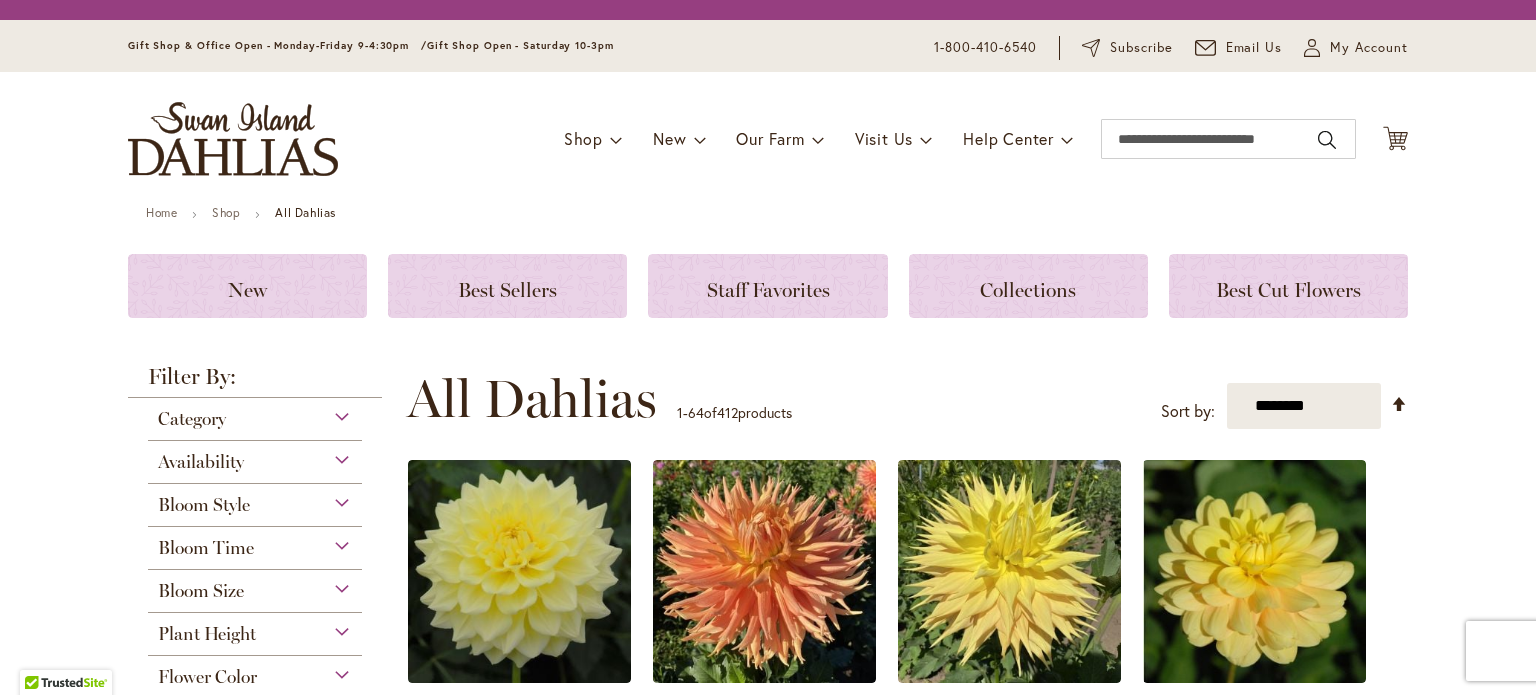 scroll, scrollTop: 0, scrollLeft: 0, axis: both 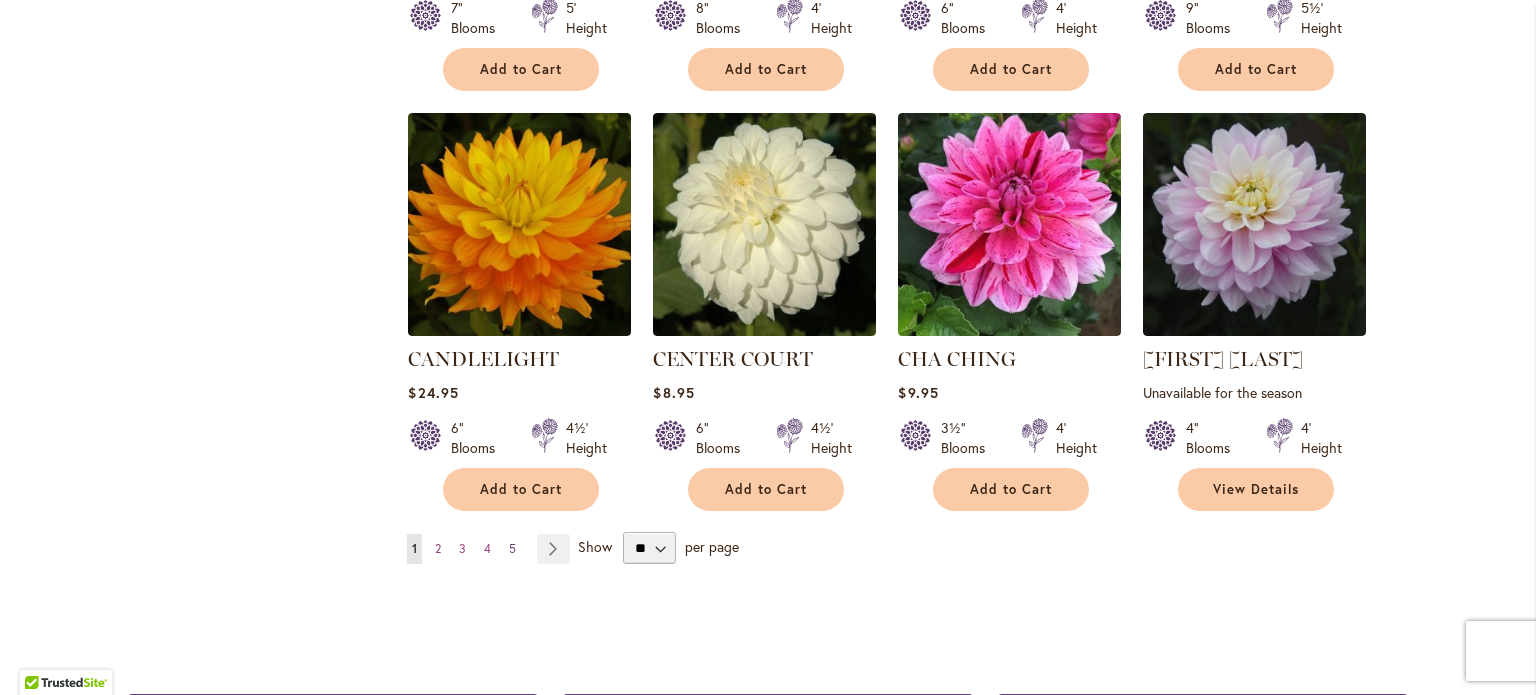 type on "**********" 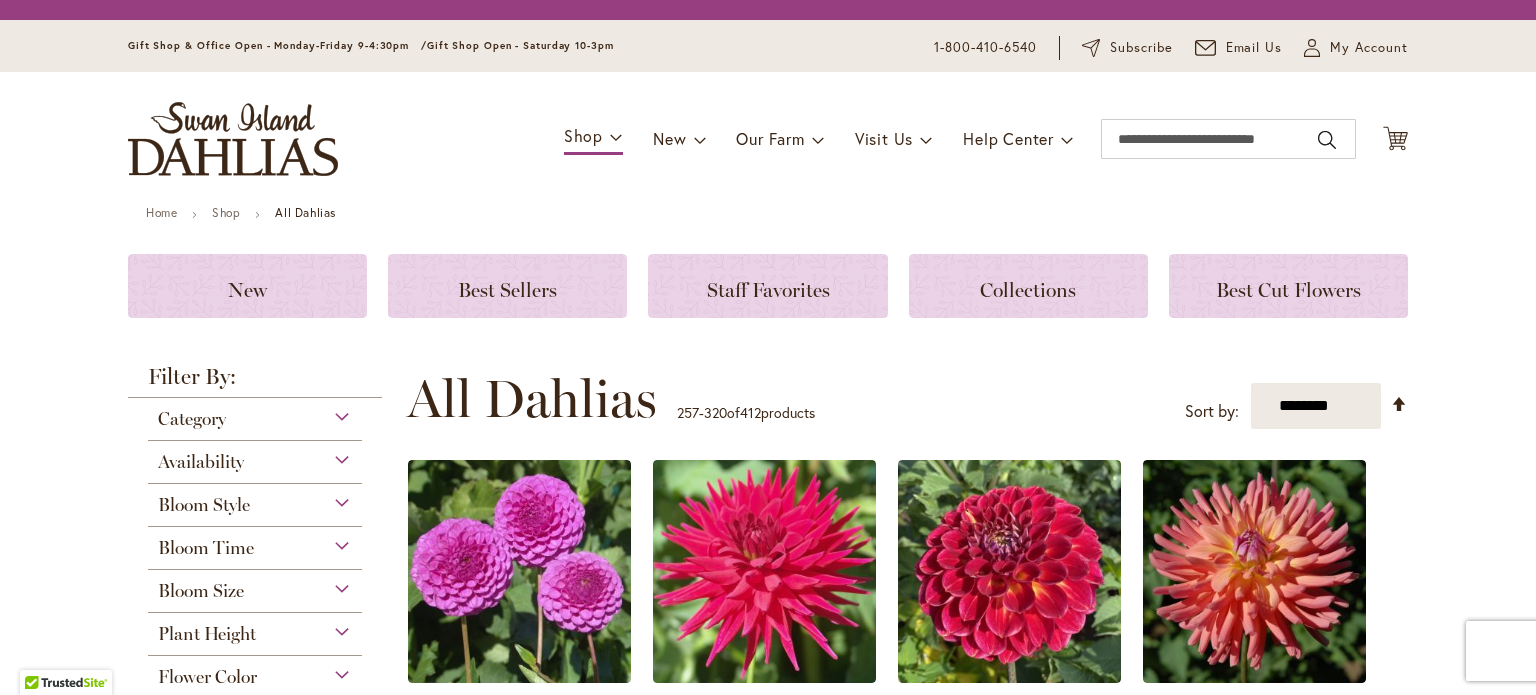 scroll, scrollTop: 0, scrollLeft: 0, axis: both 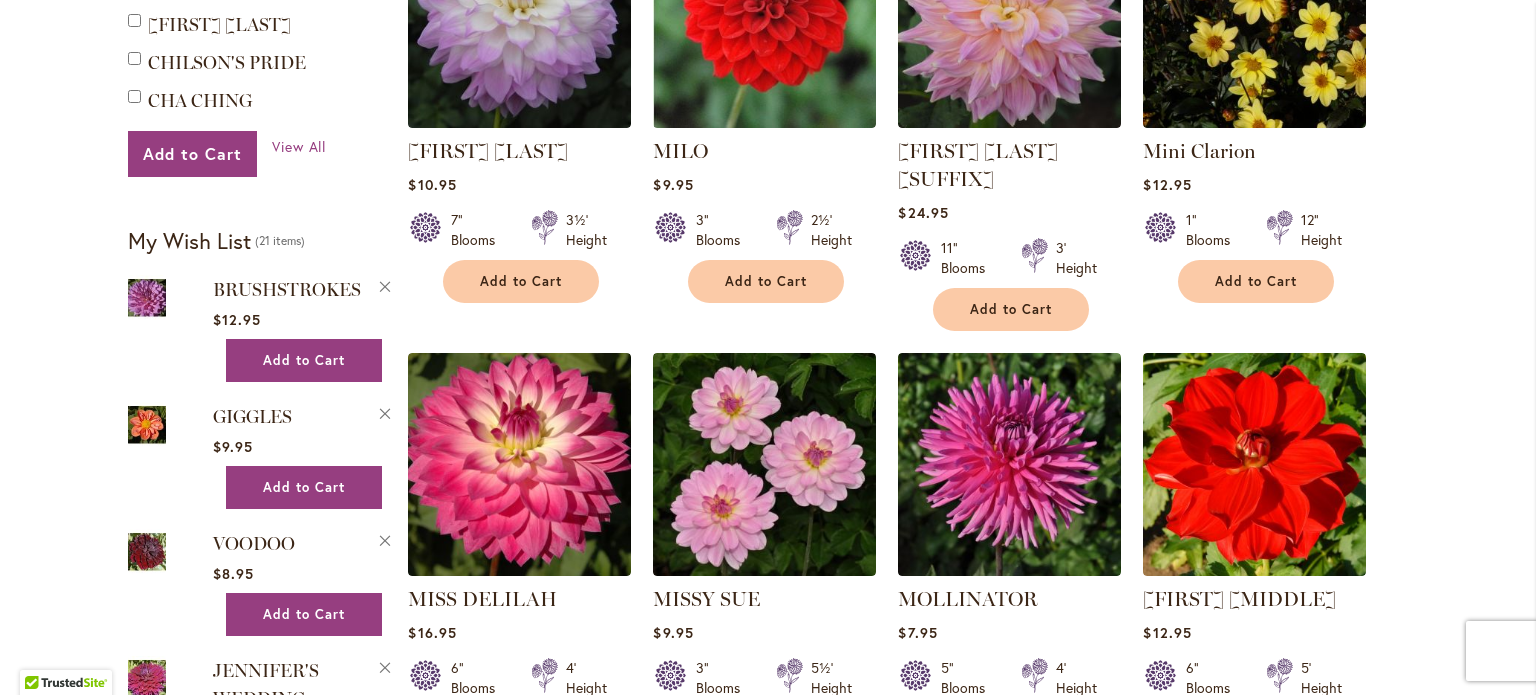 type on "**********" 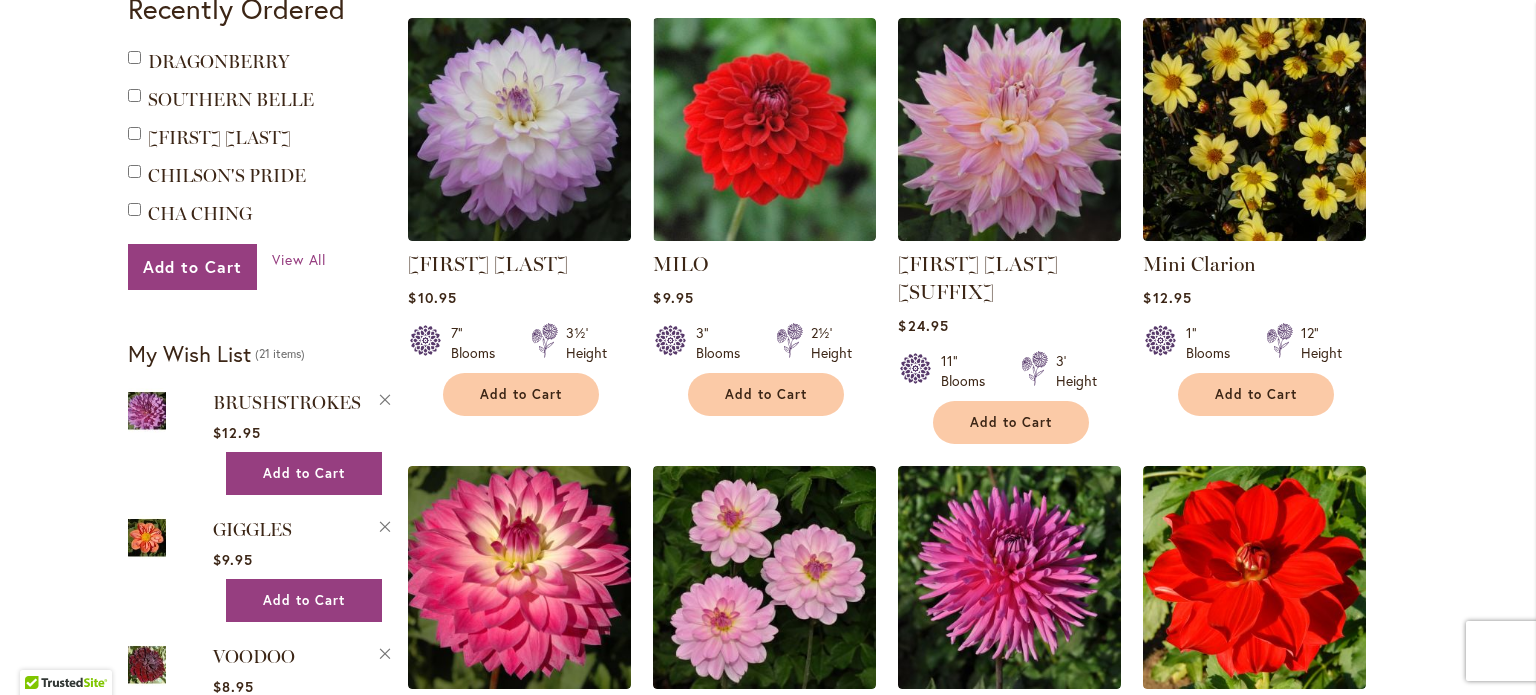 scroll, scrollTop: 1322, scrollLeft: 0, axis: vertical 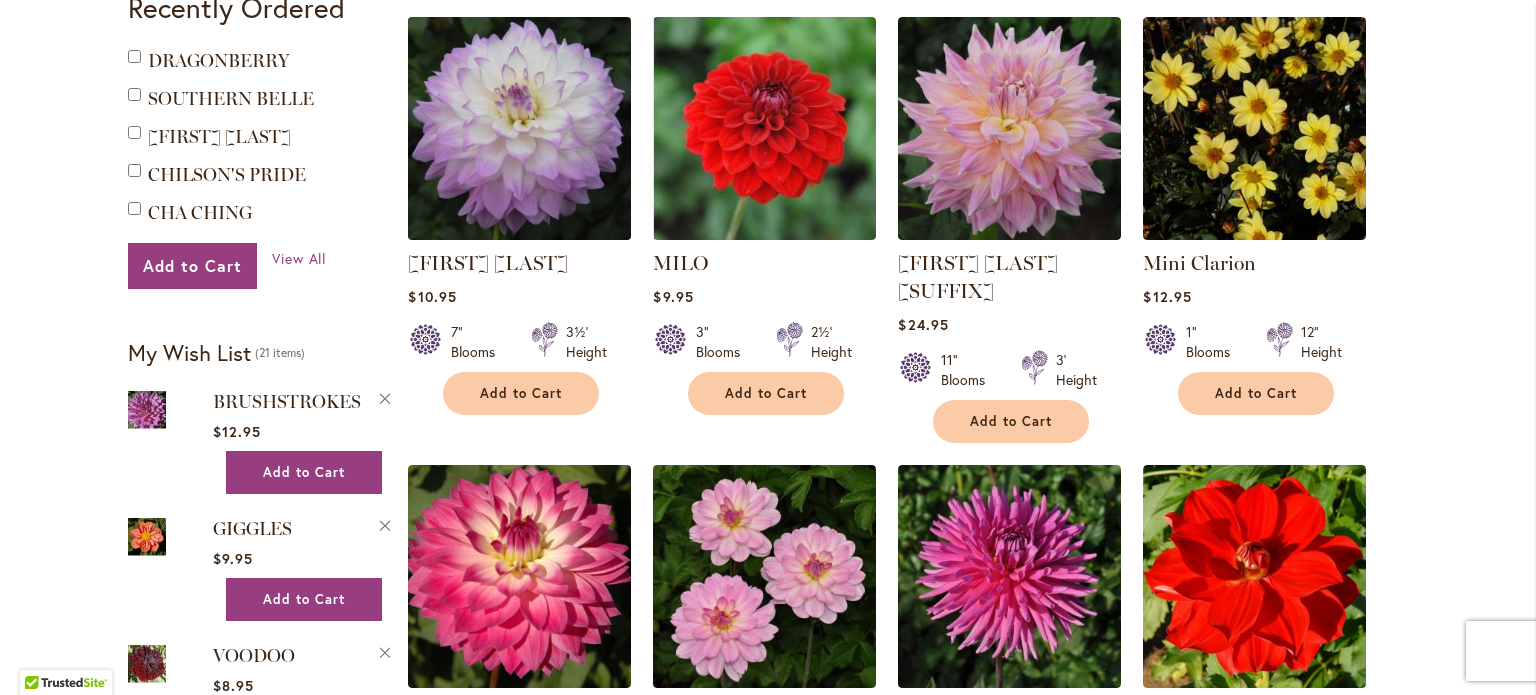 click at bounding box center (520, 129) 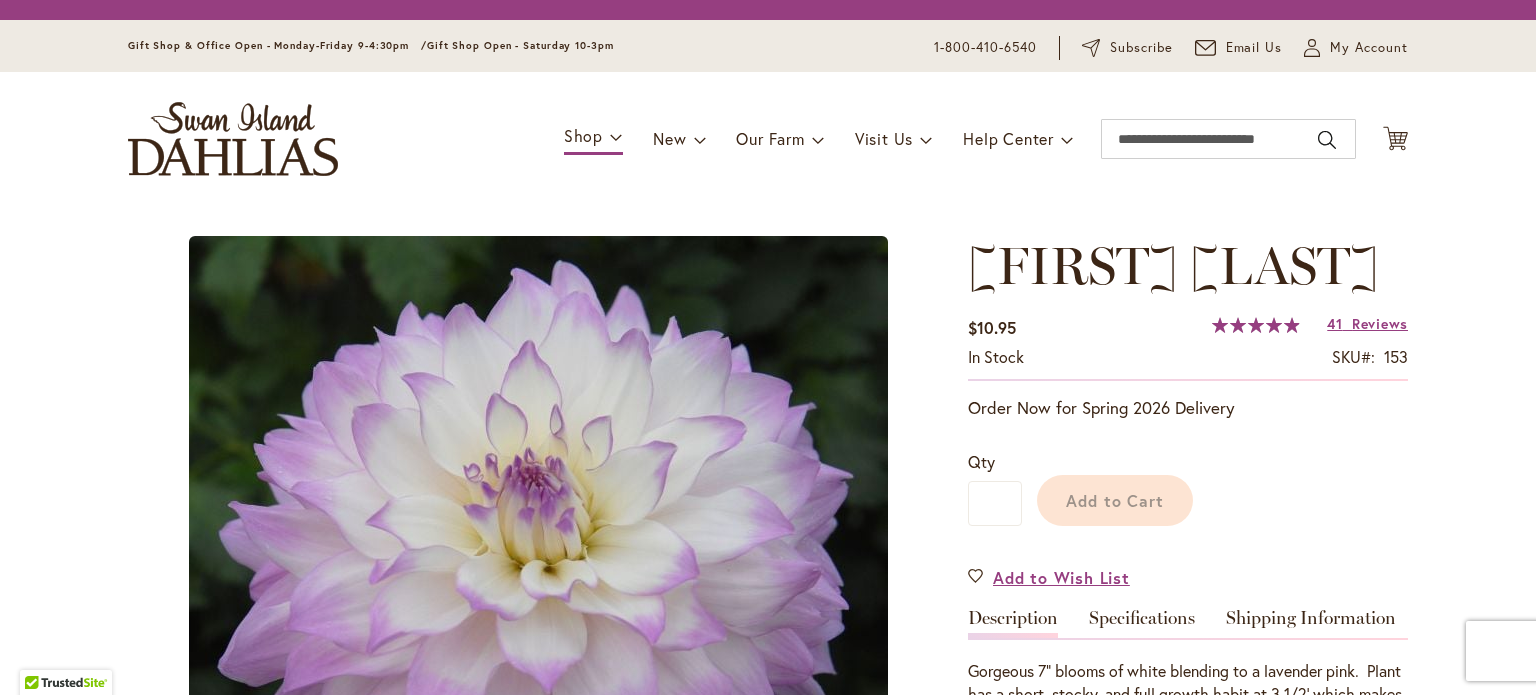 scroll, scrollTop: 0, scrollLeft: 0, axis: both 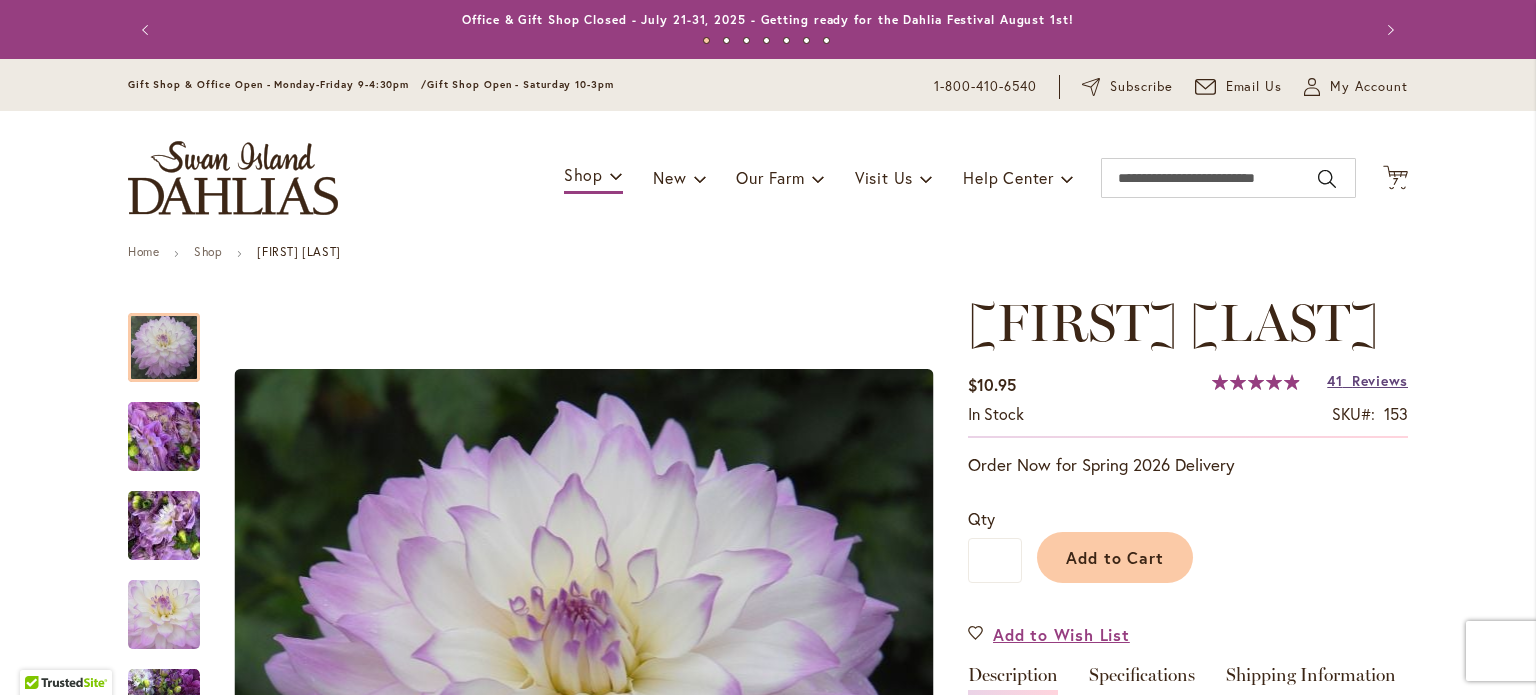 type on "**********" 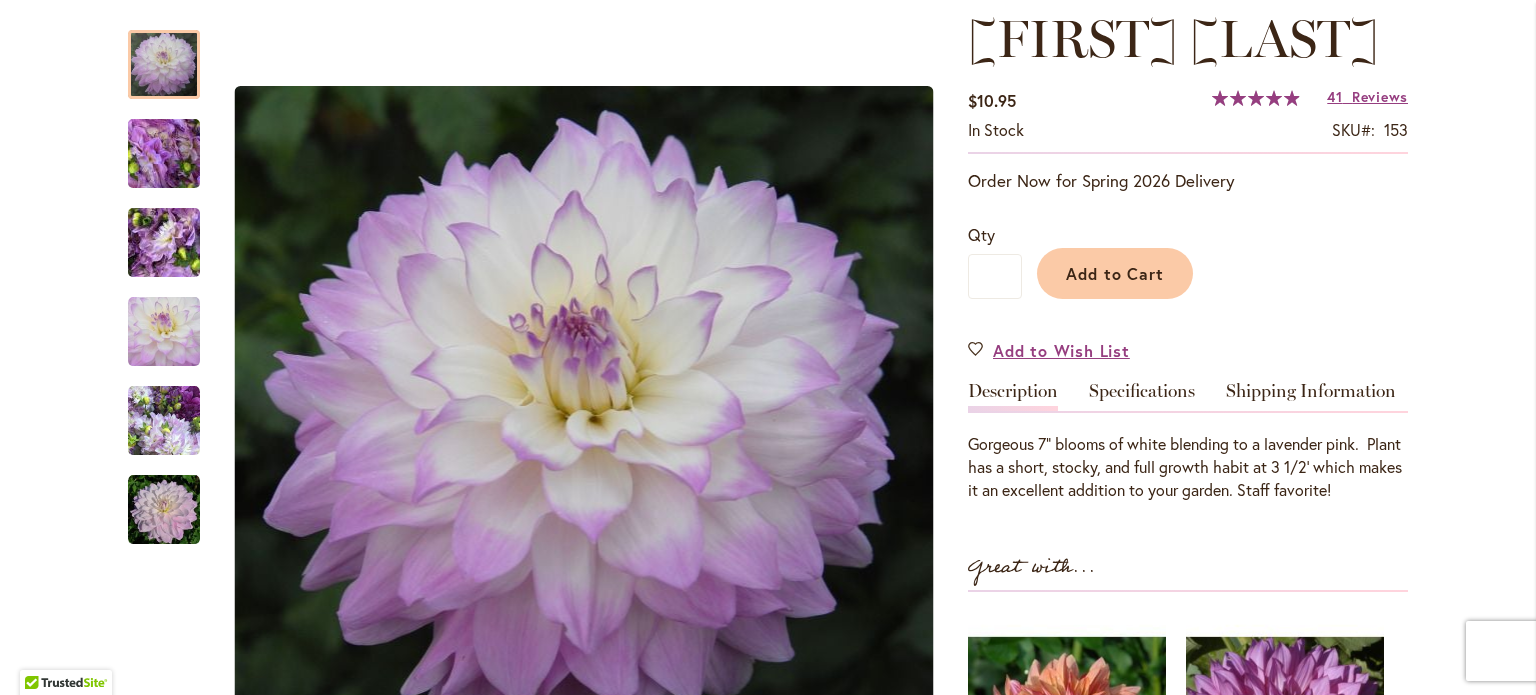 scroll, scrollTop: 272, scrollLeft: 0, axis: vertical 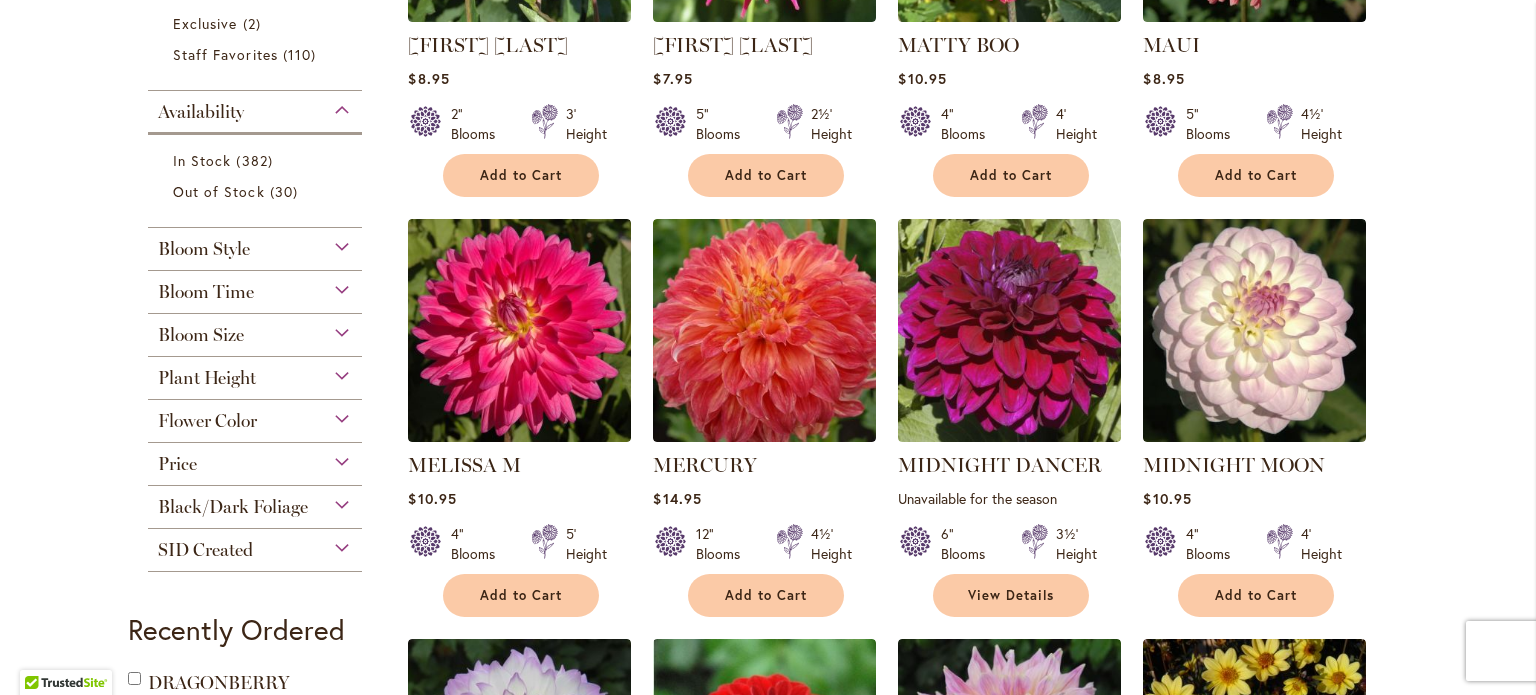 type on "**********" 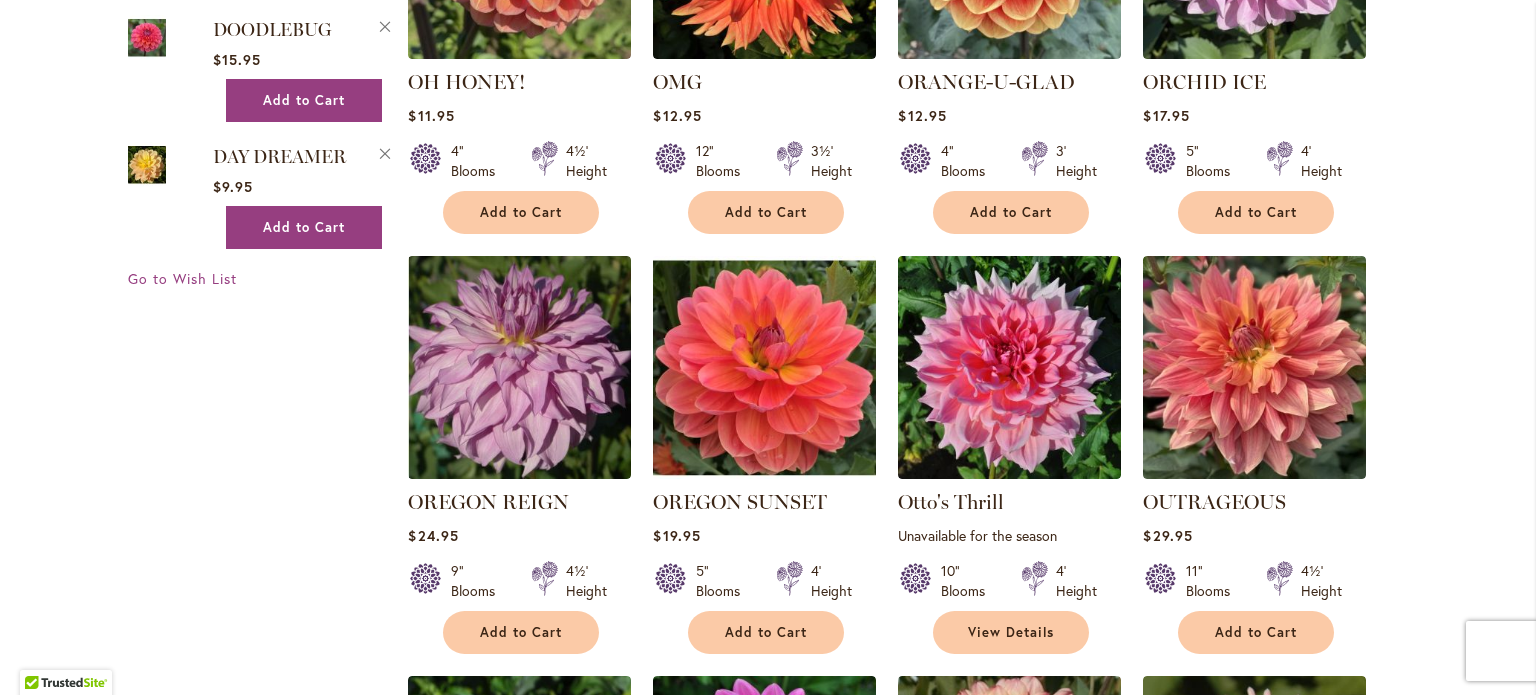 scroll, scrollTop: 4063, scrollLeft: 0, axis: vertical 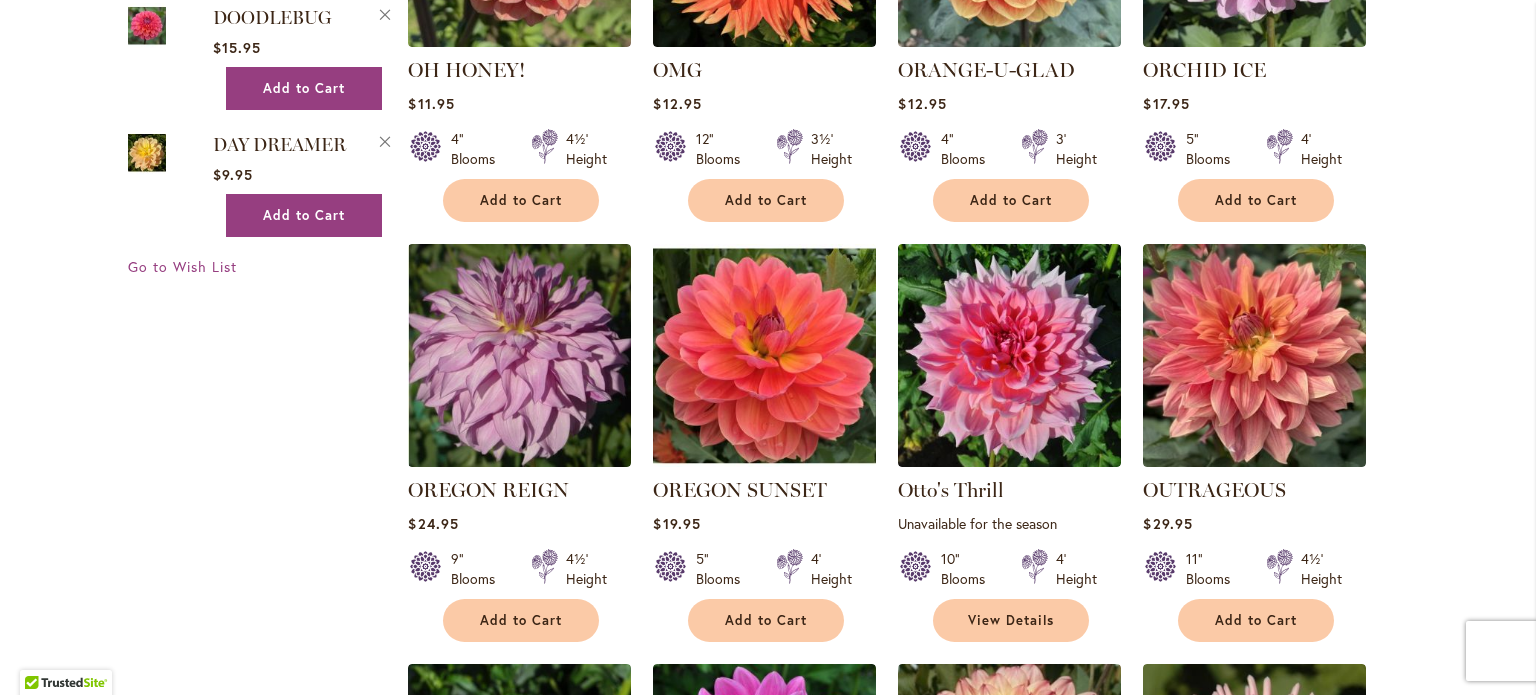 click on "OREGON REIGN
$24.95
9" Blooms
4½' Height" at bounding box center (519, 554) 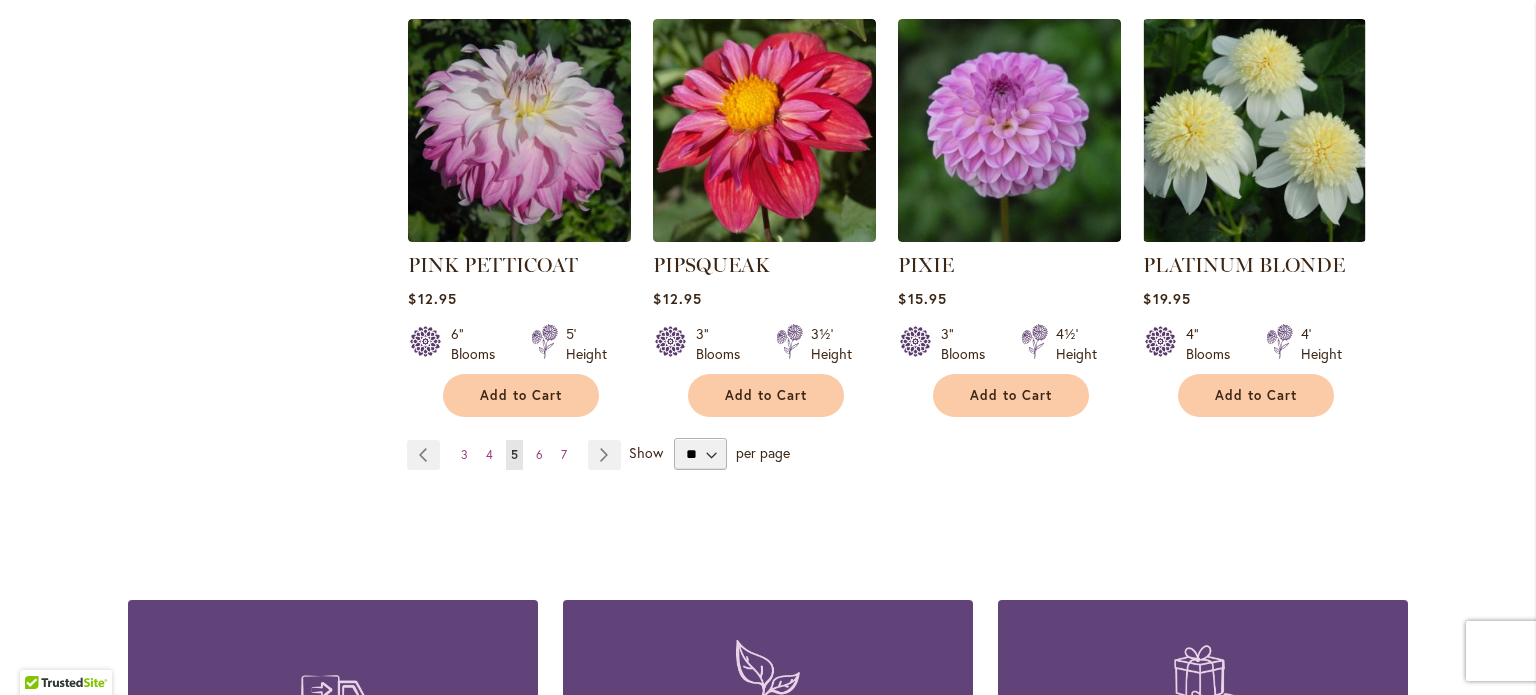 scroll, scrollTop: 6894, scrollLeft: 0, axis: vertical 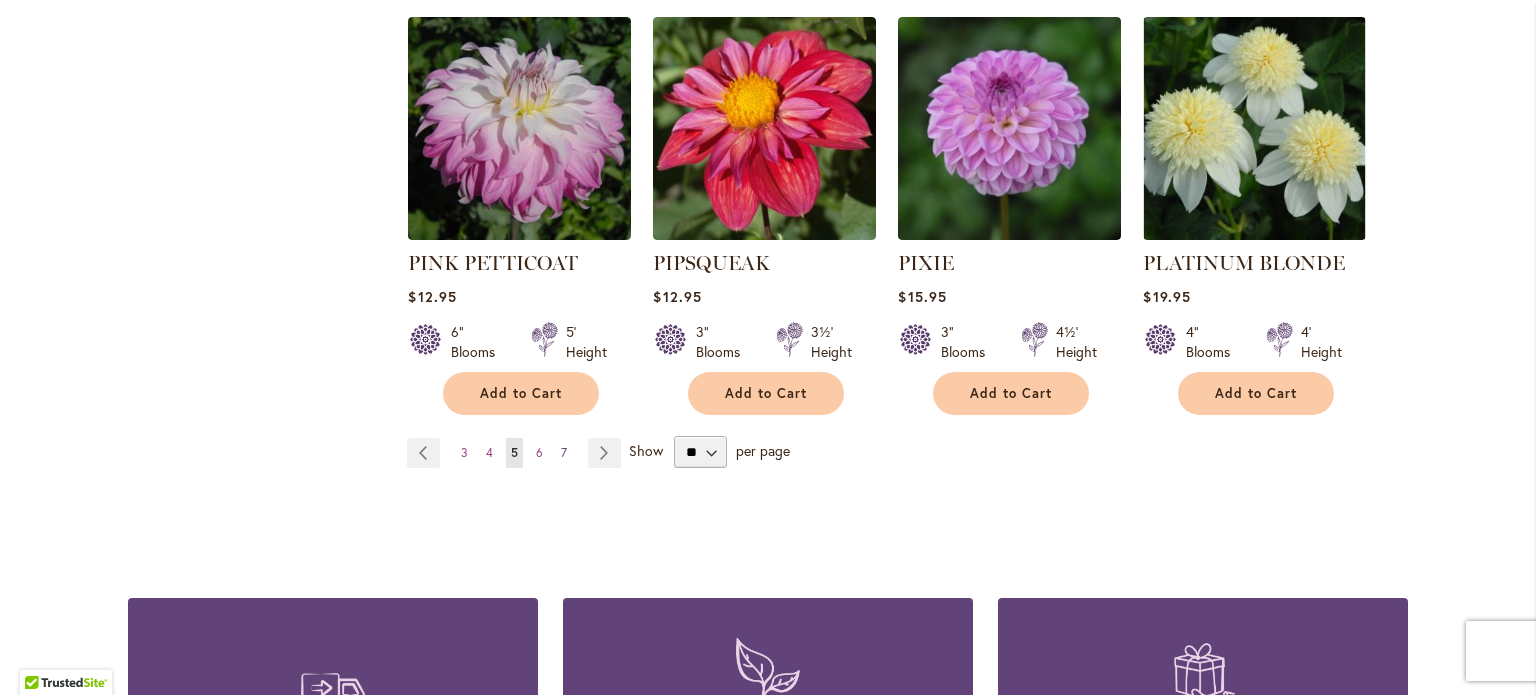 click on "7" at bounding box center (564, 452) 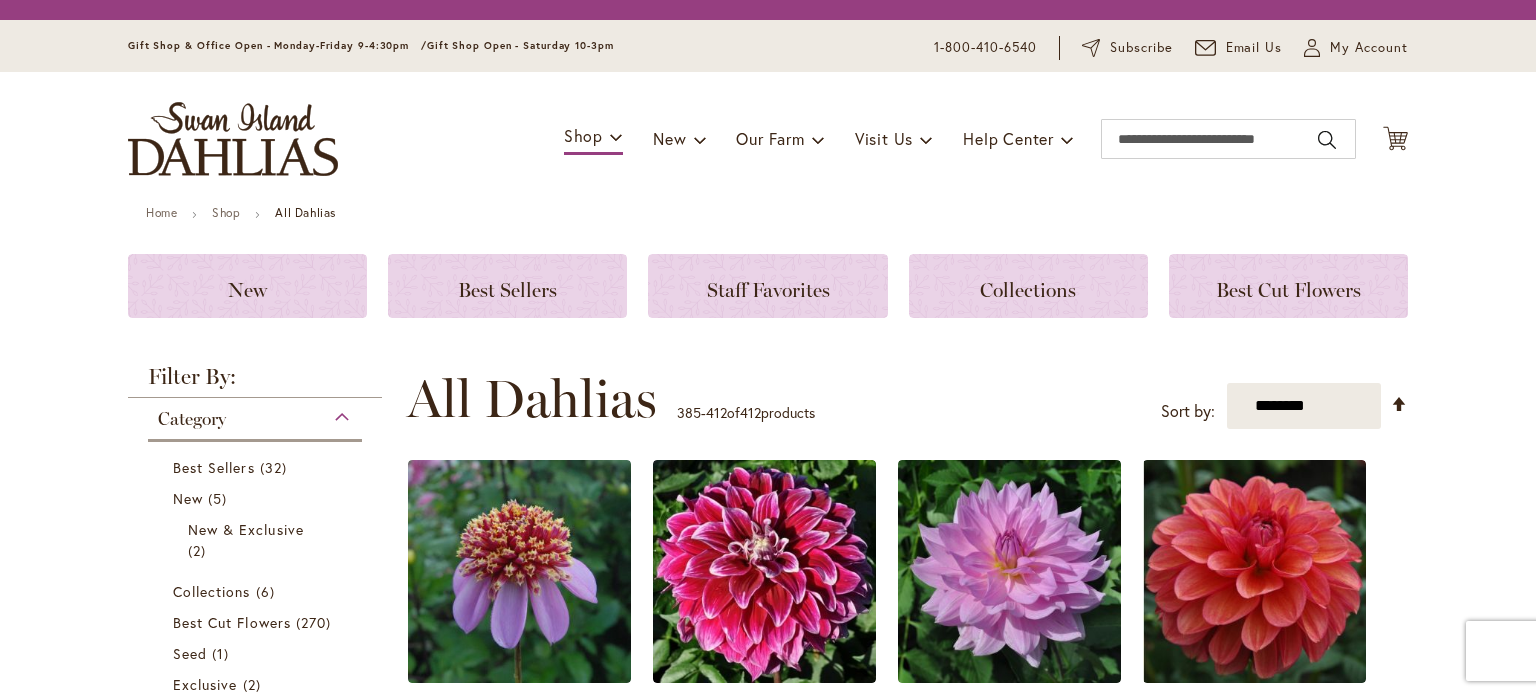 scroll, scrollTop: 0, scrollLeft: 0, axis: both 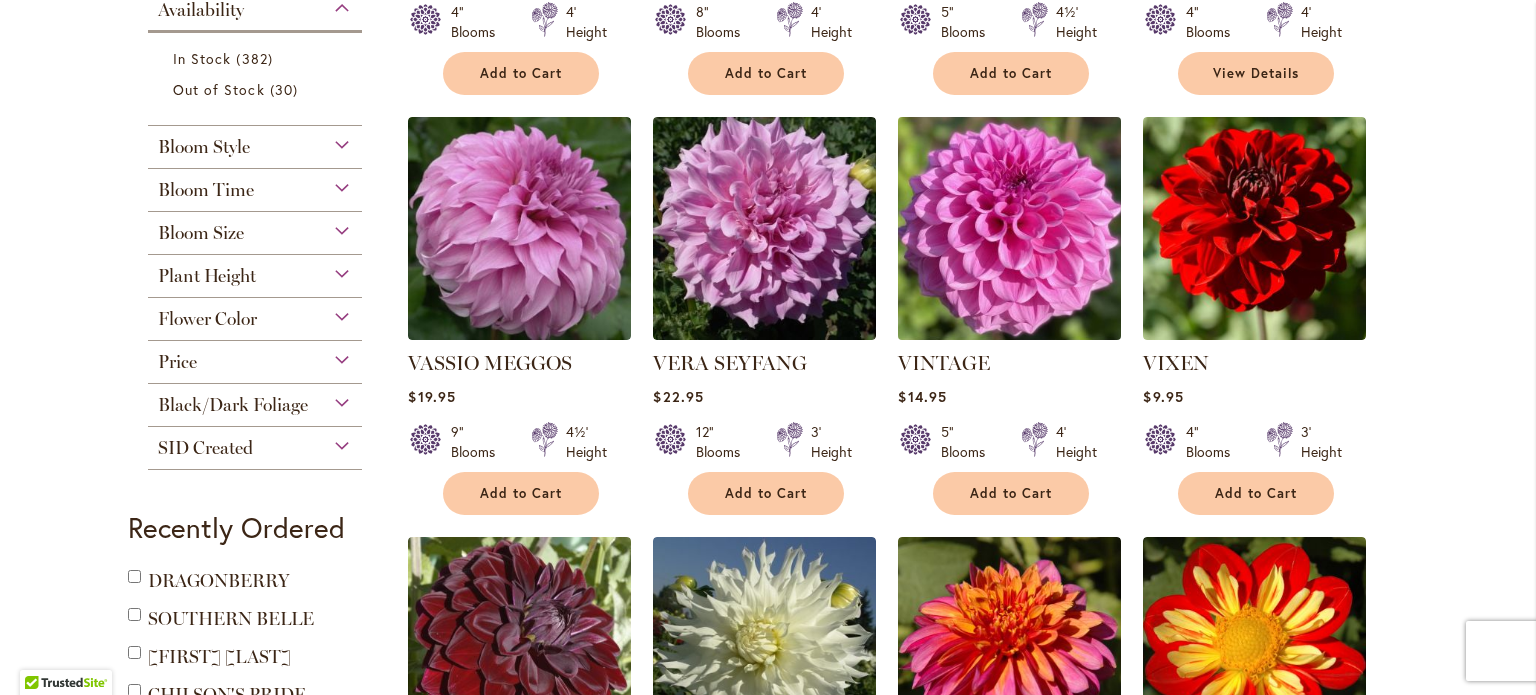 type on "**********" 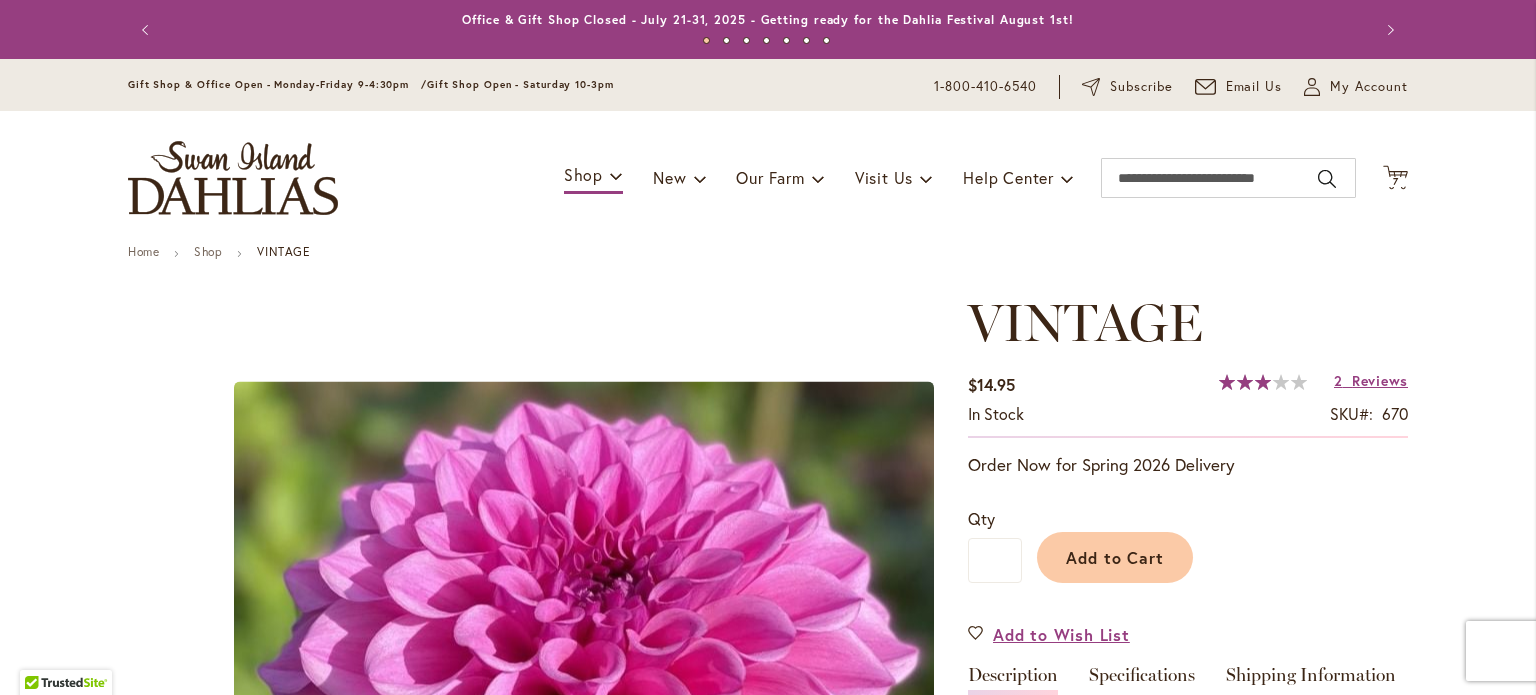 scroll, scrollTop: 0, scrollLeft: 0, axis: both 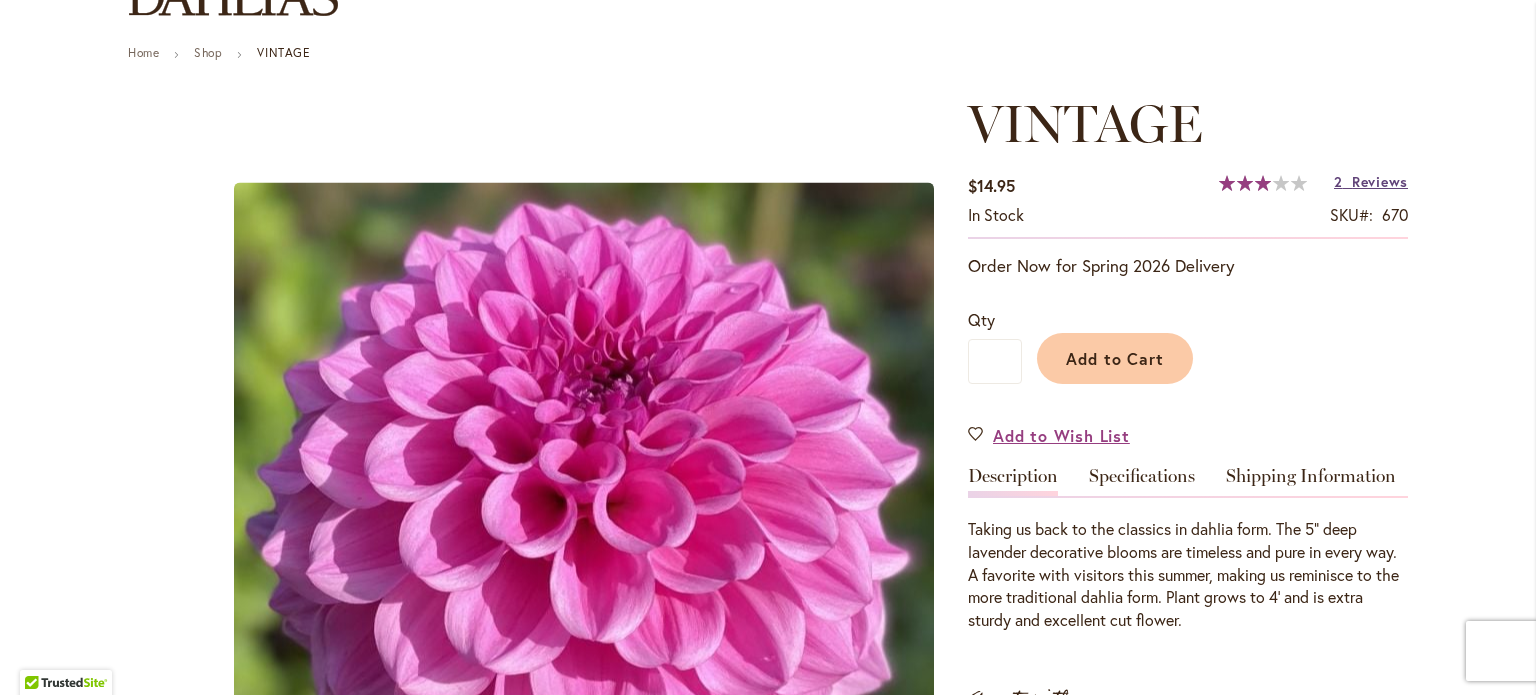 type on "**********" 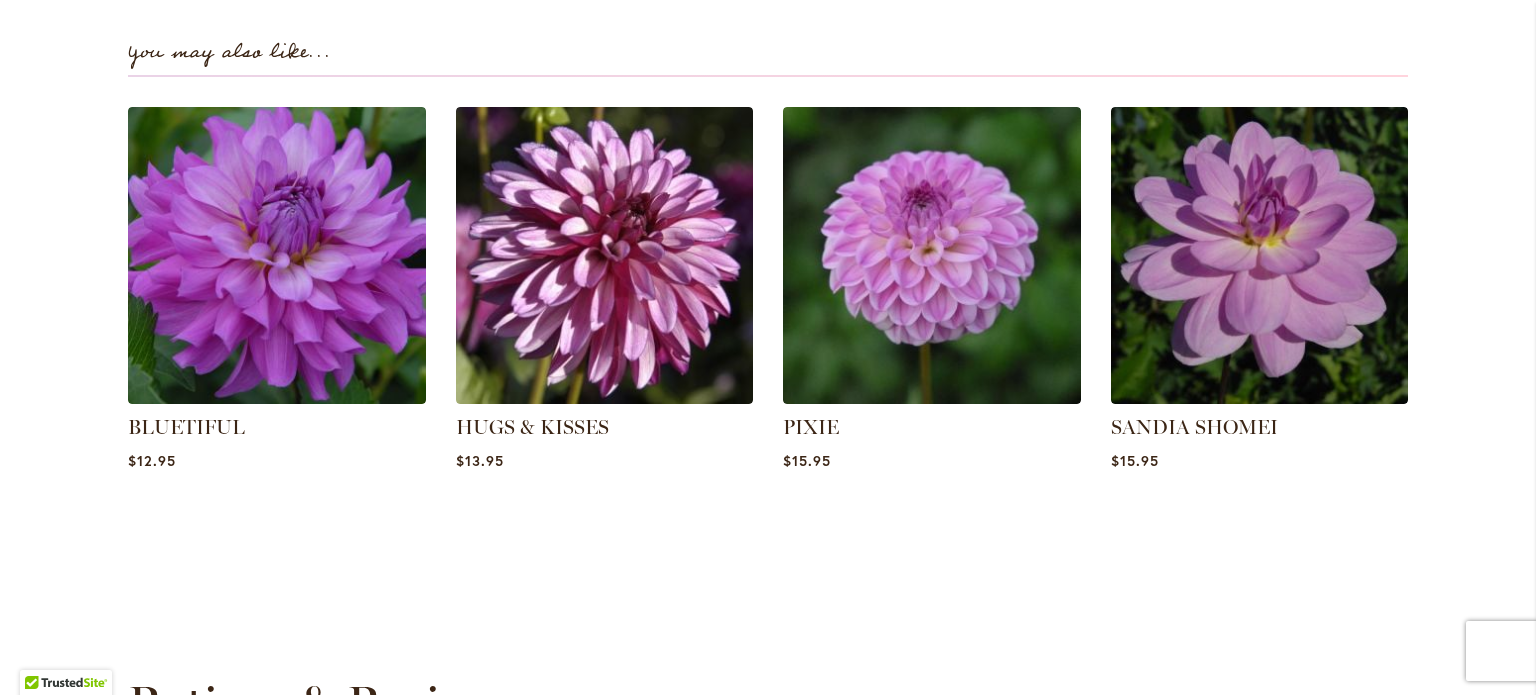 scroll, scrollTop: 1420, scrollLeft: 0, axis: vertical 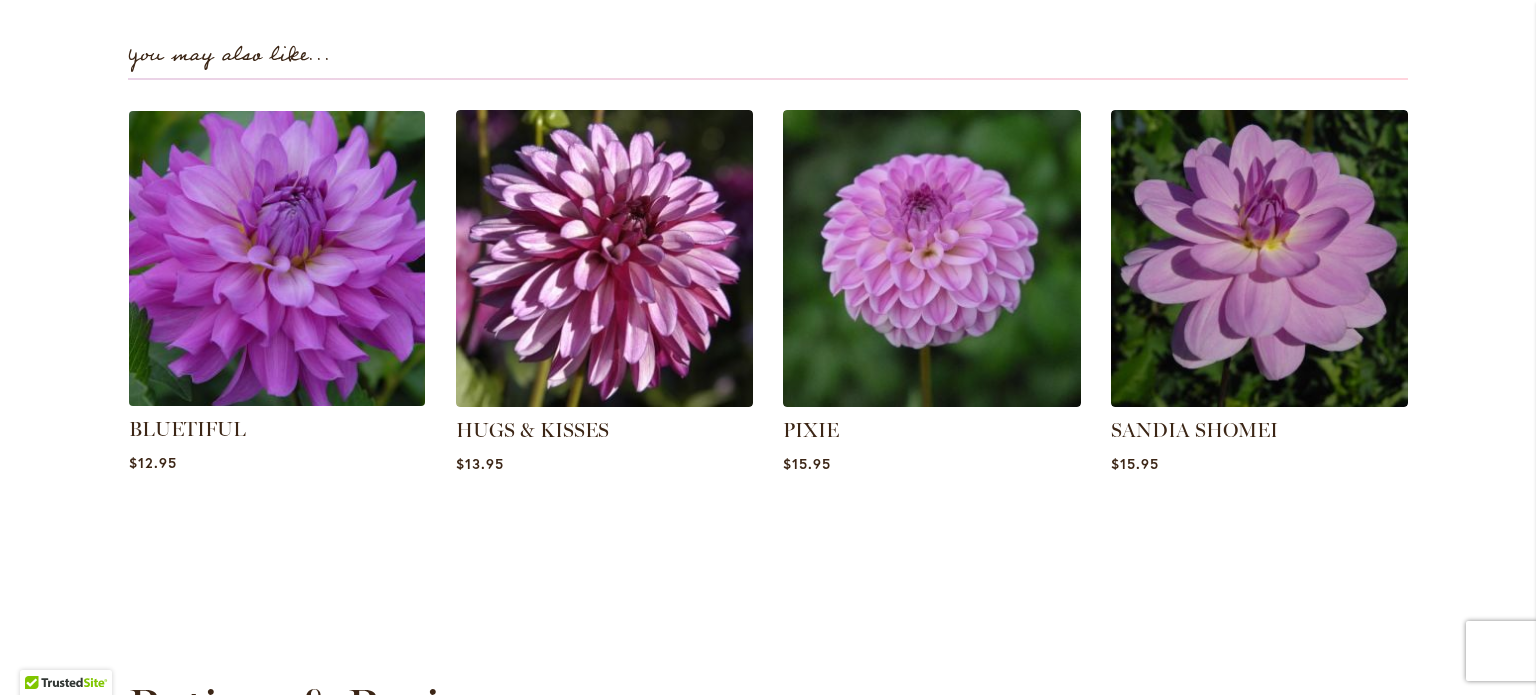 click at bounding box center (277, 258) 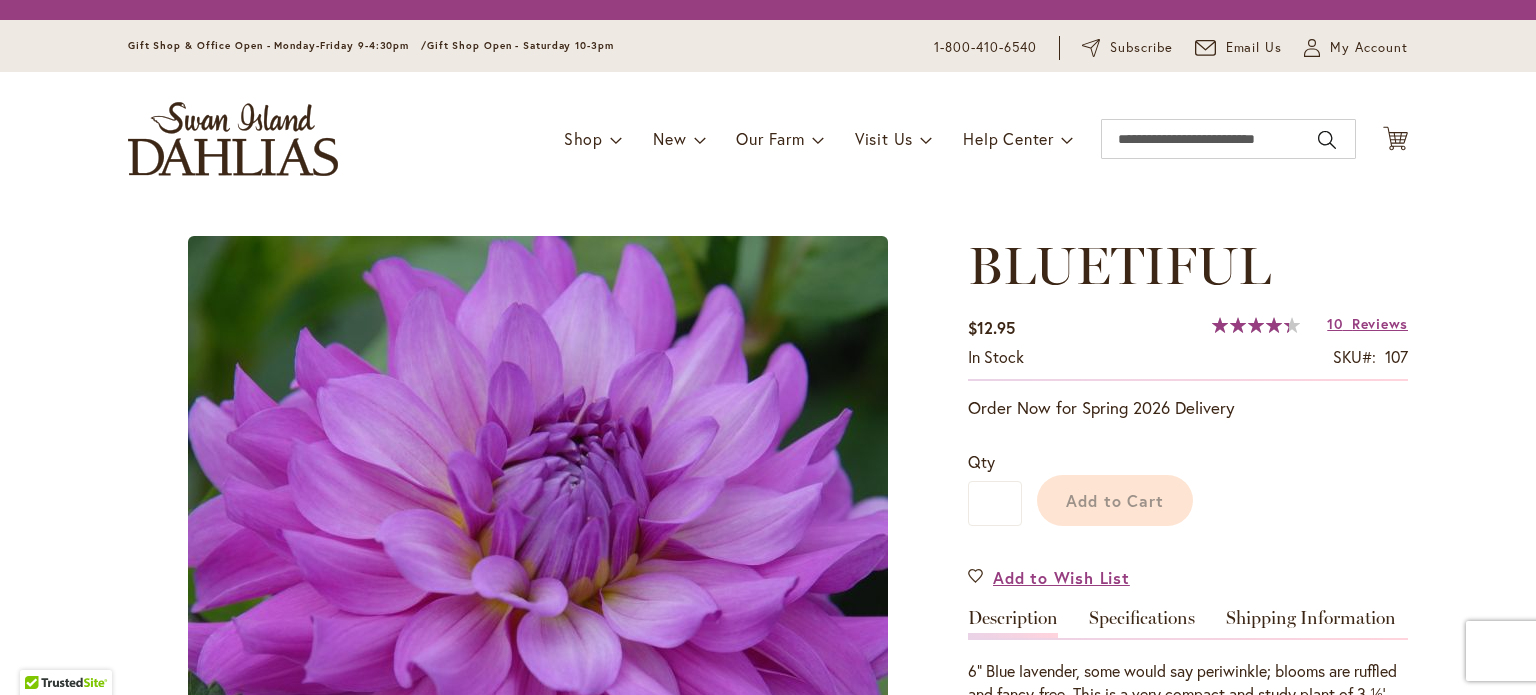 scroll, scrollTop: 0, scrollLeft: 0, axis: both 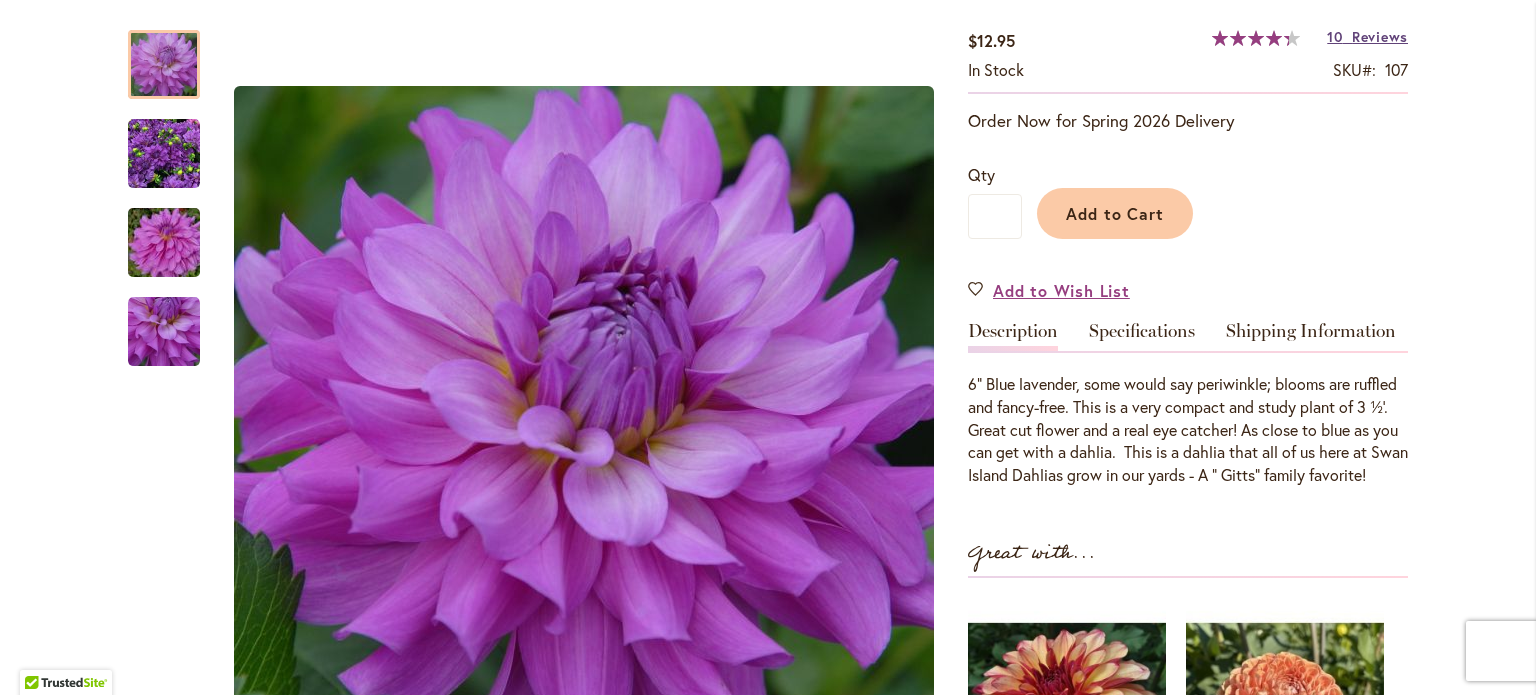 type on "**********" 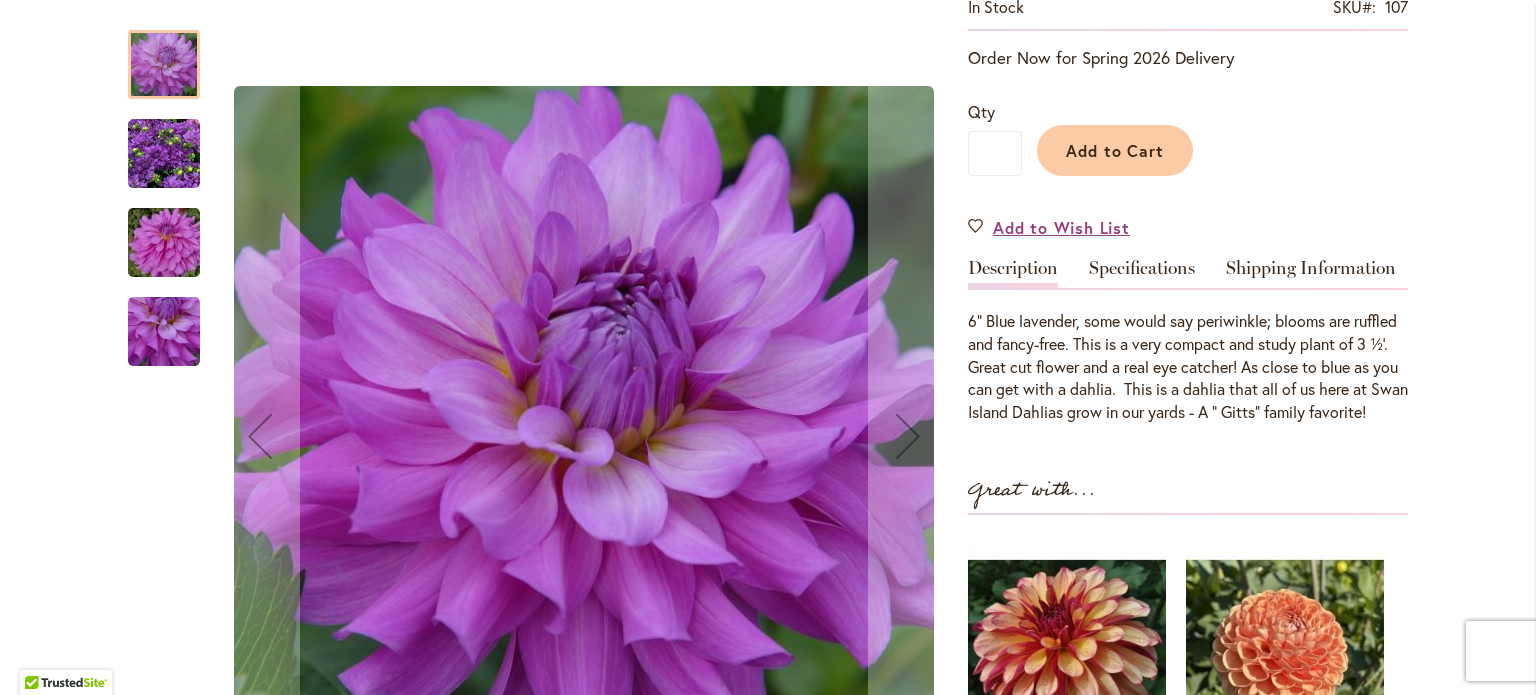 scroll, scrollTop: 404, scrollLeft: 0, axis: vertical 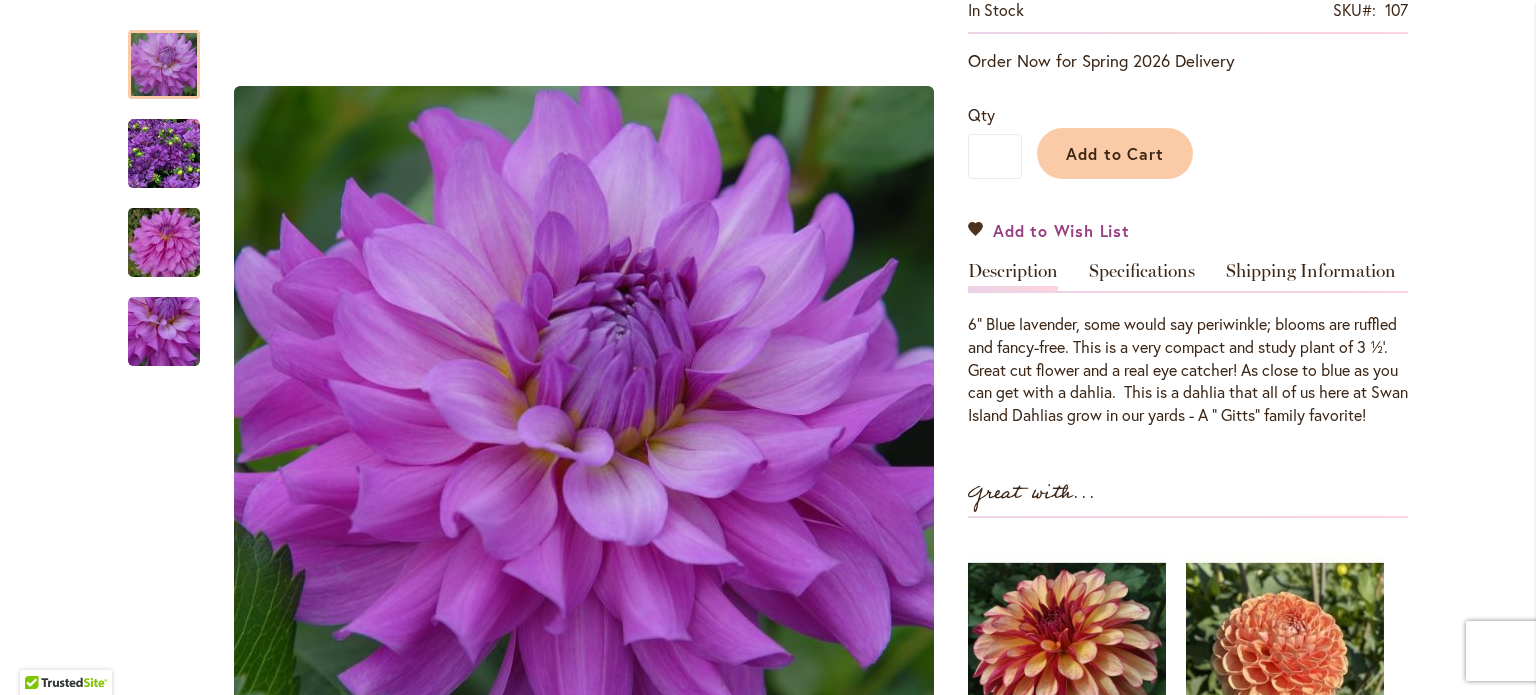 click on "Add to Wish List" at bounding box center (1061, 230) 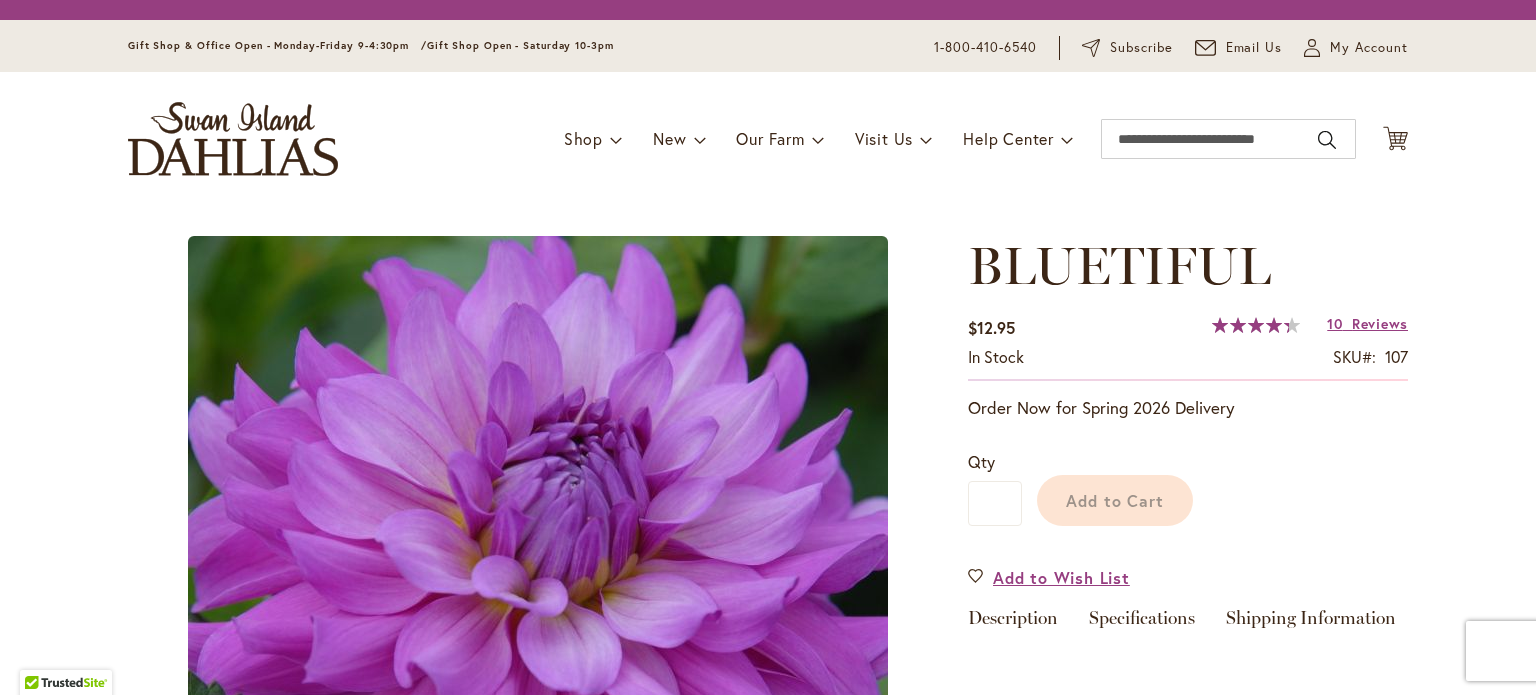 scroll, scrollTop: 0, scrollLeft: 0, axis: both 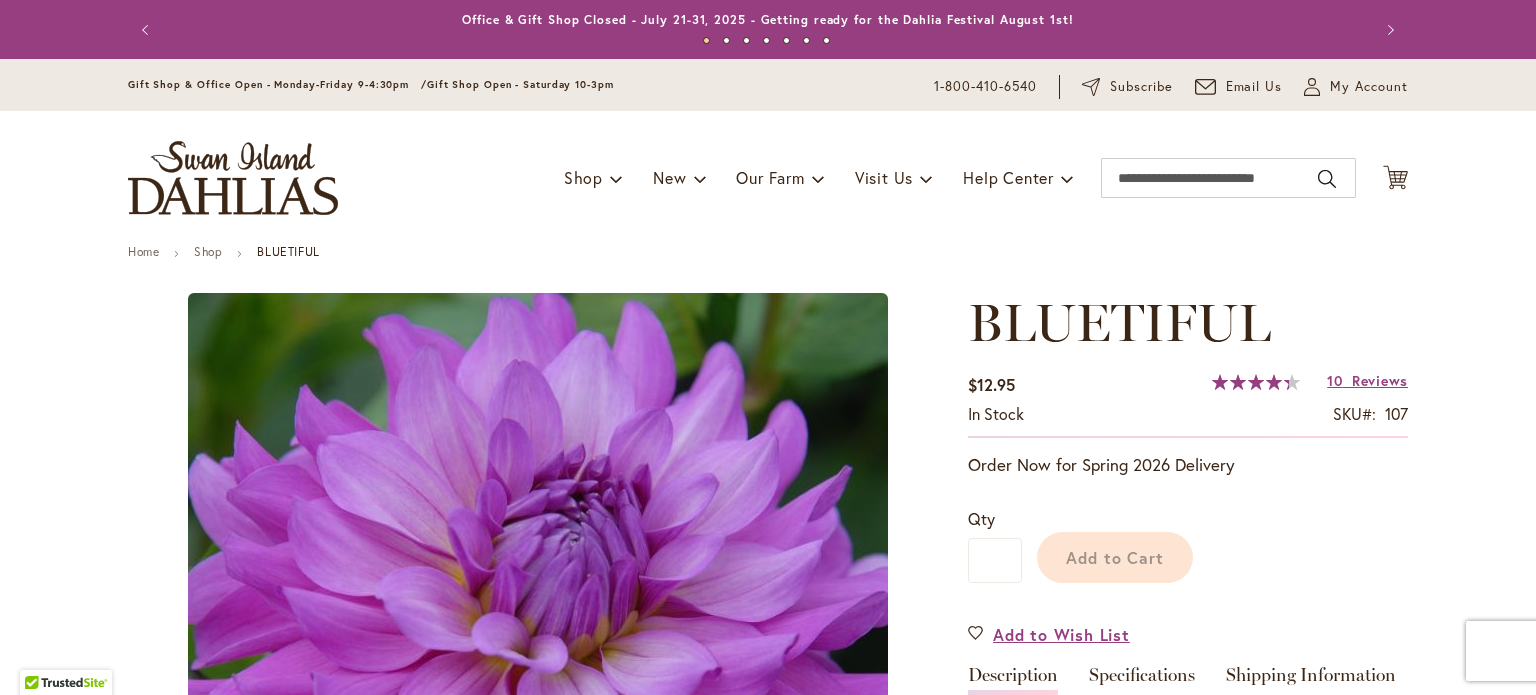type on "*****" 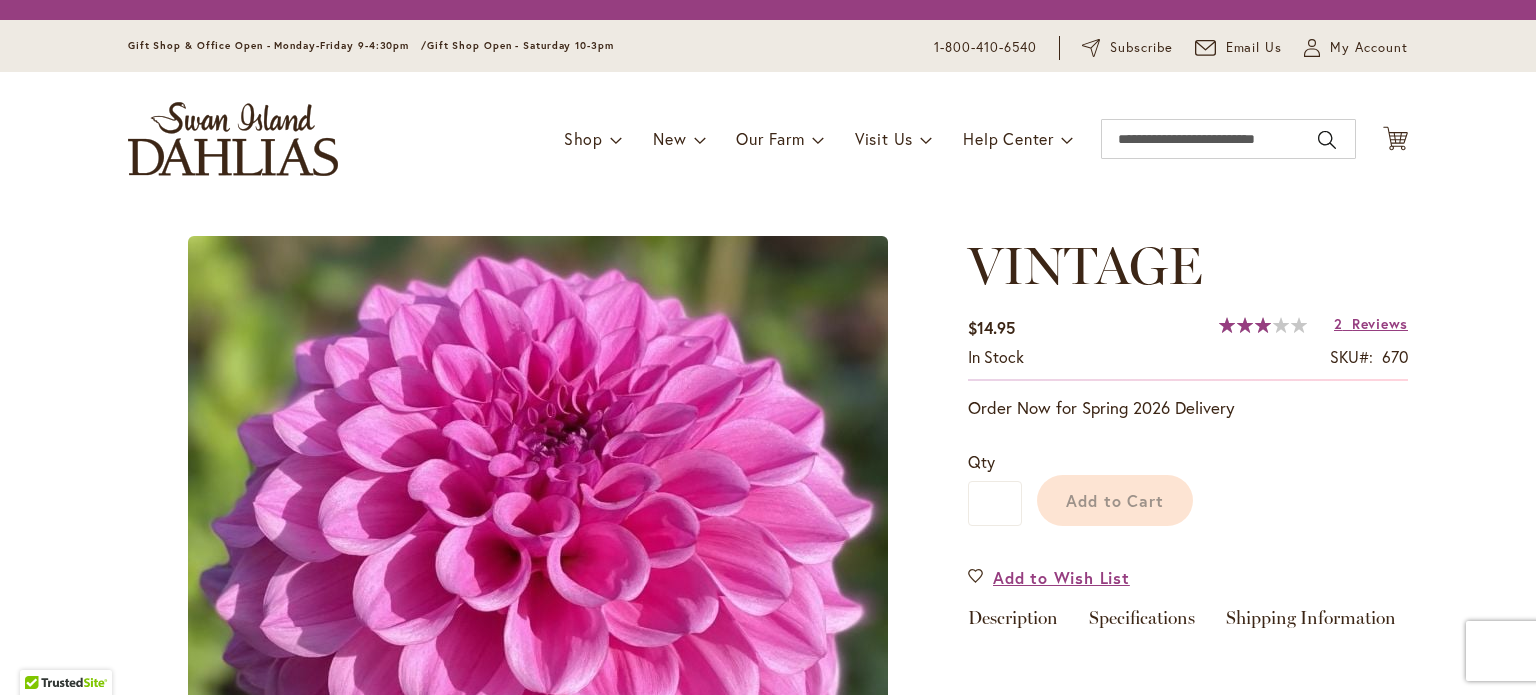 scroll, scrollTop: 0, scrollLeft: 0, axis: both 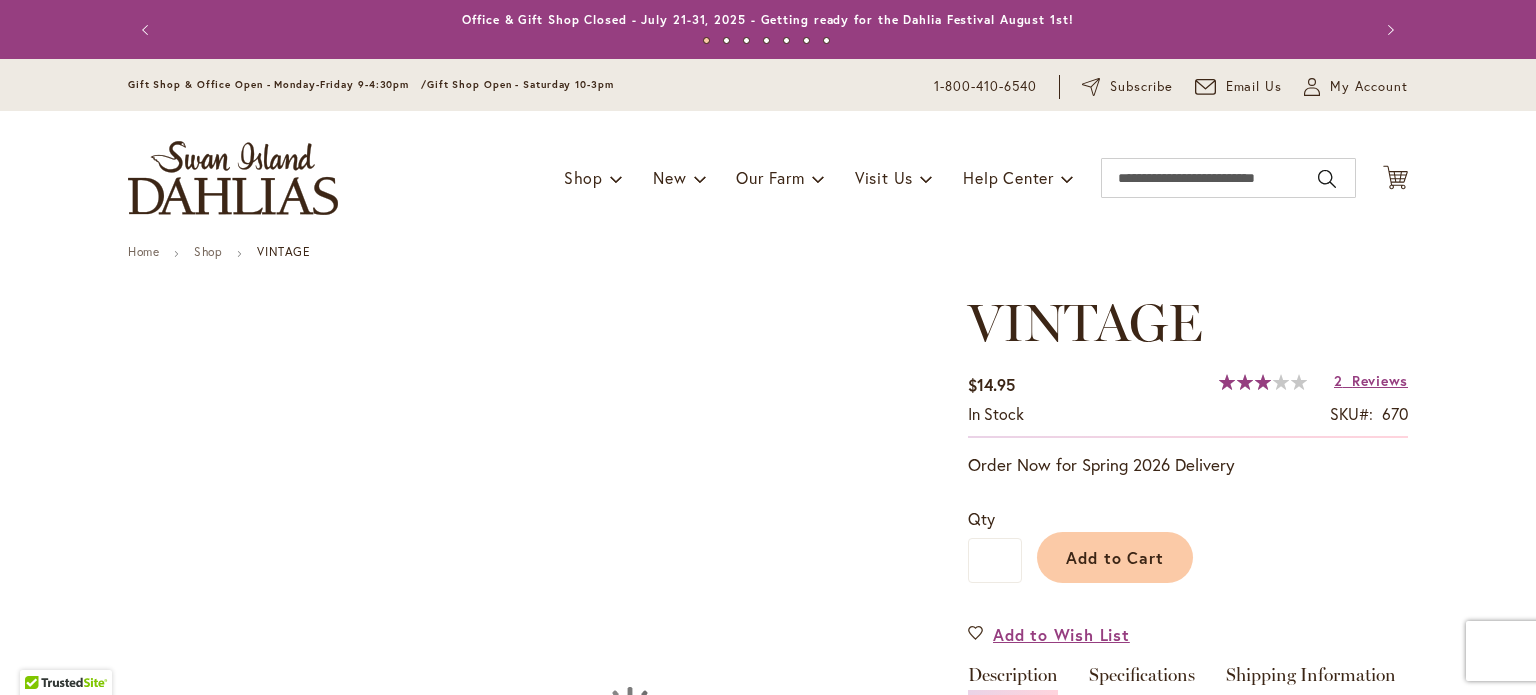 type on "*****" 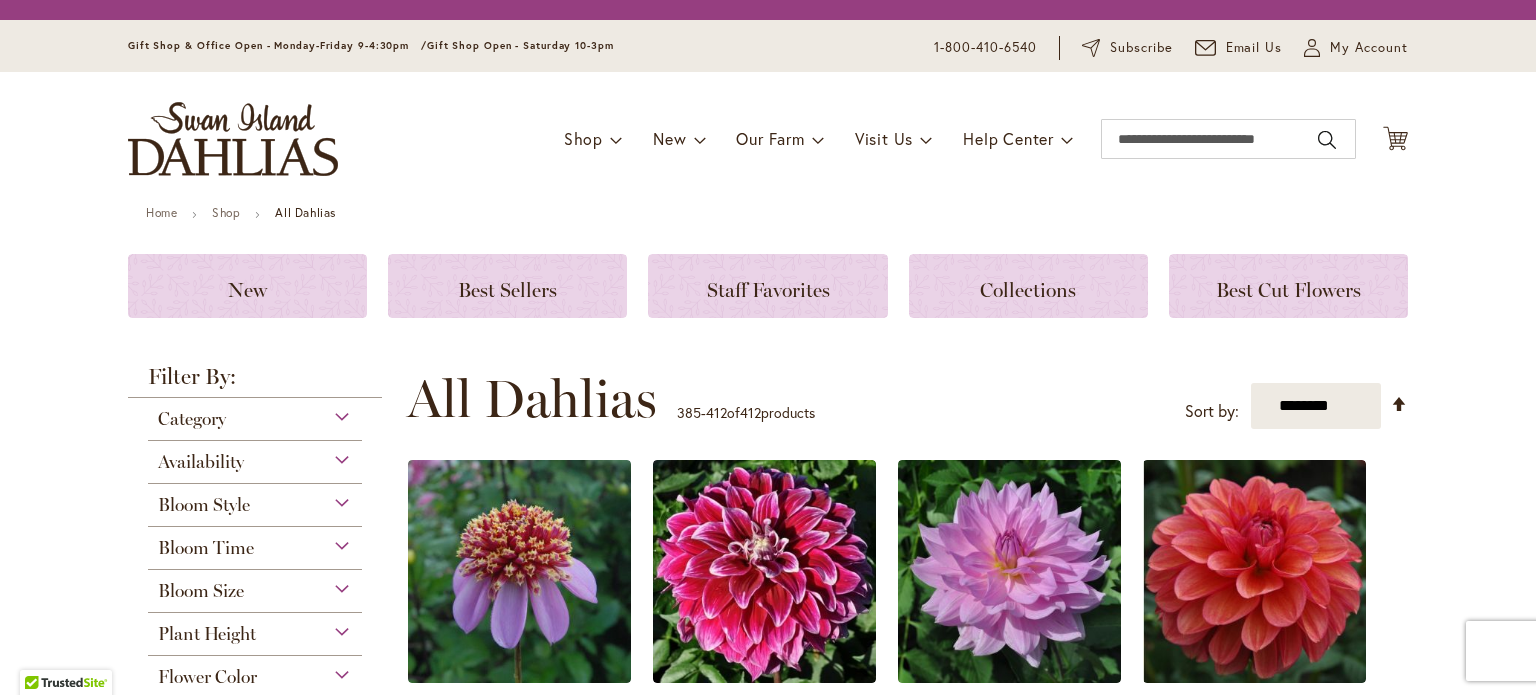 scroll, scrollTop: 0, scrollLeft: 0, axis: both 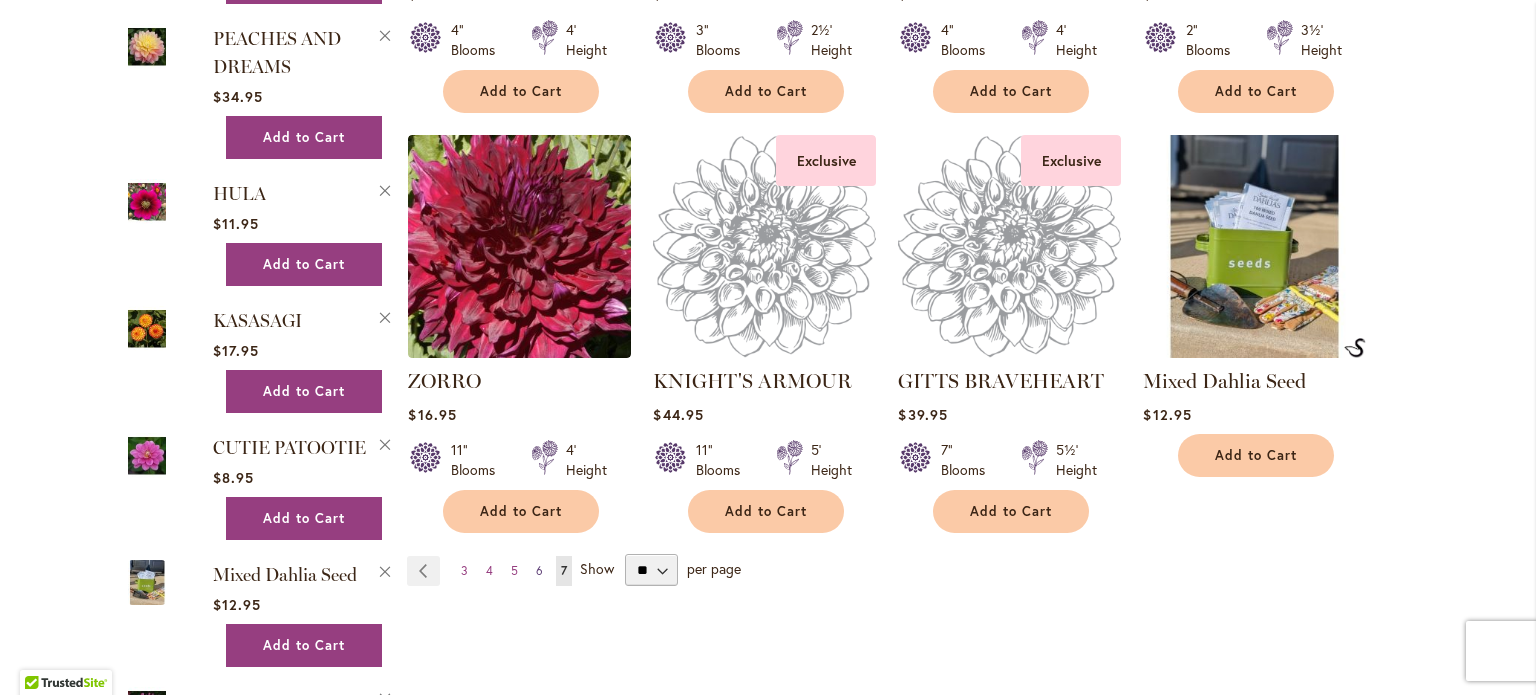 type on "**********" 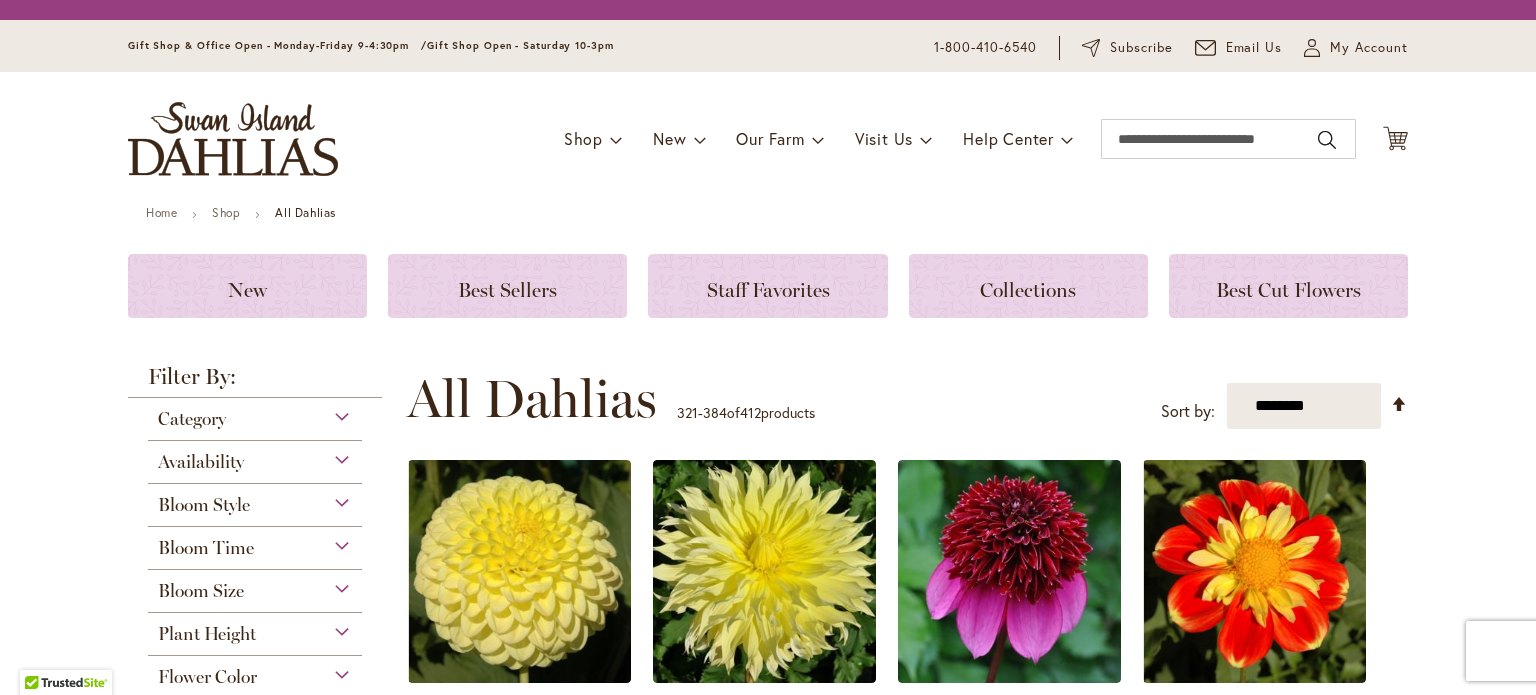 scroll, scrollTop: 0, scrollLeft: 0, axis: both 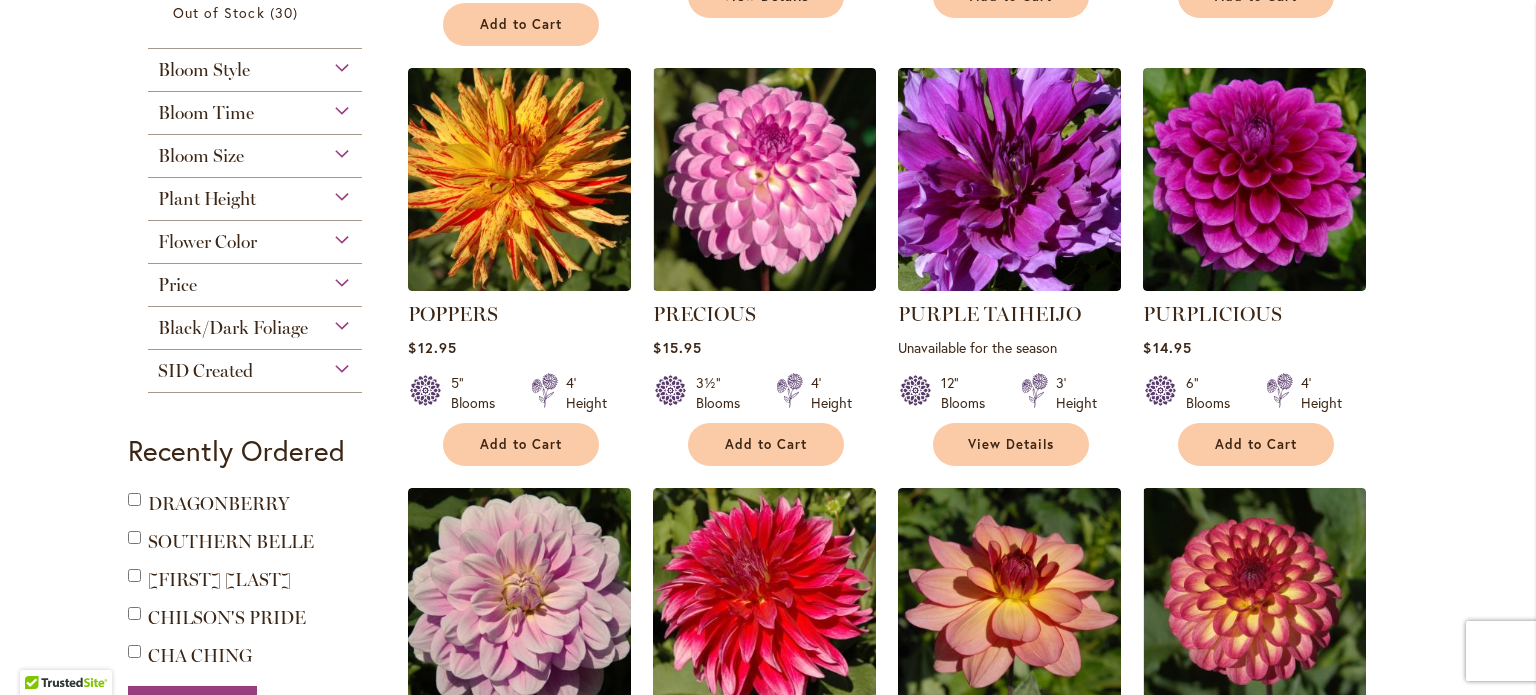 type on "**********" 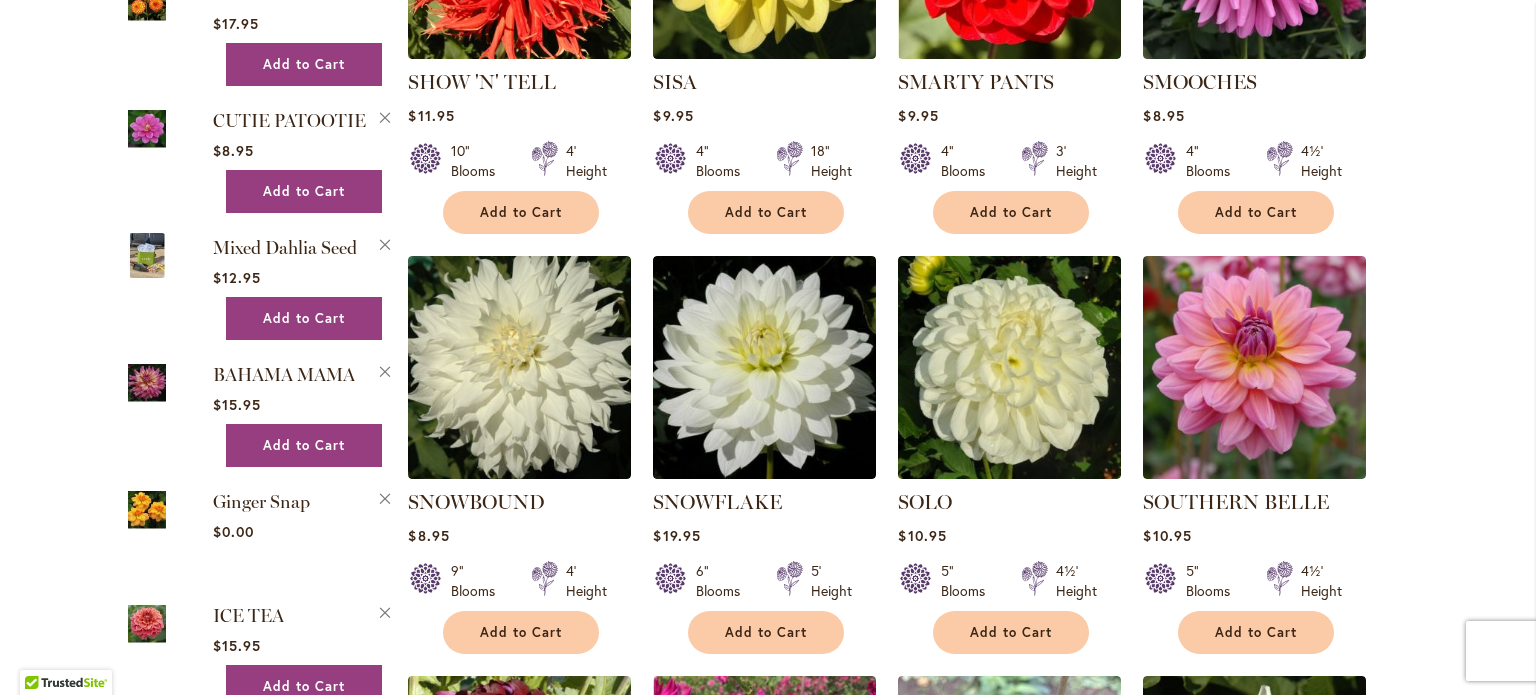 scroll, scrollTop: 3203, scrollLeft: 0, axis: vertical 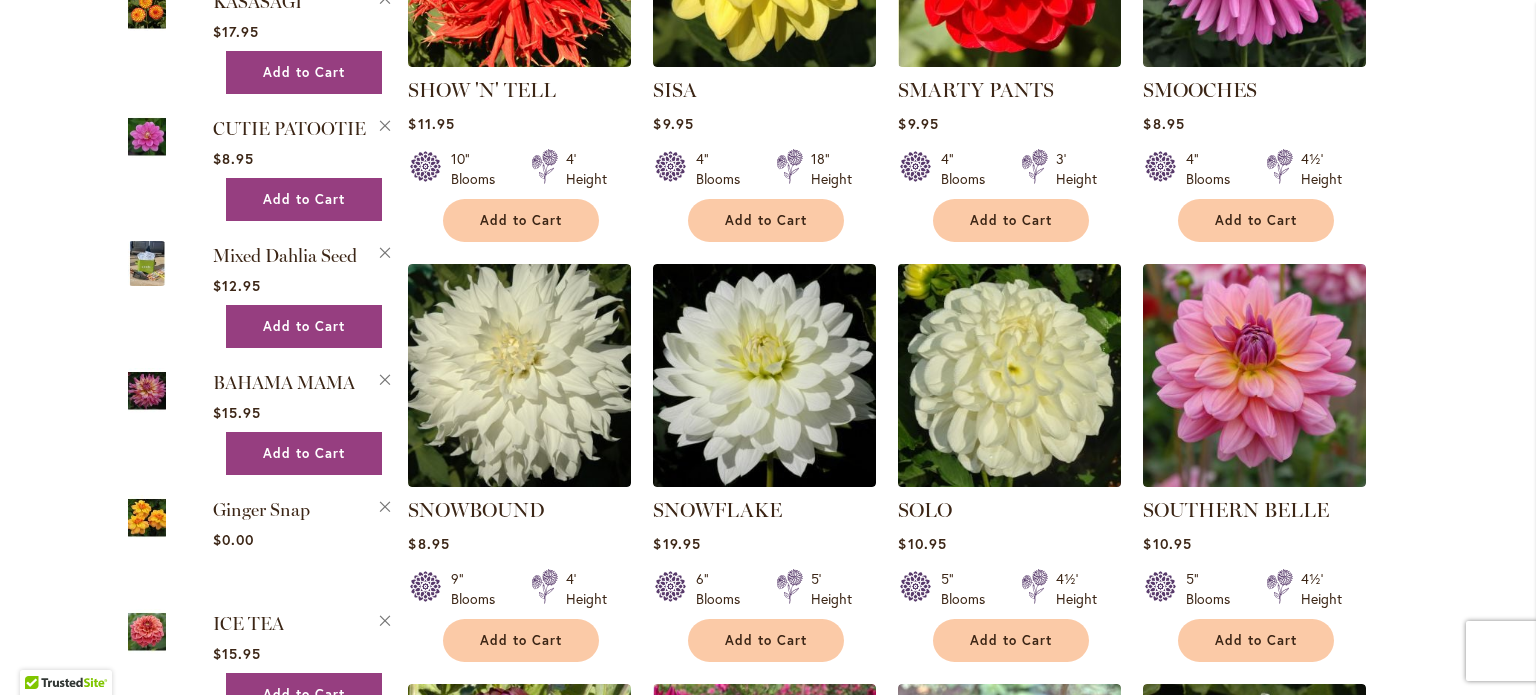 click at bounding box center [1010, 376] 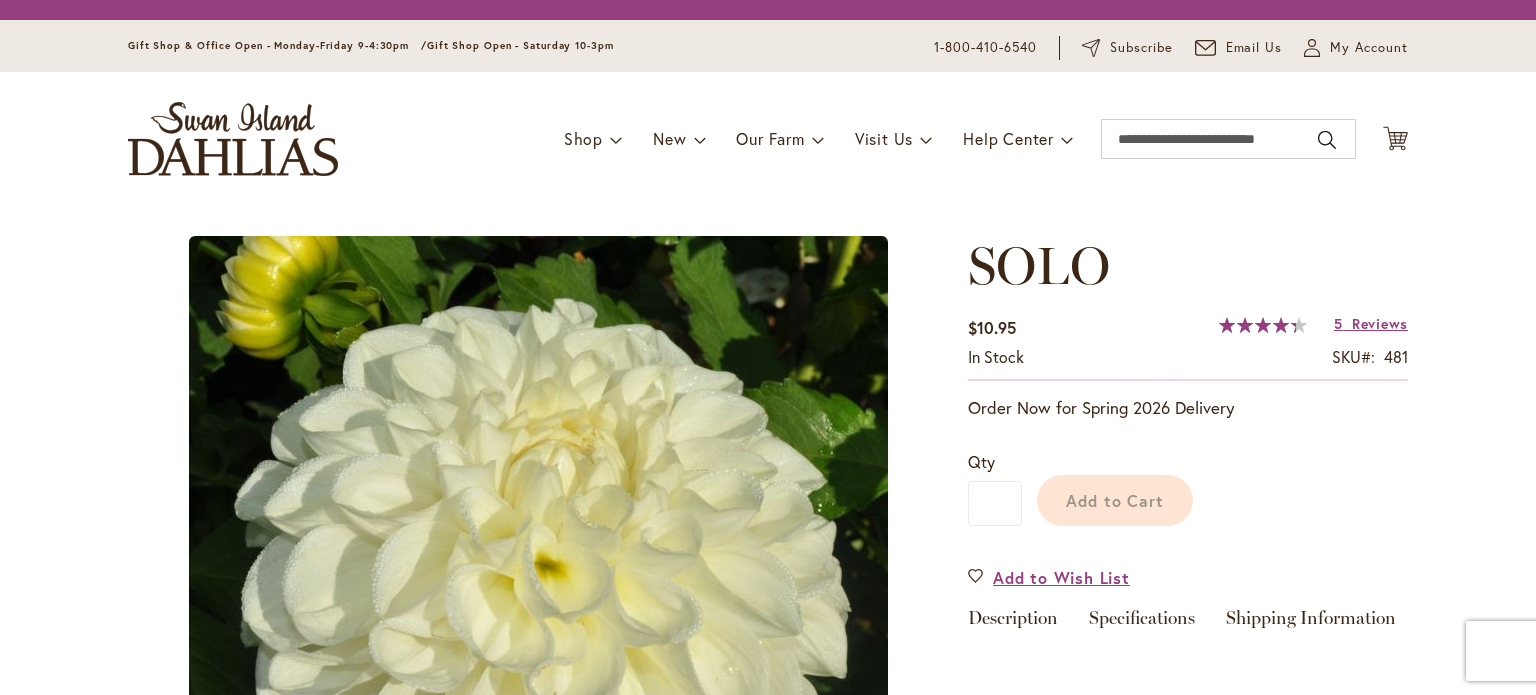 scroll, scrollTop: 0, scrollLeft: 0, axis: both 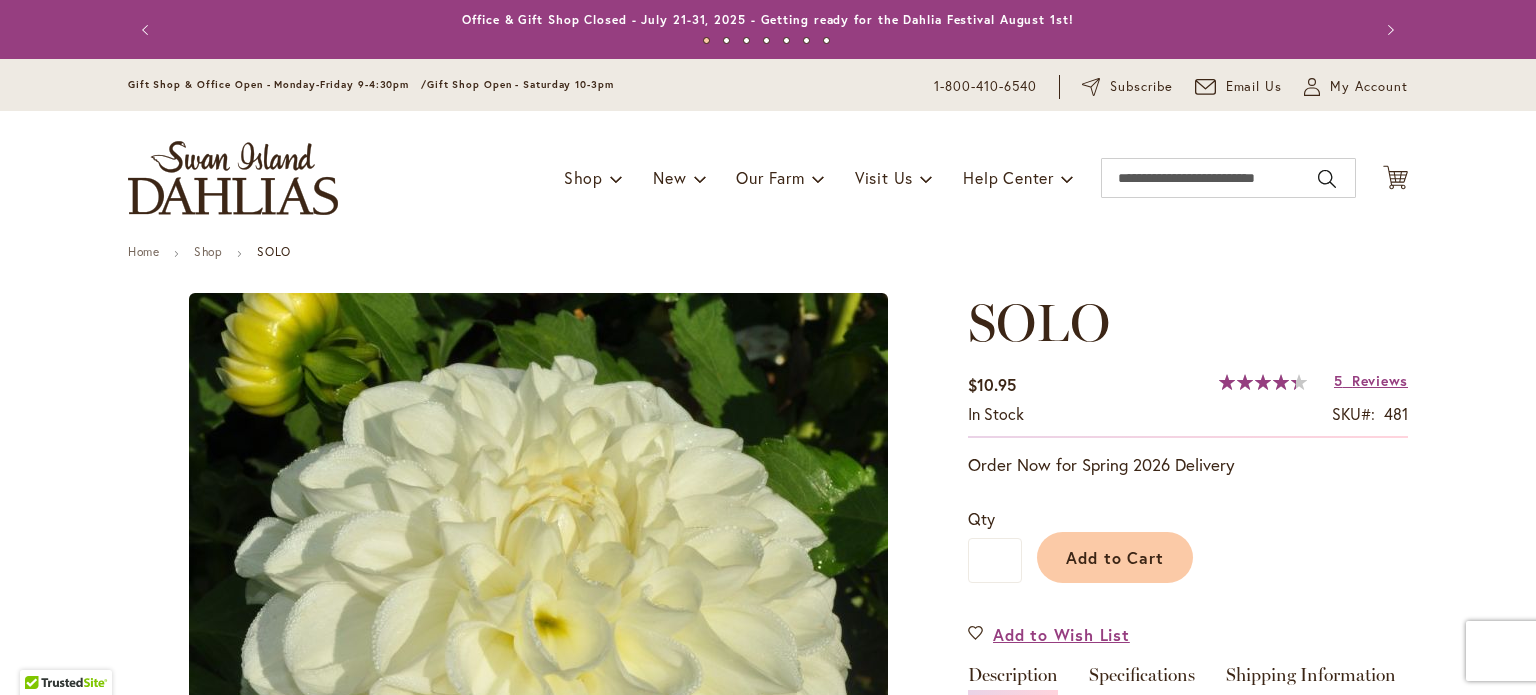 type on "*****" 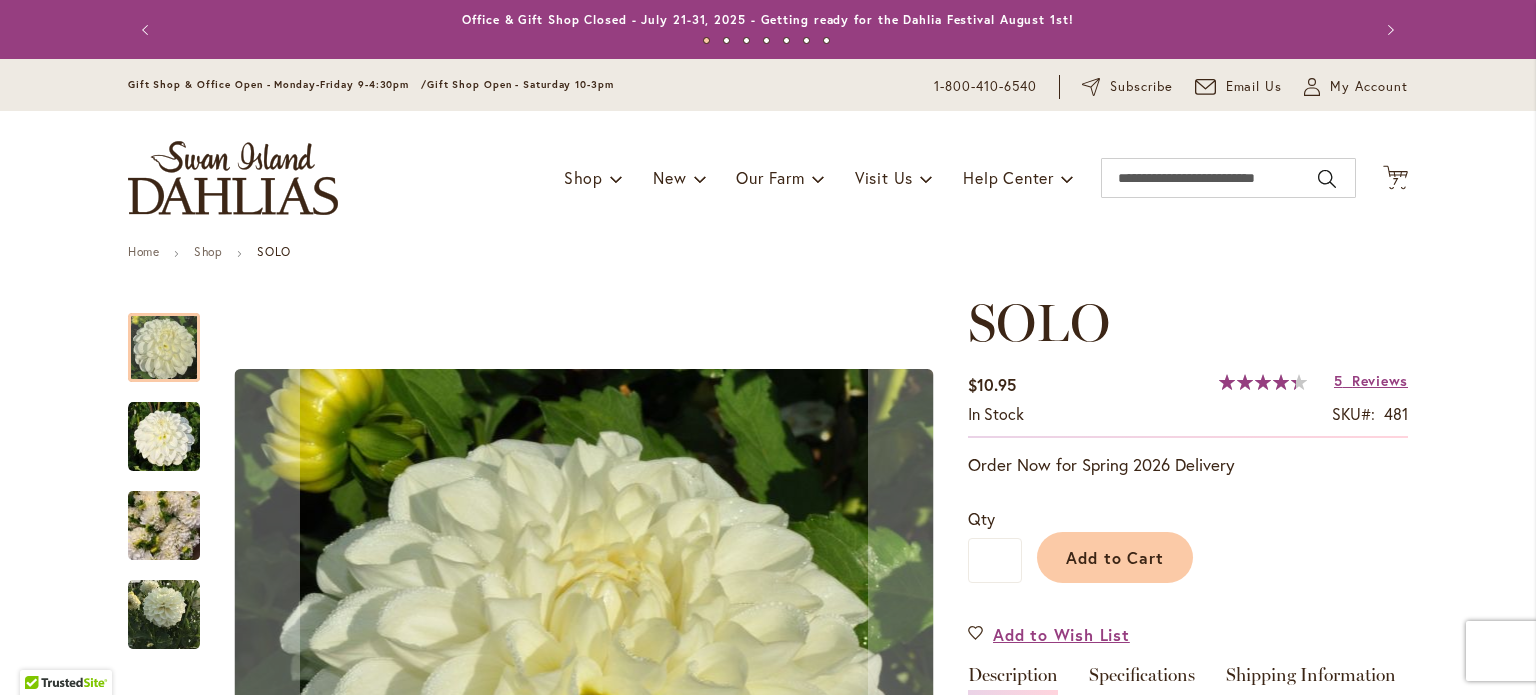 scroll, scrollTop: 372, scrollLeft: 0, axis: vertical 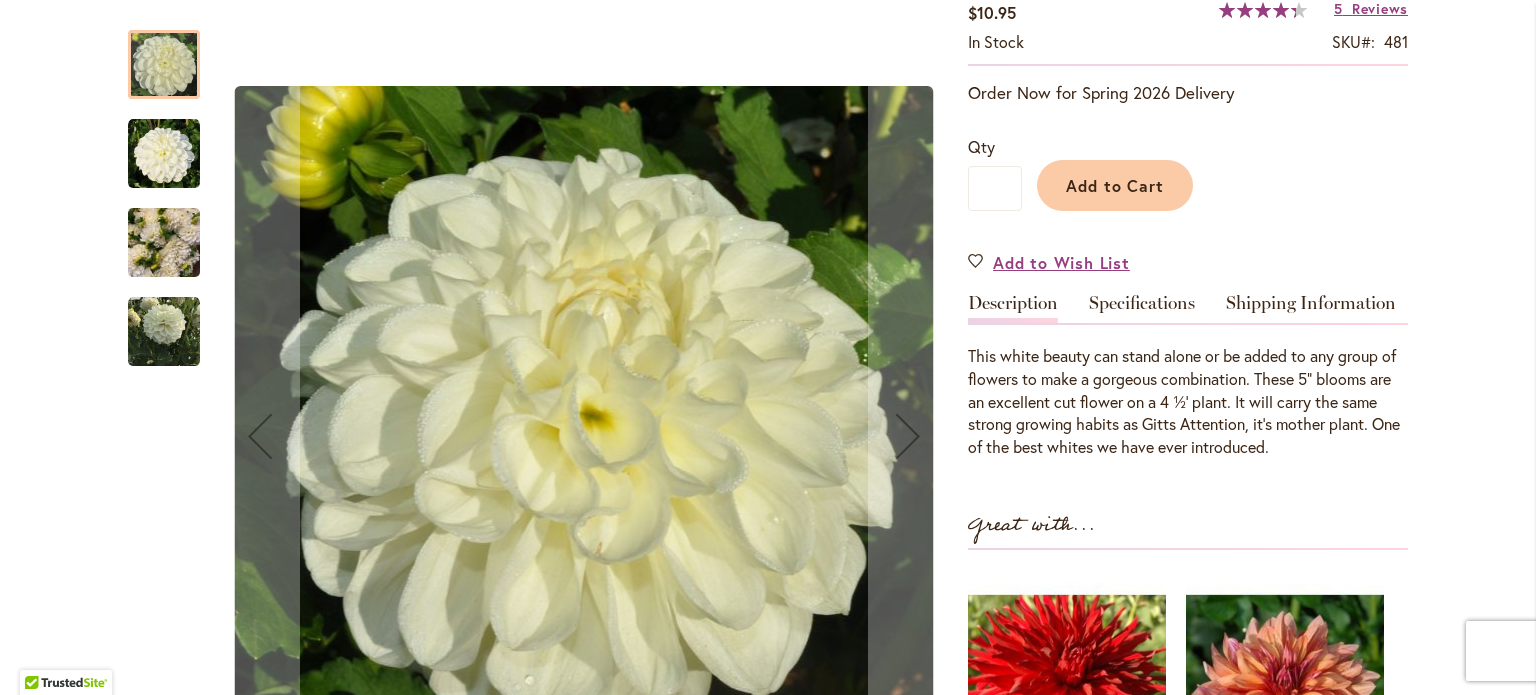 type on "**********" 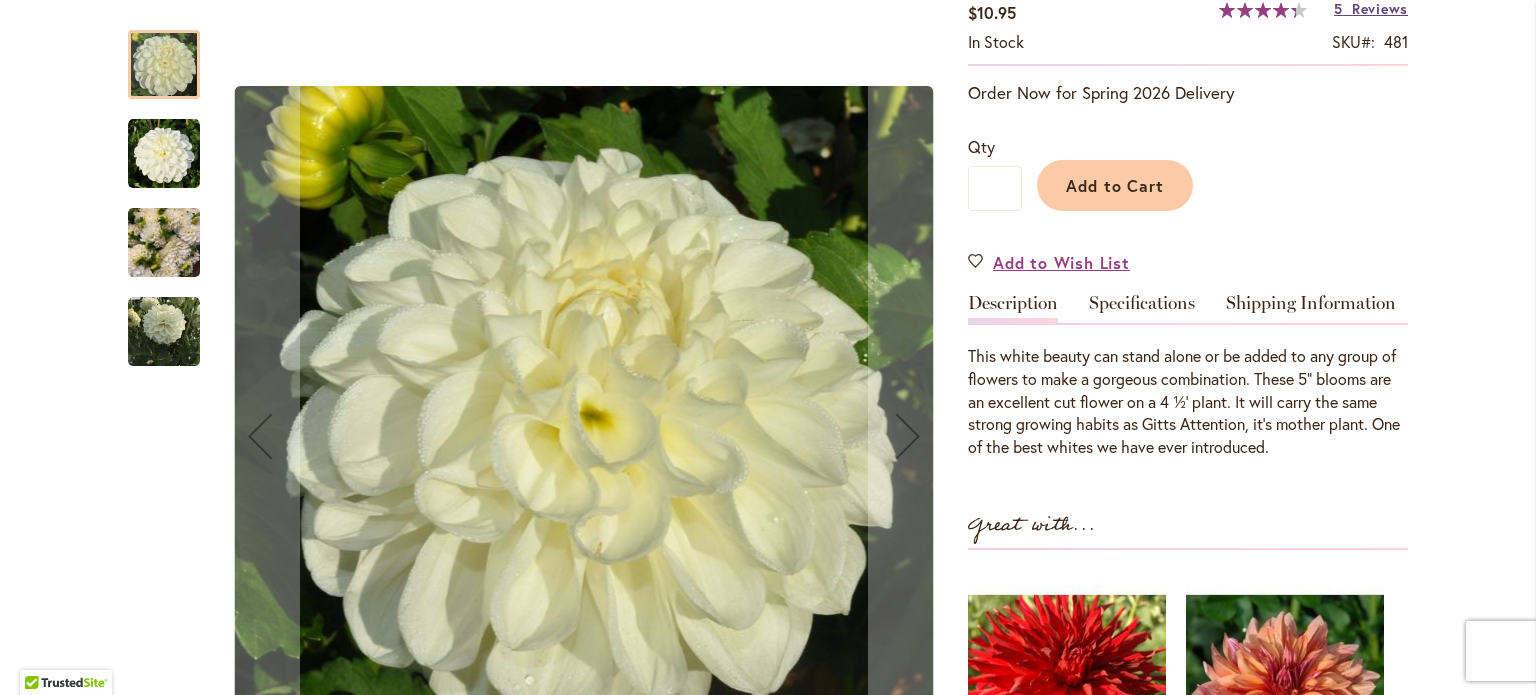 click on "Reviews" at bounding box center (1380, 8) 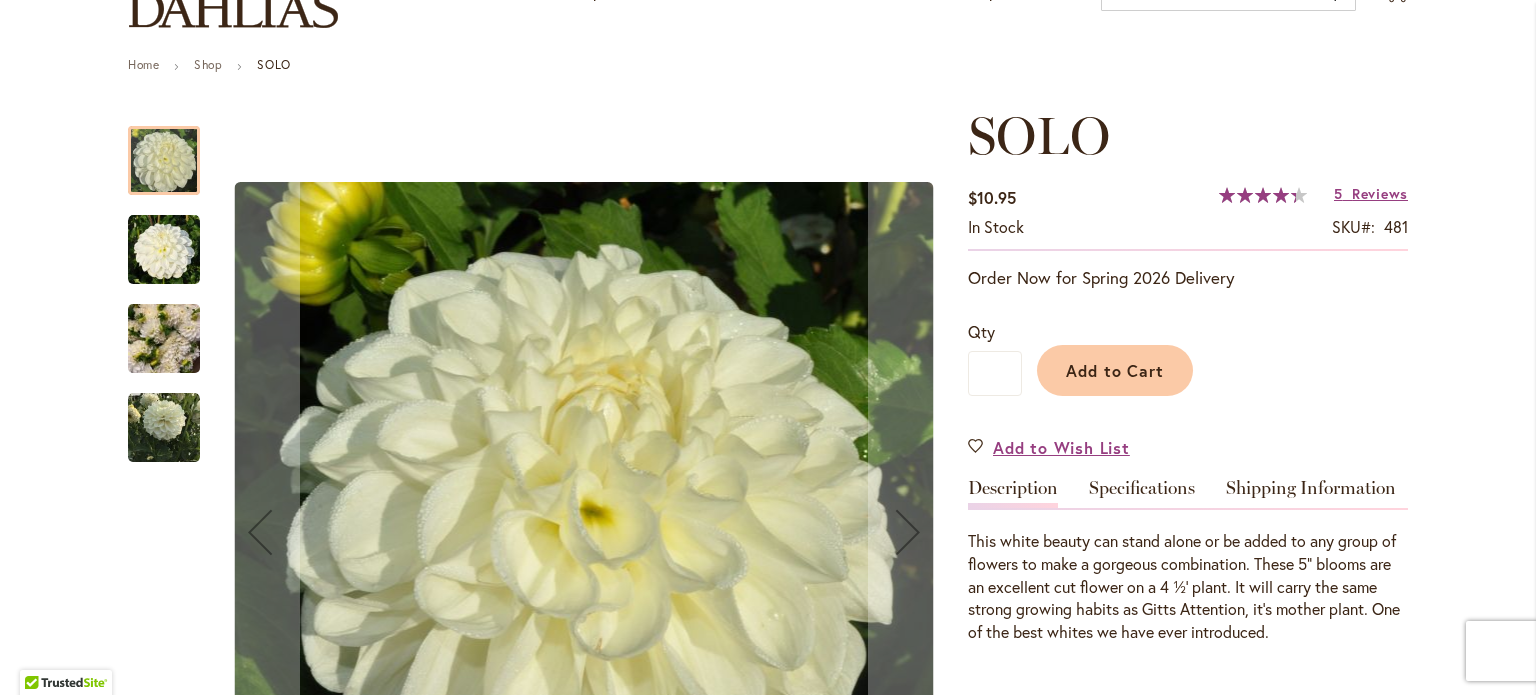 scroll, scrollTop: 178, scrollLeft: 0, axis: vertical 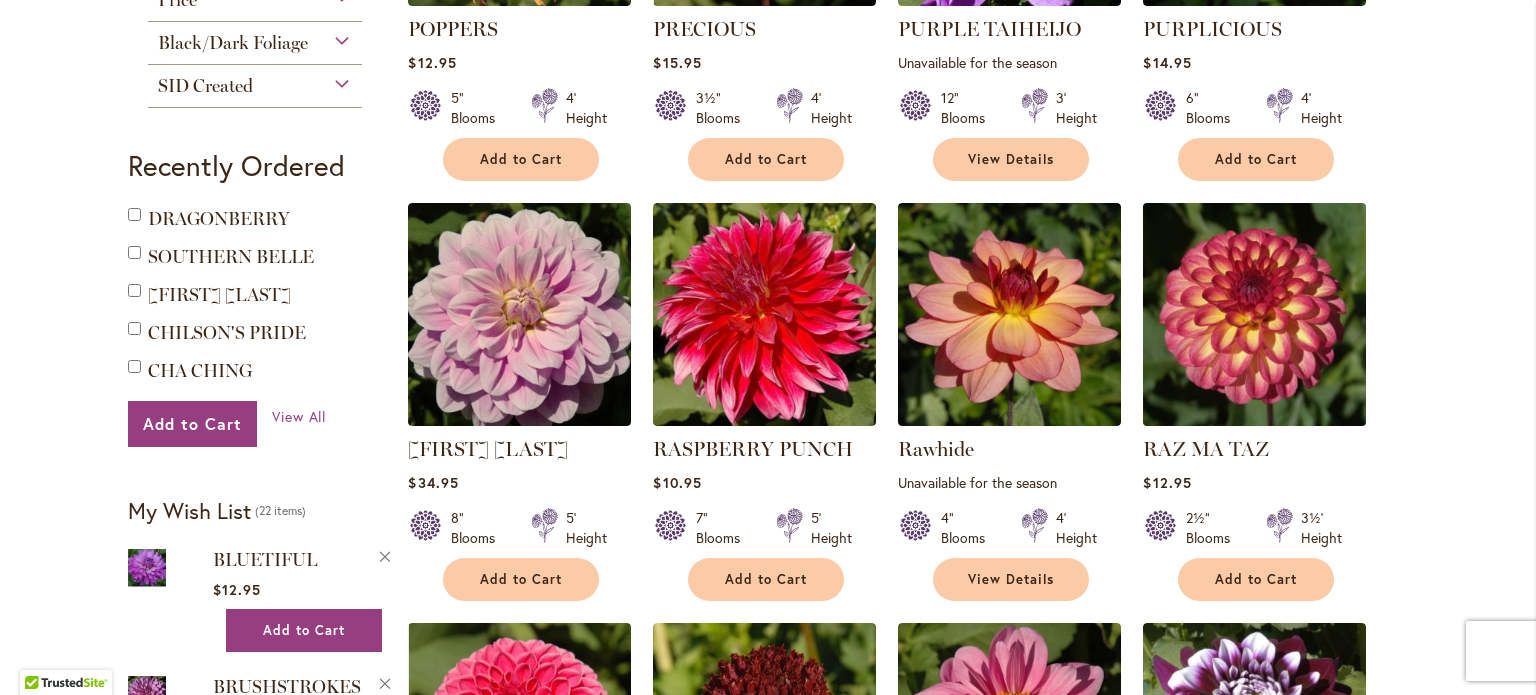 type on "**********" 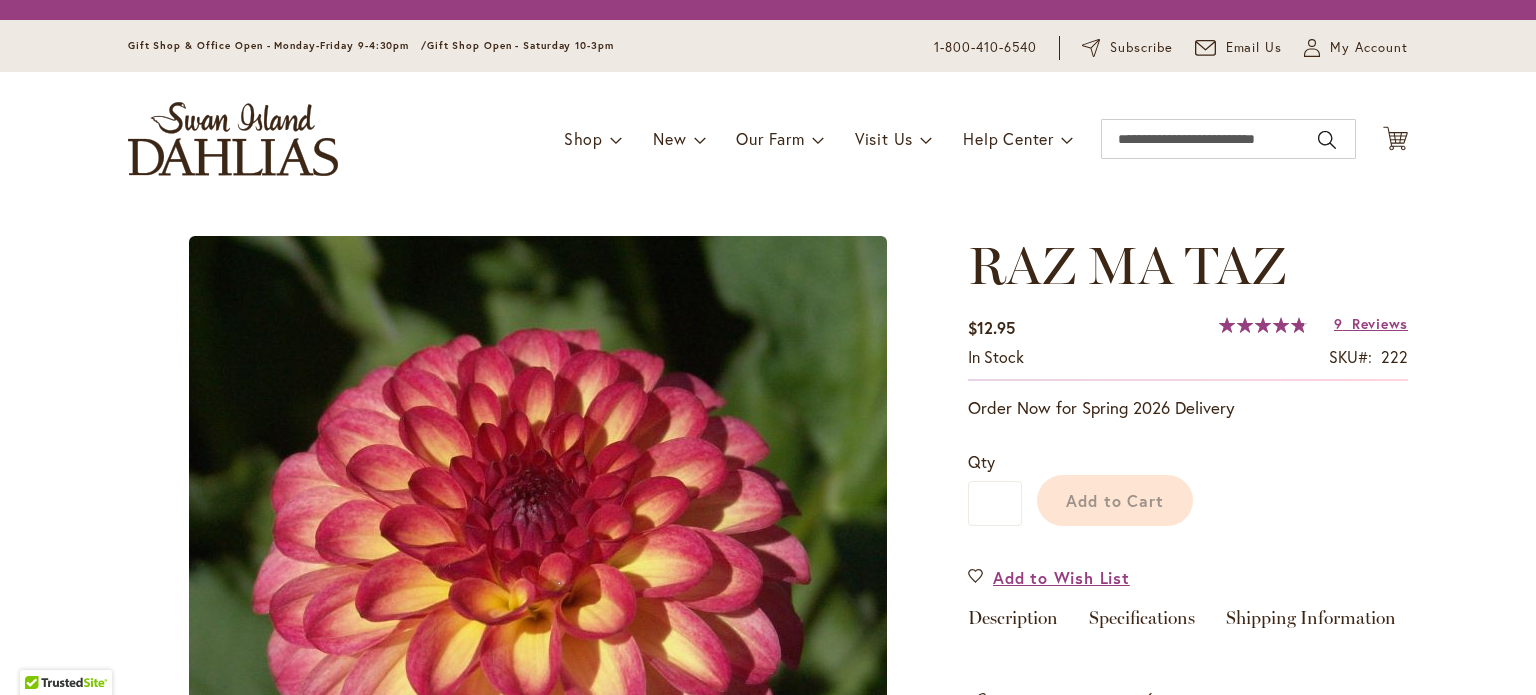 scroll, scrollTop: 0, scrollLeft: 0, axis: both 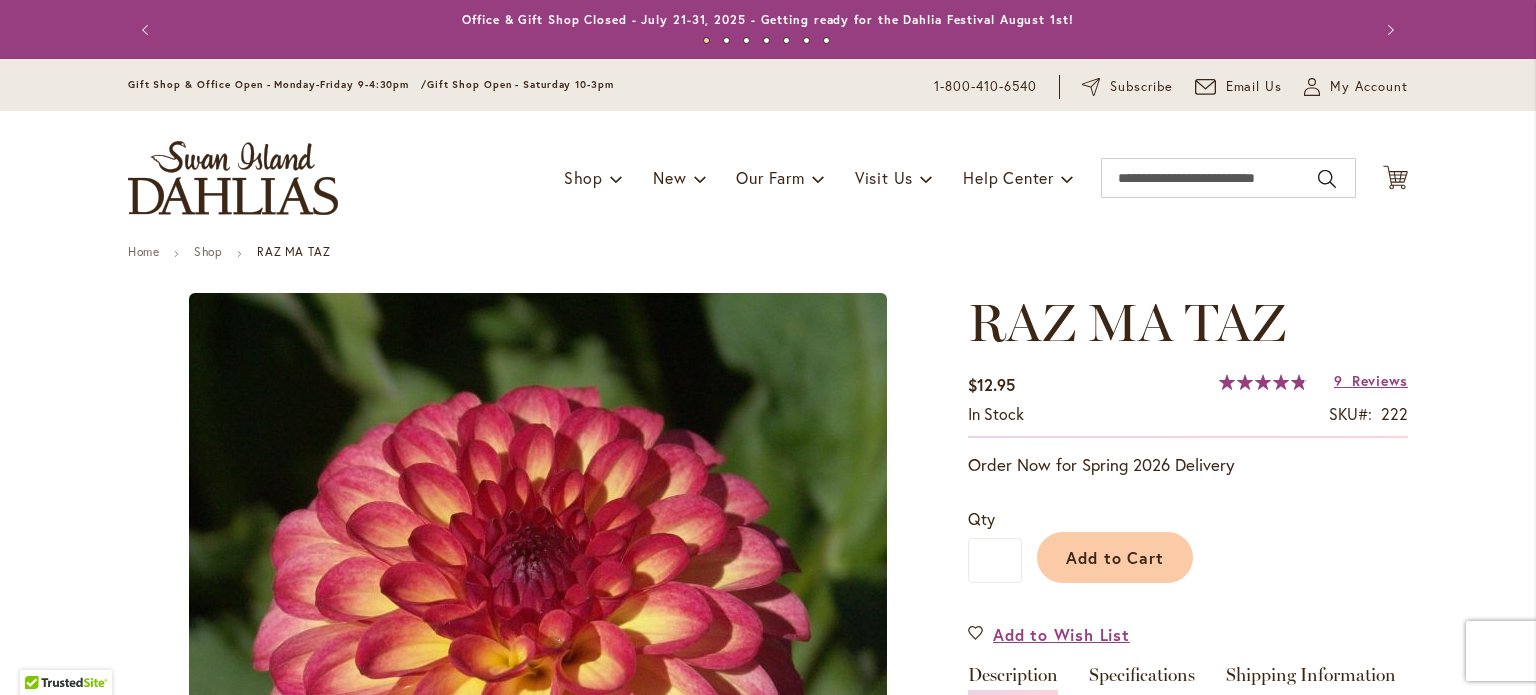 type on "*****" 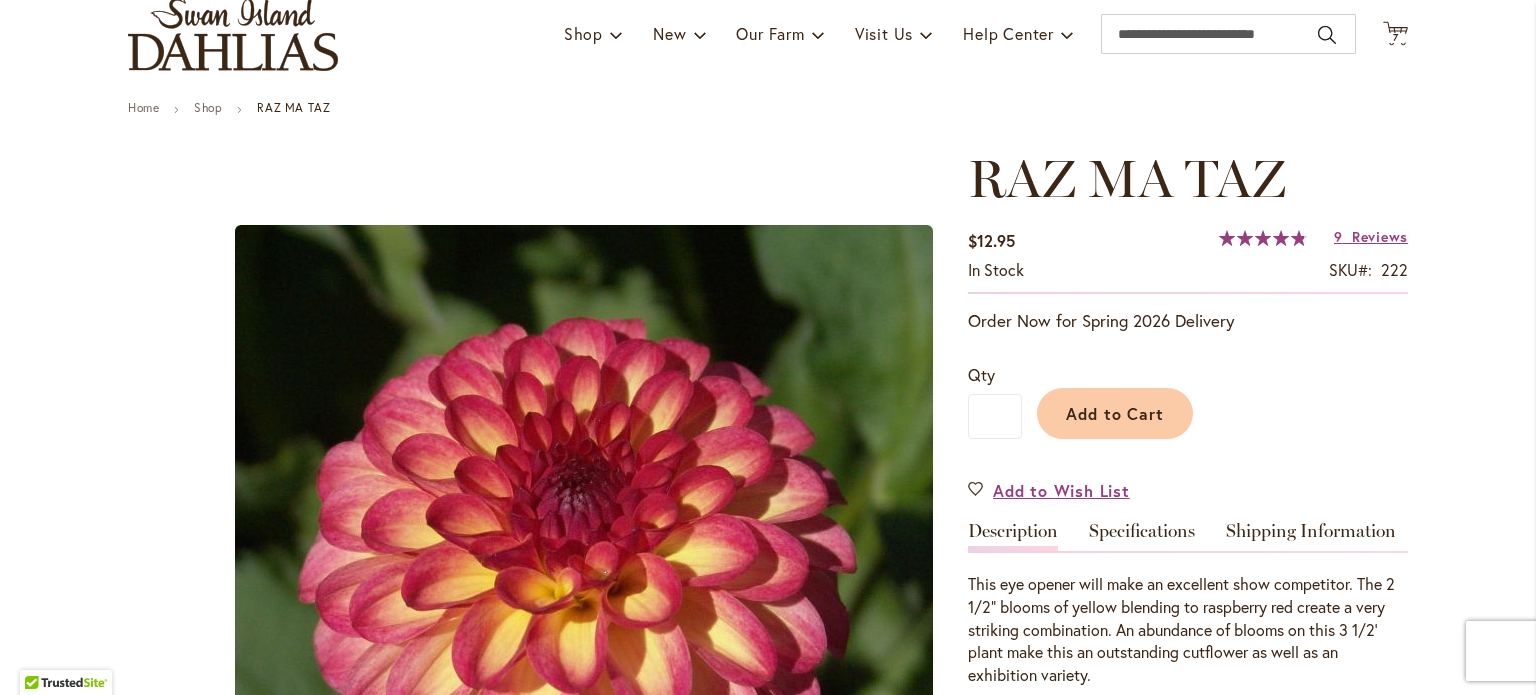 scroll, scrollTop: 144, scrollLeft: 0, axis: vertical 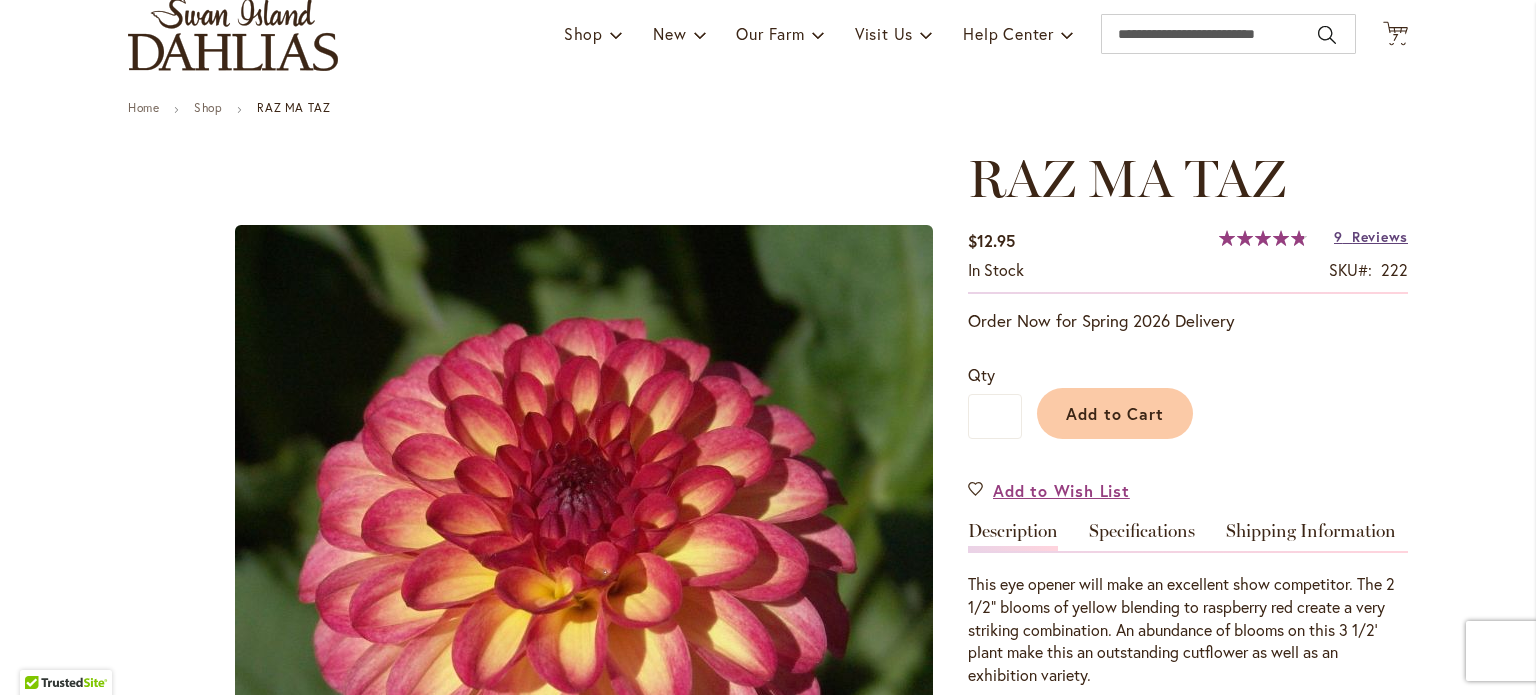 type on "**********" 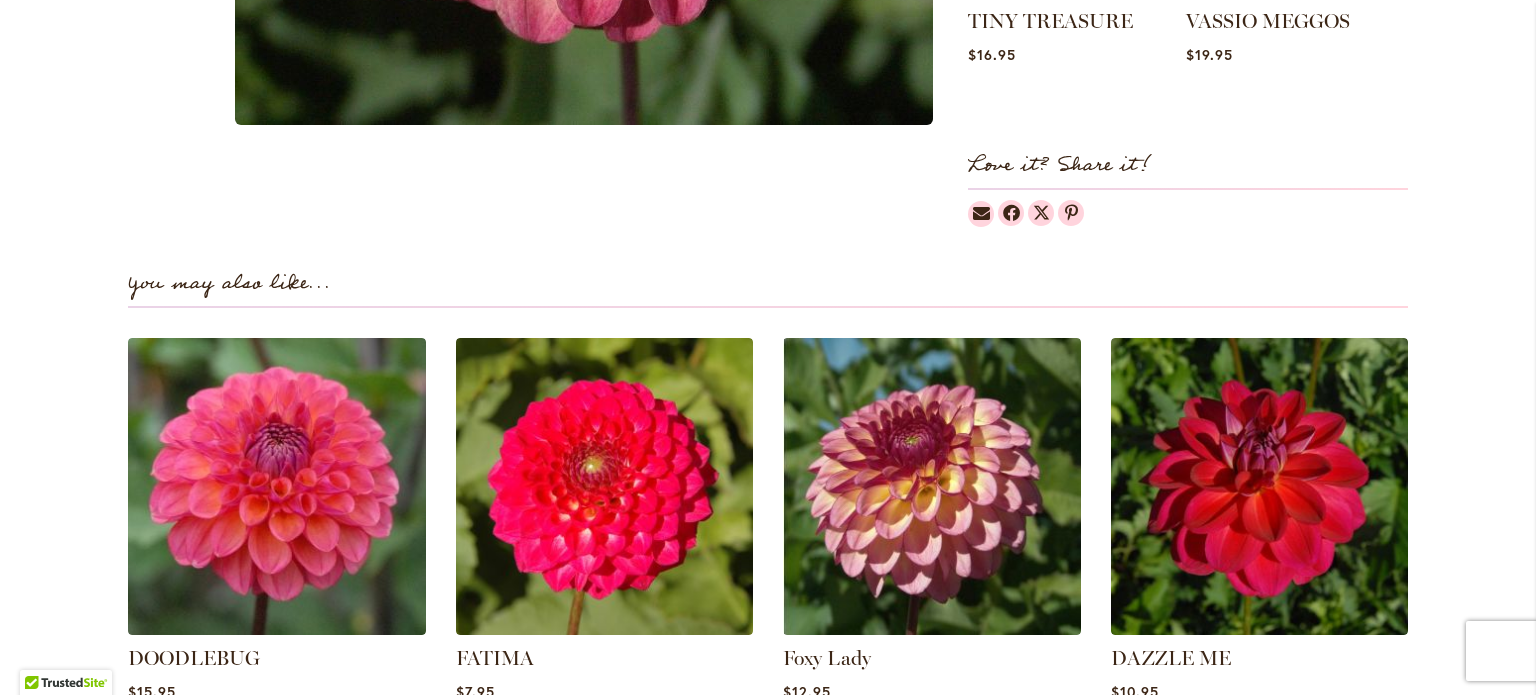 scroll, scrollTop: 1193, scrollLeft: 0, axis: vertical 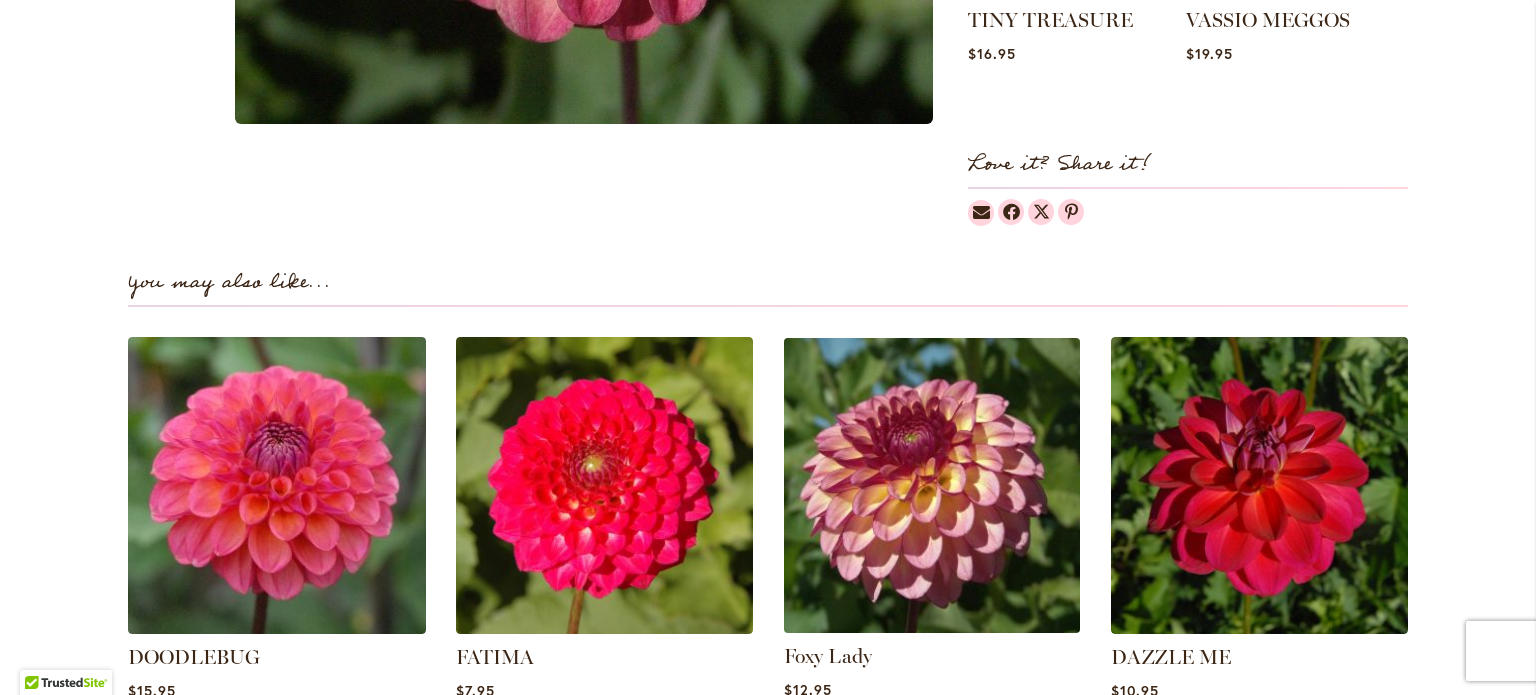 click at bounding box center (932, 485) 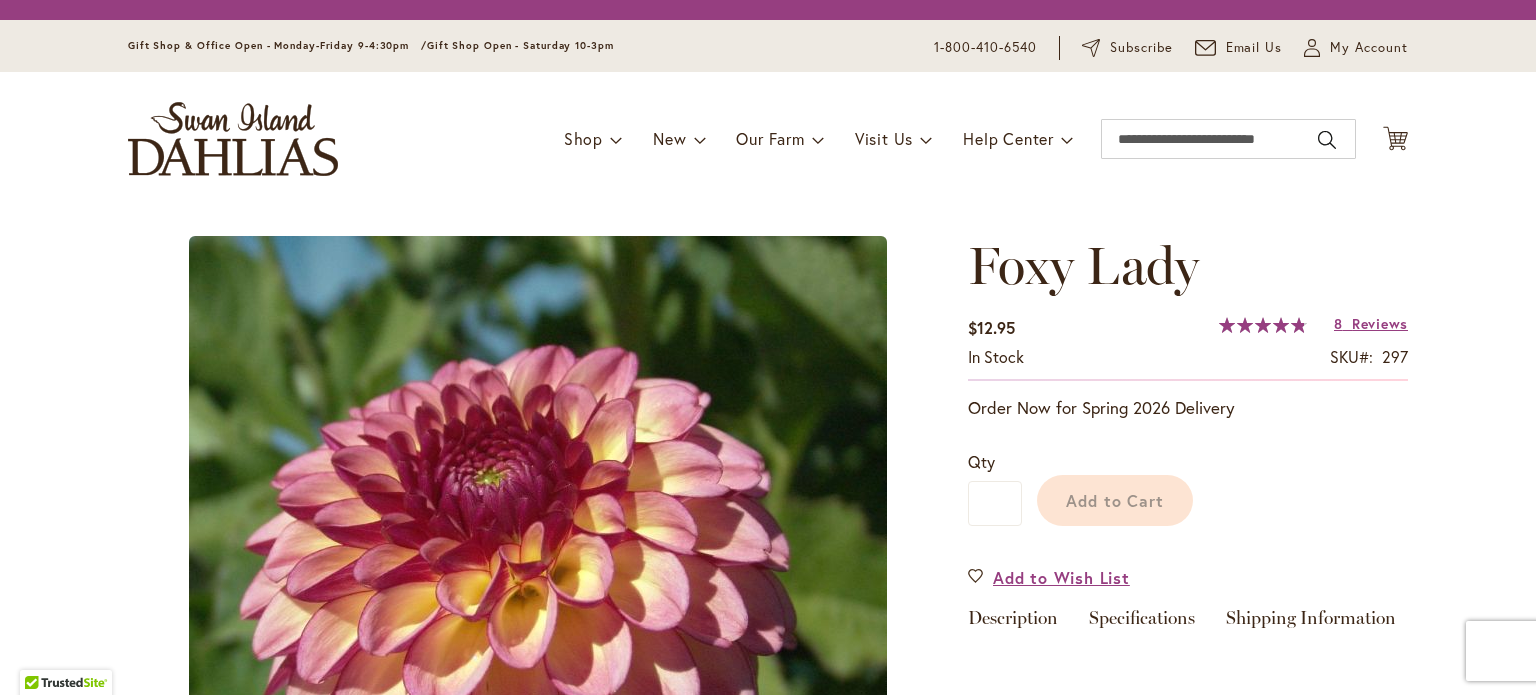 scroll, scrollTop: 0, scrollLeft: 0, axis: both 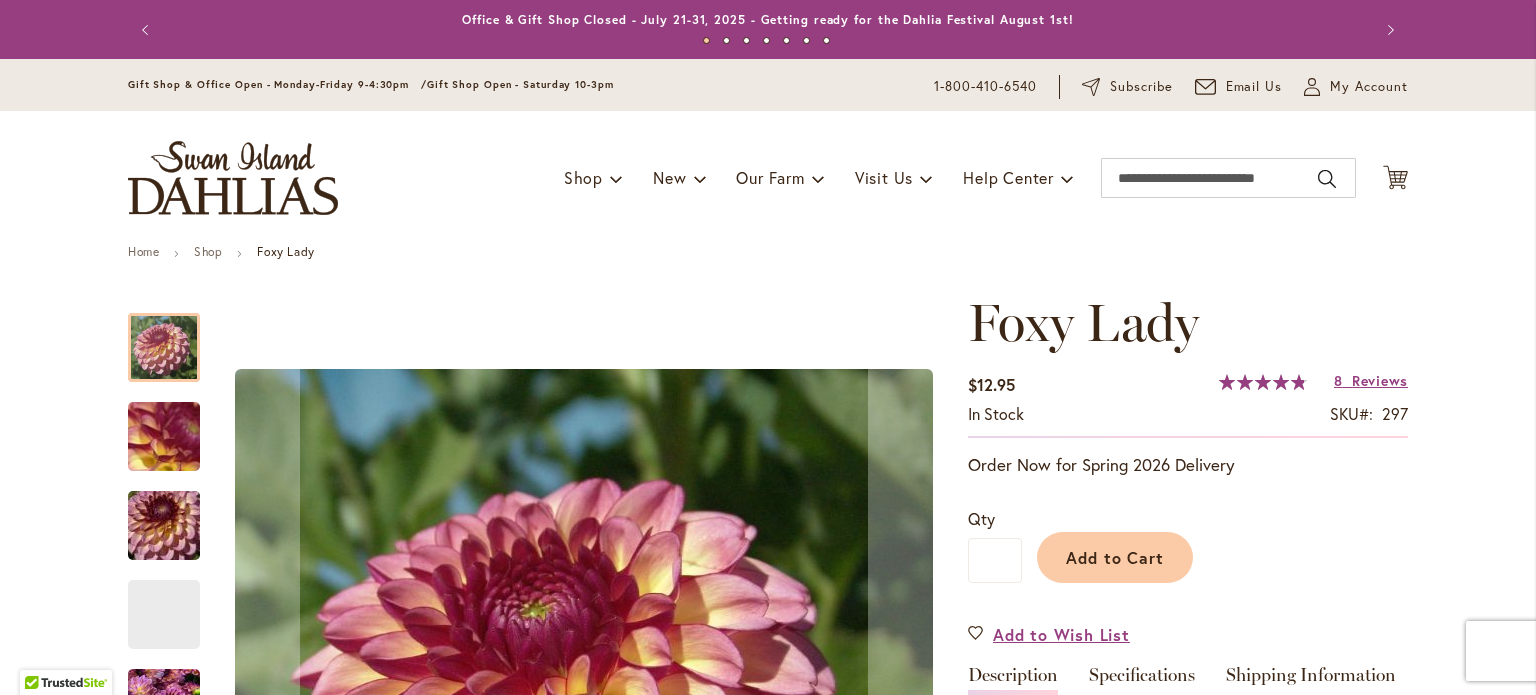 type on "*****" 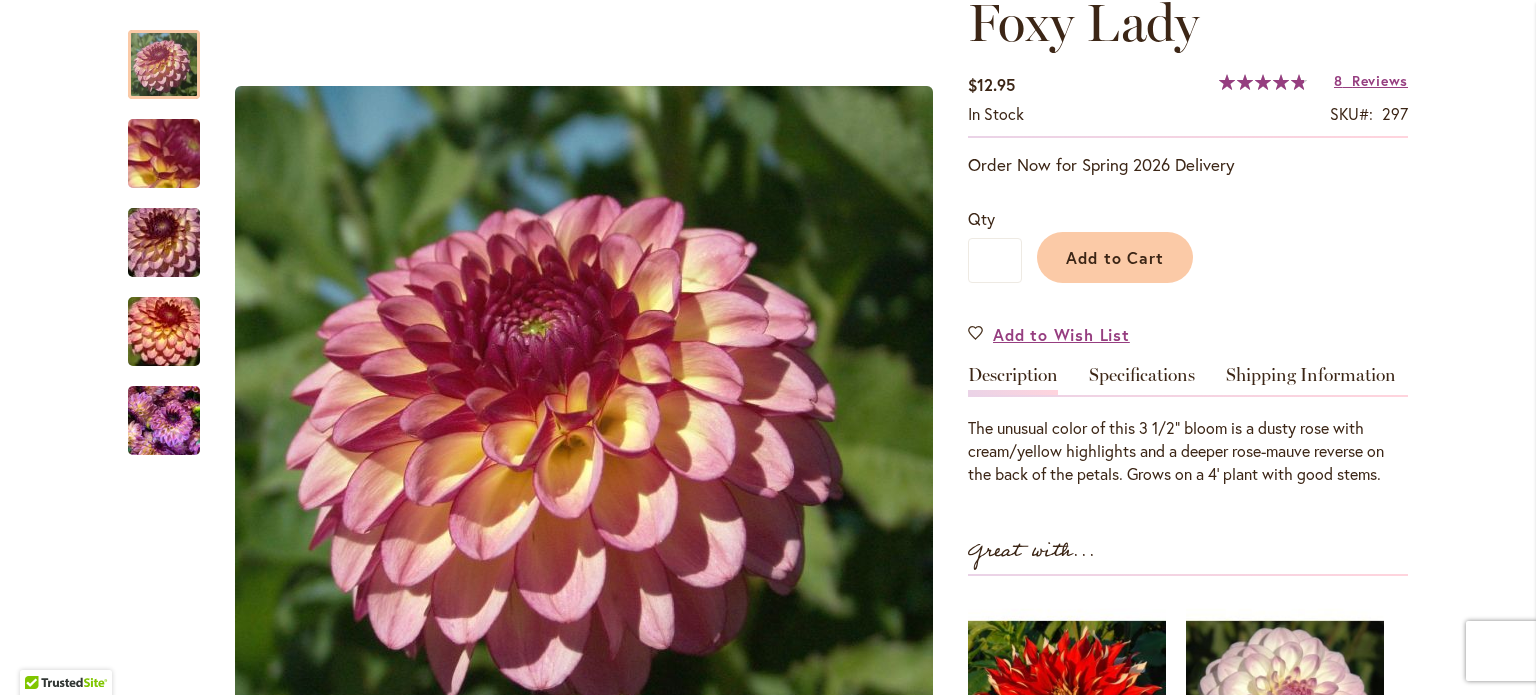 scroll, scrollTop: 298, scrollLeft: 0, axis: vertical 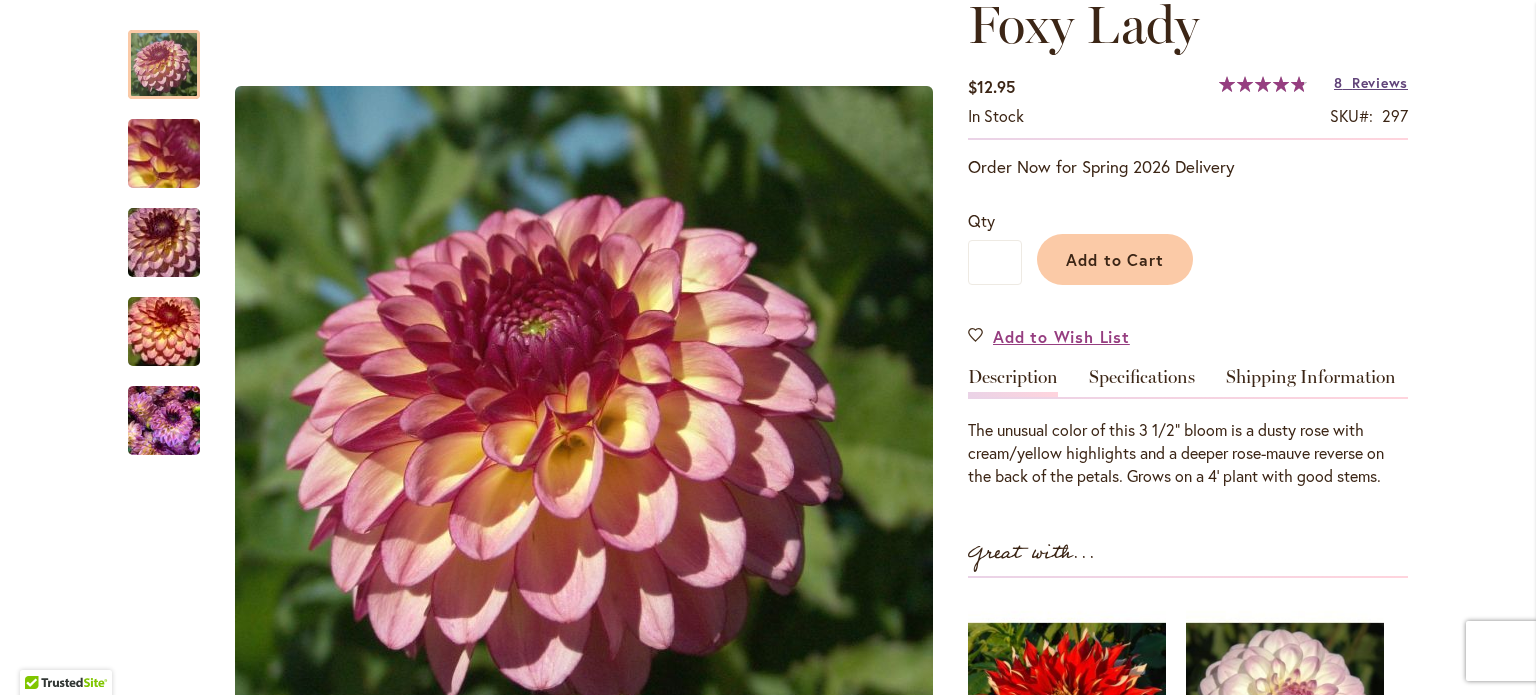 type on "**********" 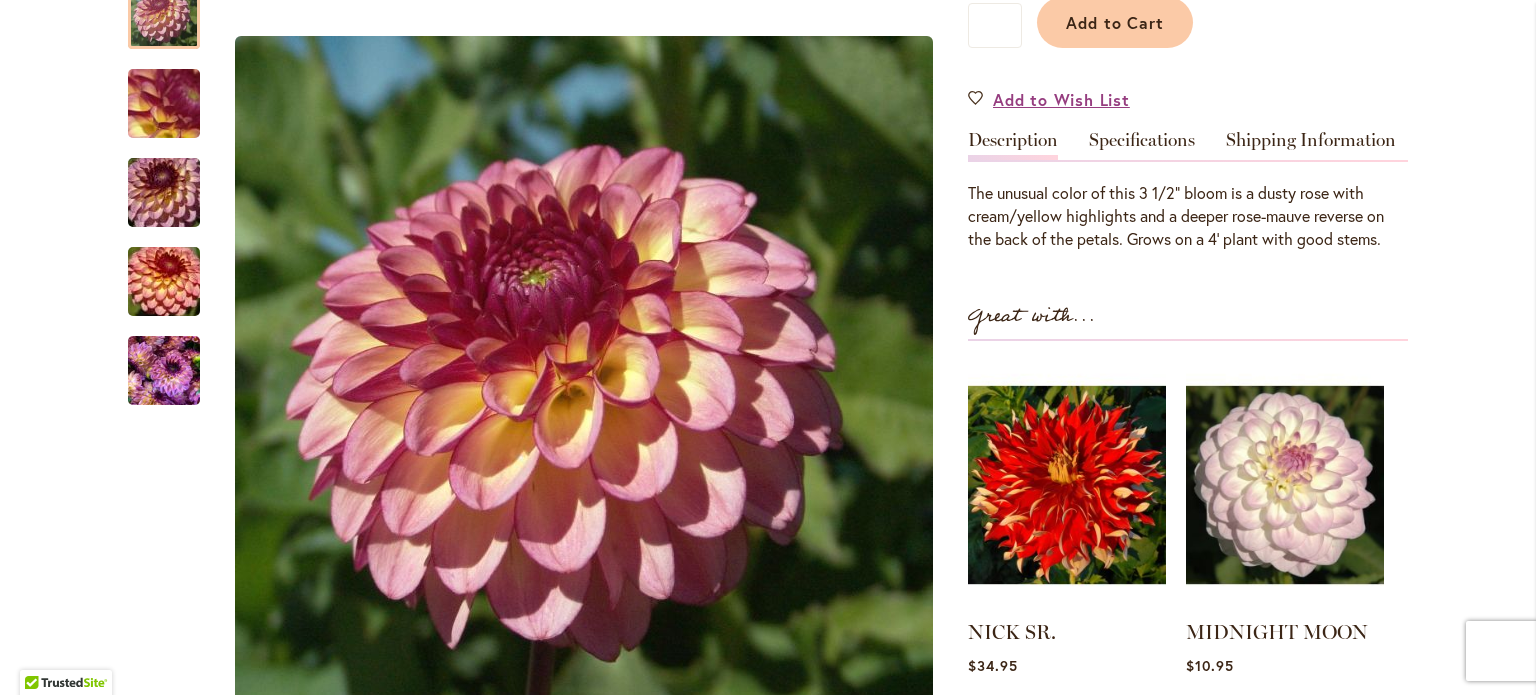 click on "Foxy Lady
$12.95
In stock
SKU
297
Rating:
97                          % of  100
8
Reviews
Add Your Review
Order Now for Spring [YEAR] Delivery
Qty
*
Add to Cart" at bounding box center (1188, 298) 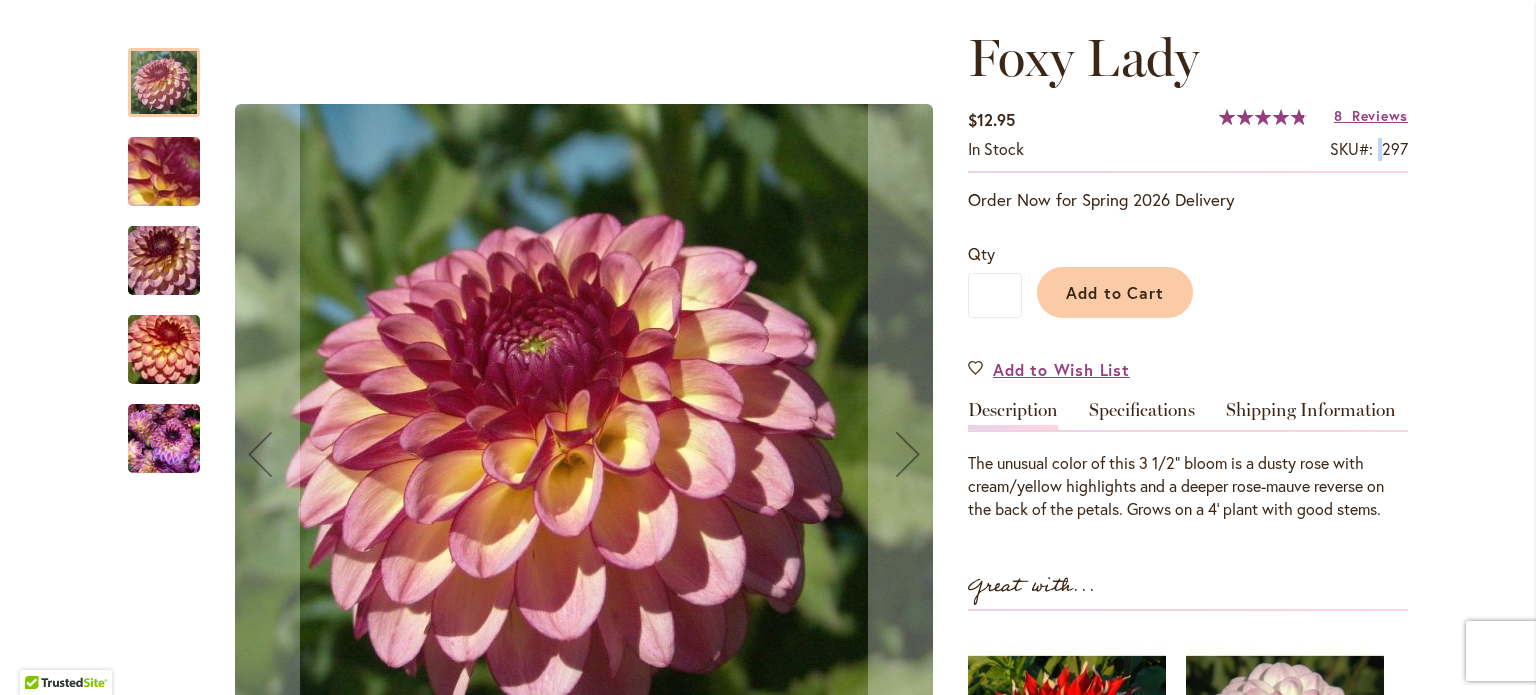 scroll, scrollTop: 264, scrollLeft: 0, axis: vertical 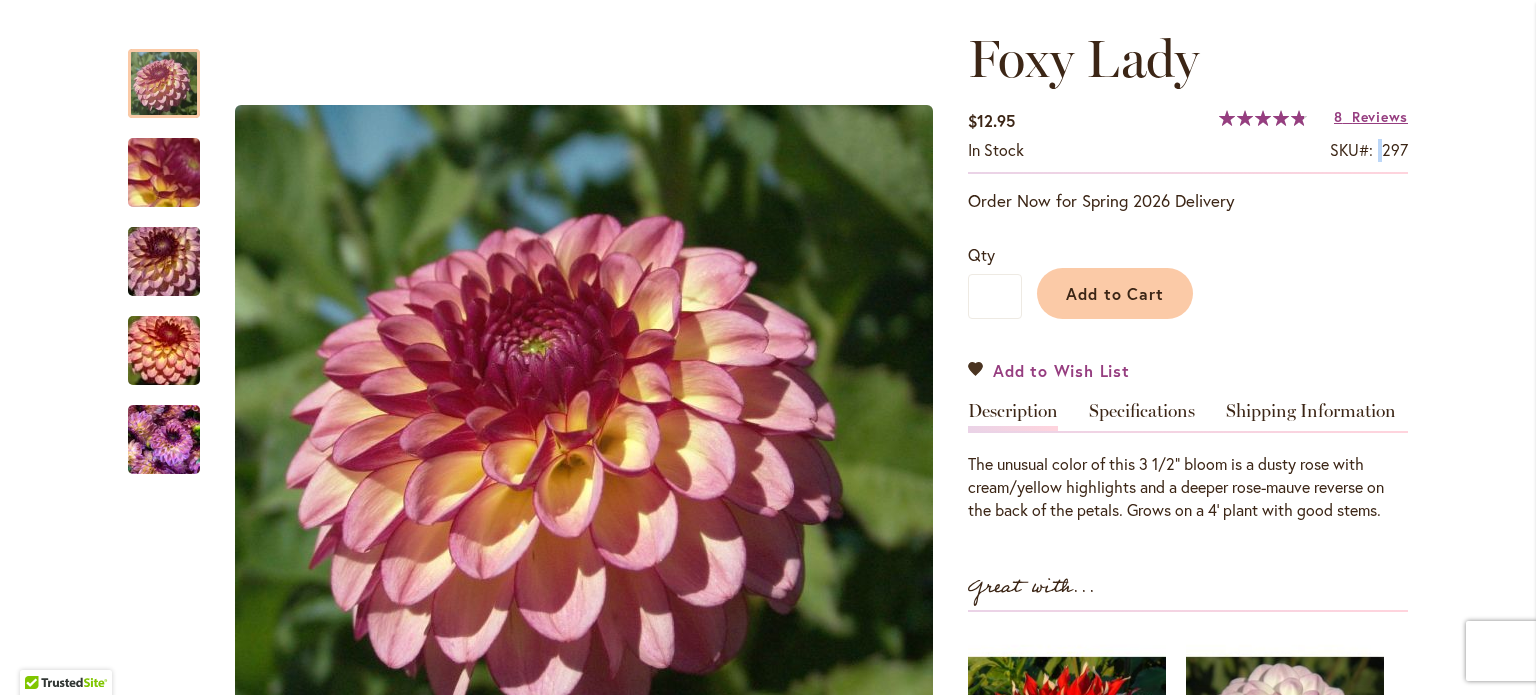 click on "Add to Wish List" at bounding box center [1061, 370] 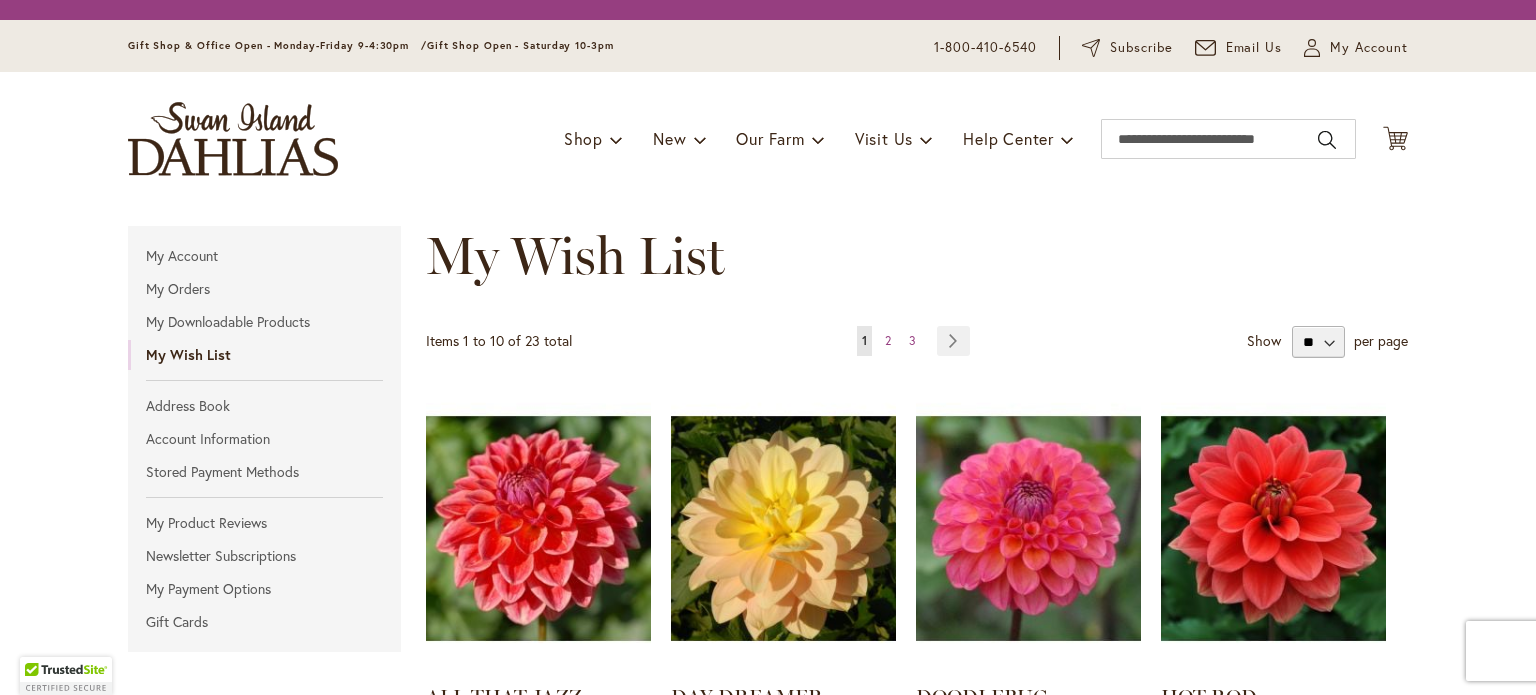 scroll, scrollTop: 0, scrollLeft: 0, axis: both 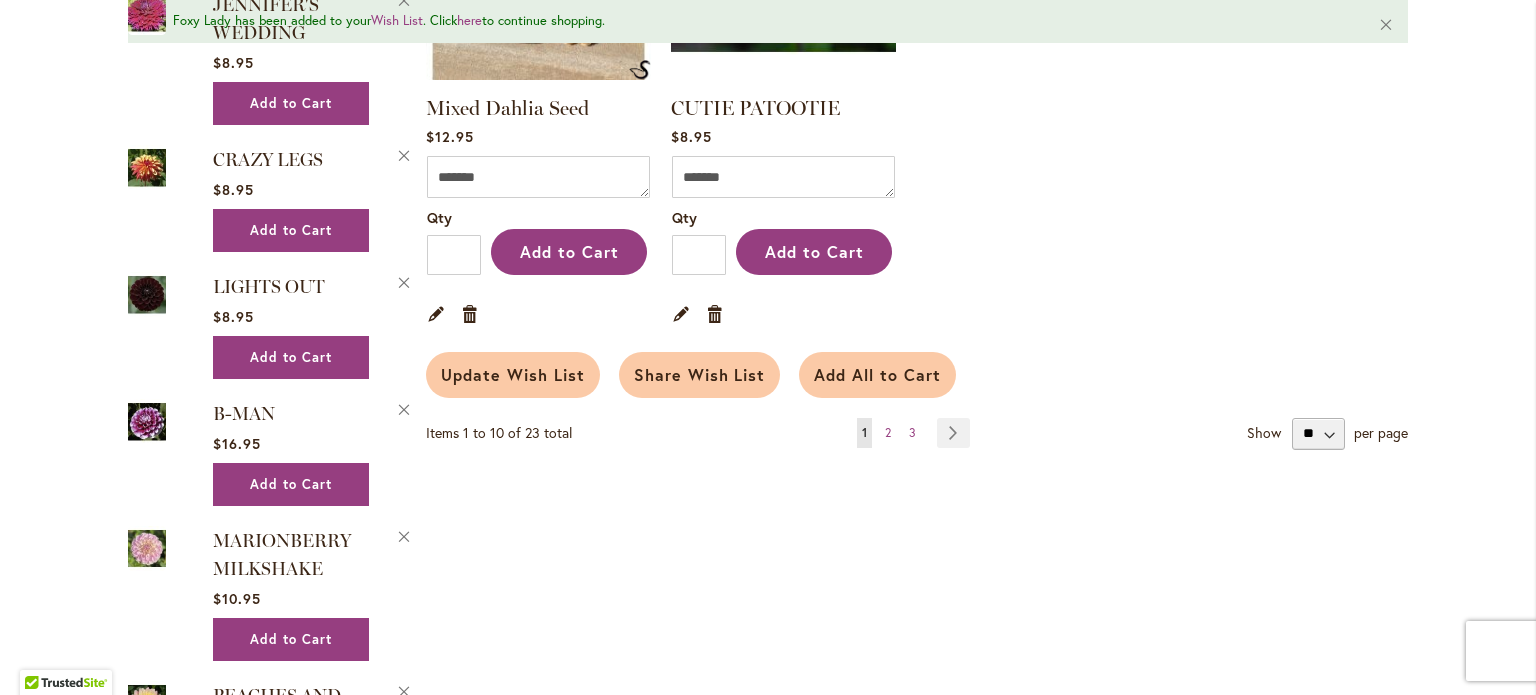 type on "**********" 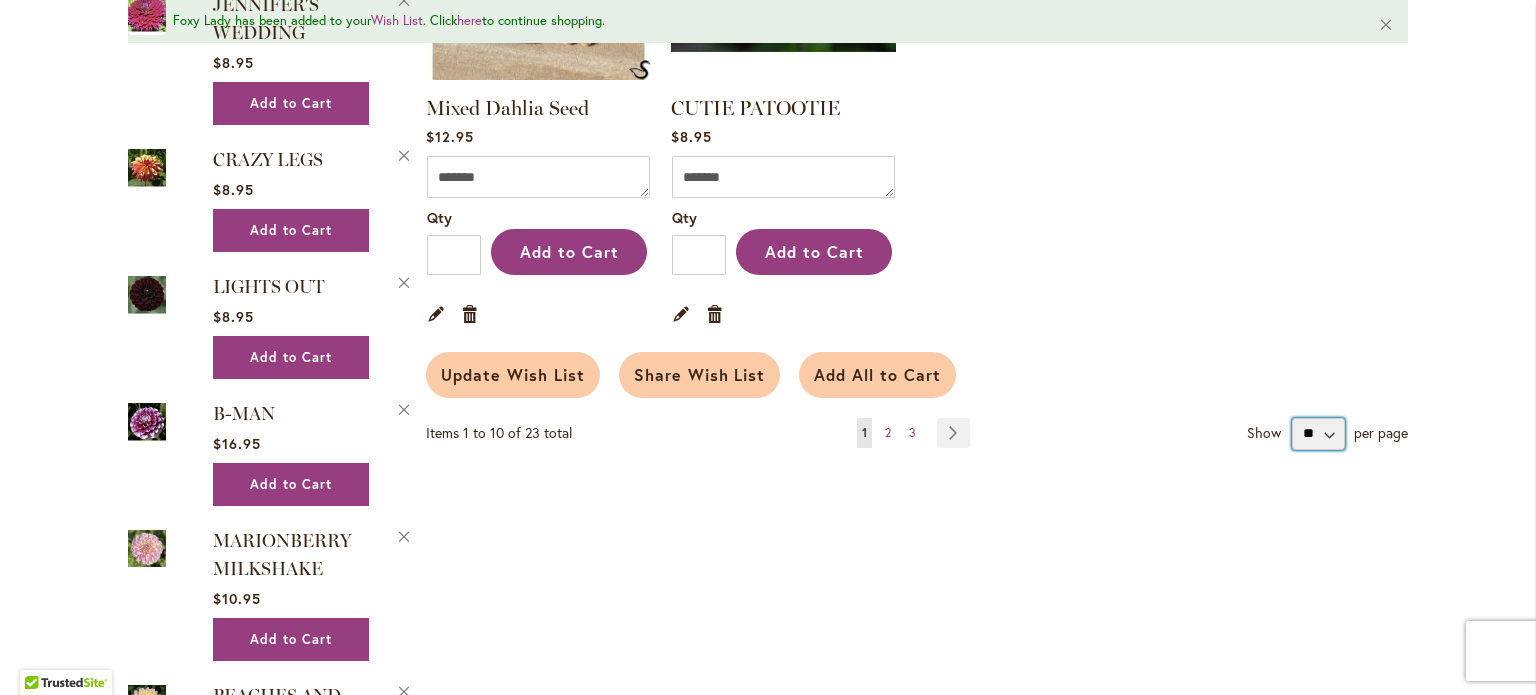 click on "**
**
**" at bounding box center (1318, 434) 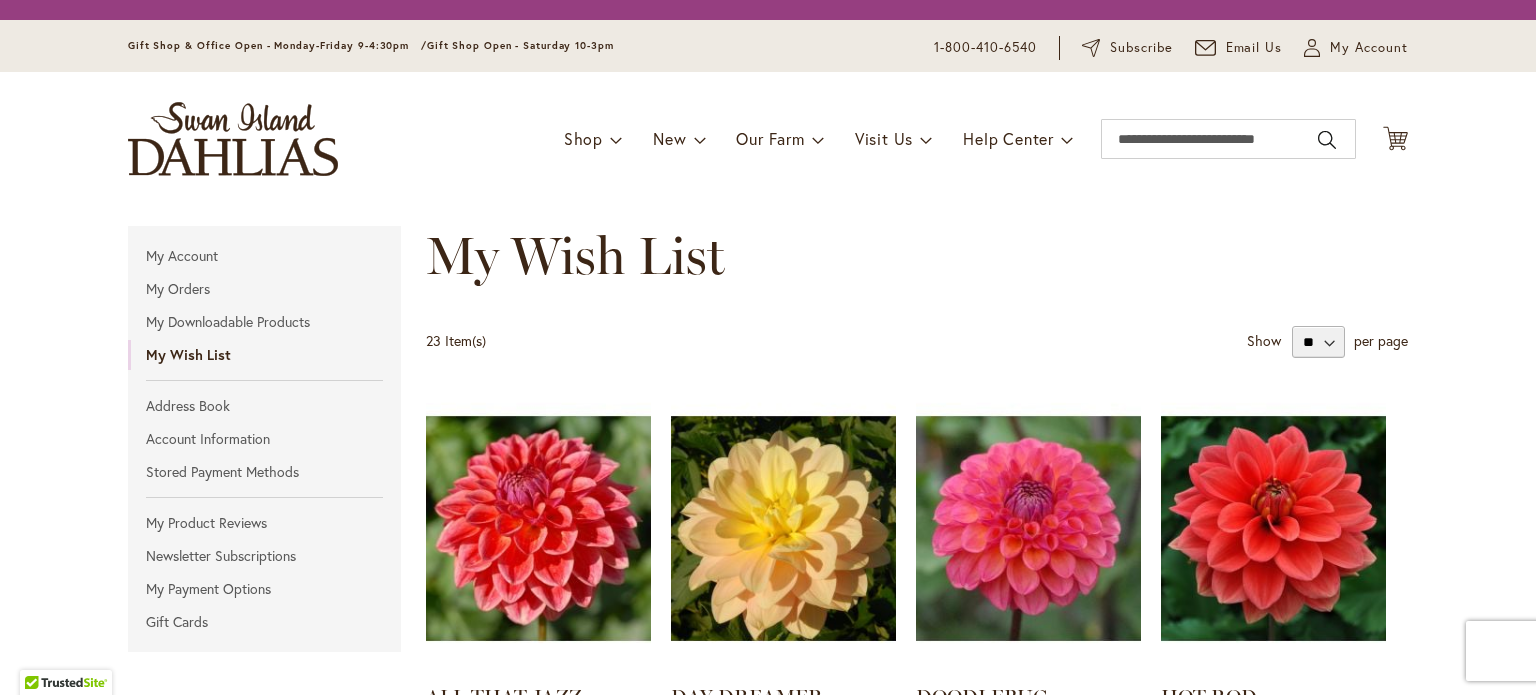 scroll, scrollTop: 0, scrollLeft: 0, axis: both 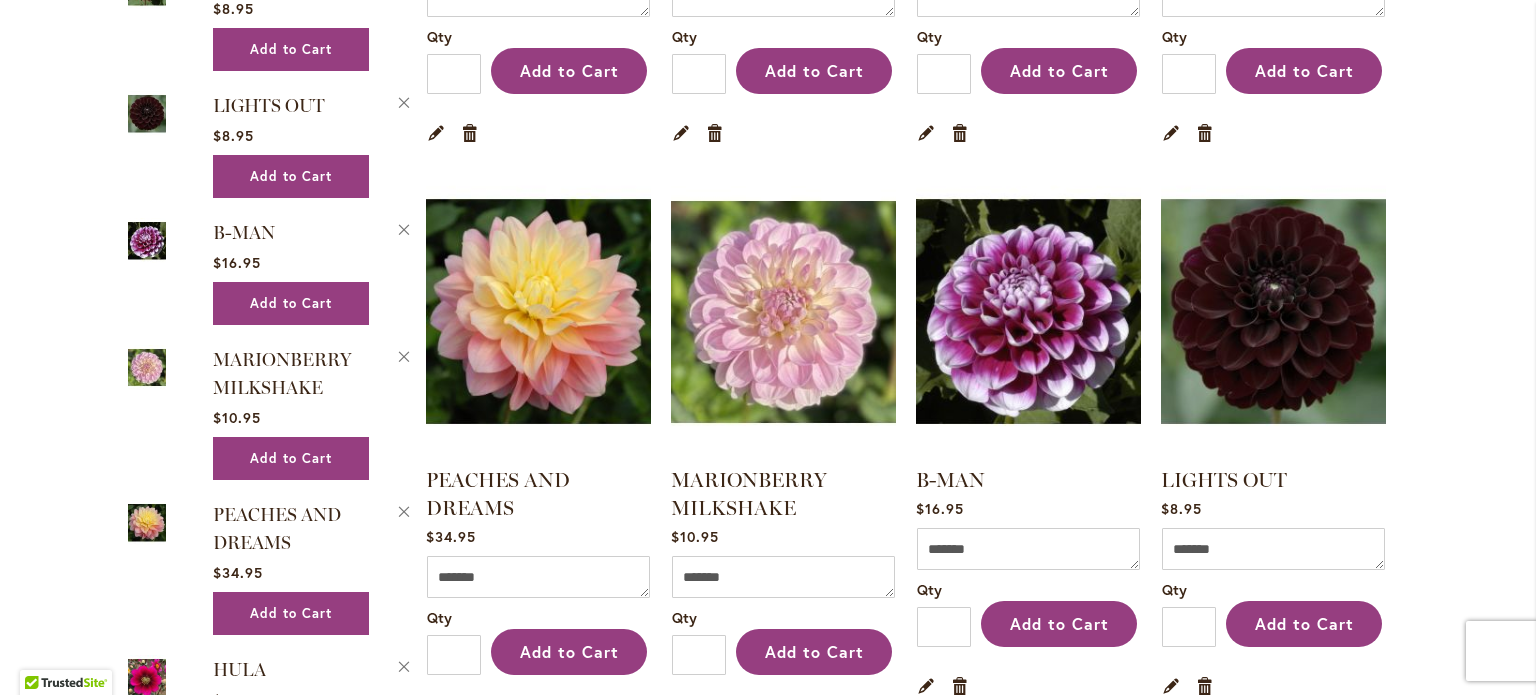 type on "**********" 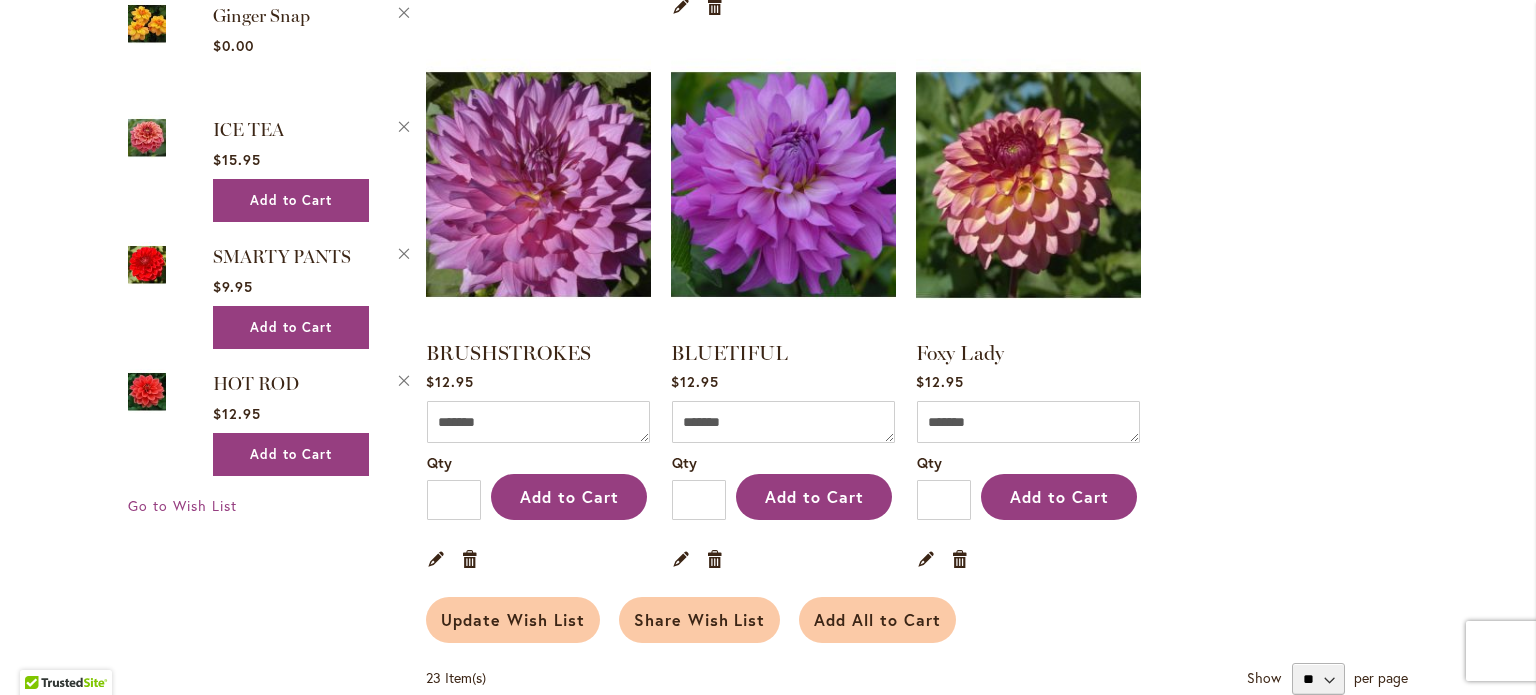 scroll, scrollTop: 3244, scrollLeft: 0, axis: vertical 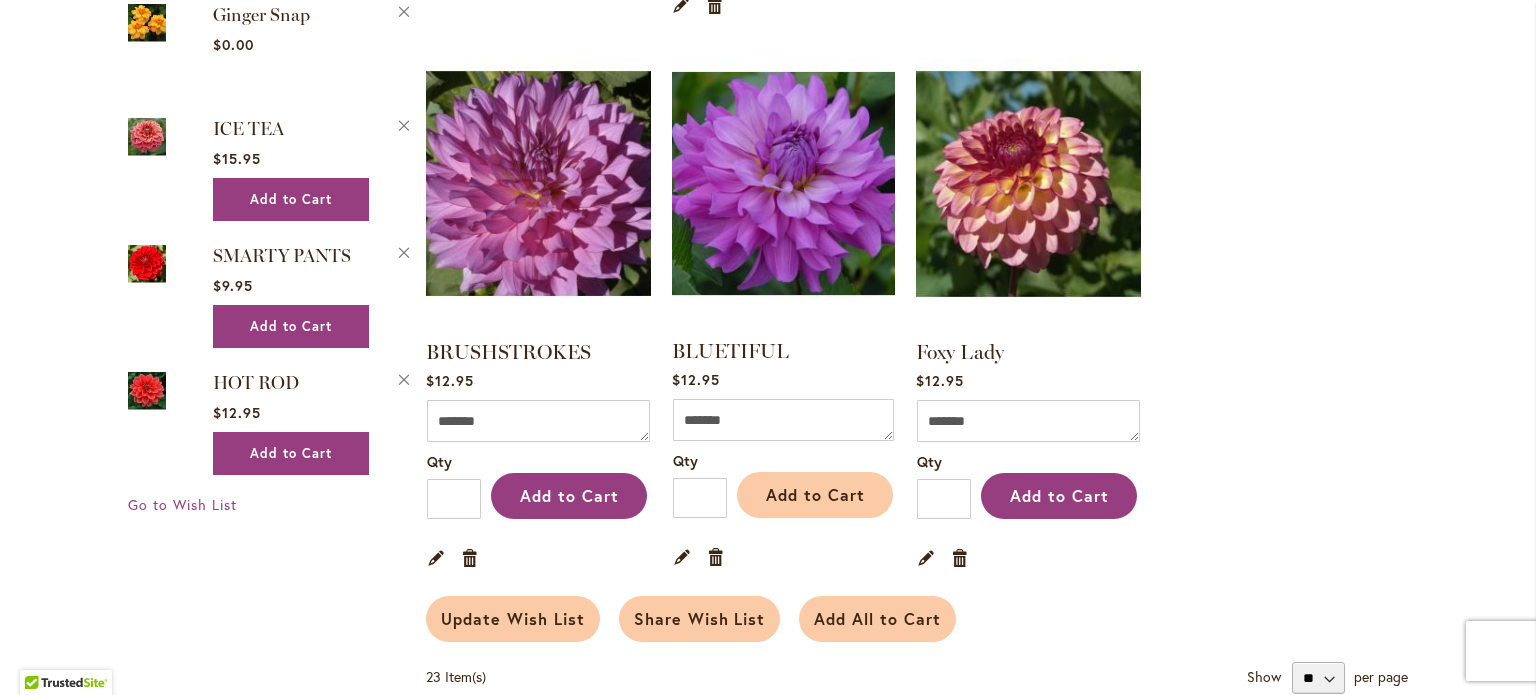 click on "Add to Cart" at bounding box center (815, 494) 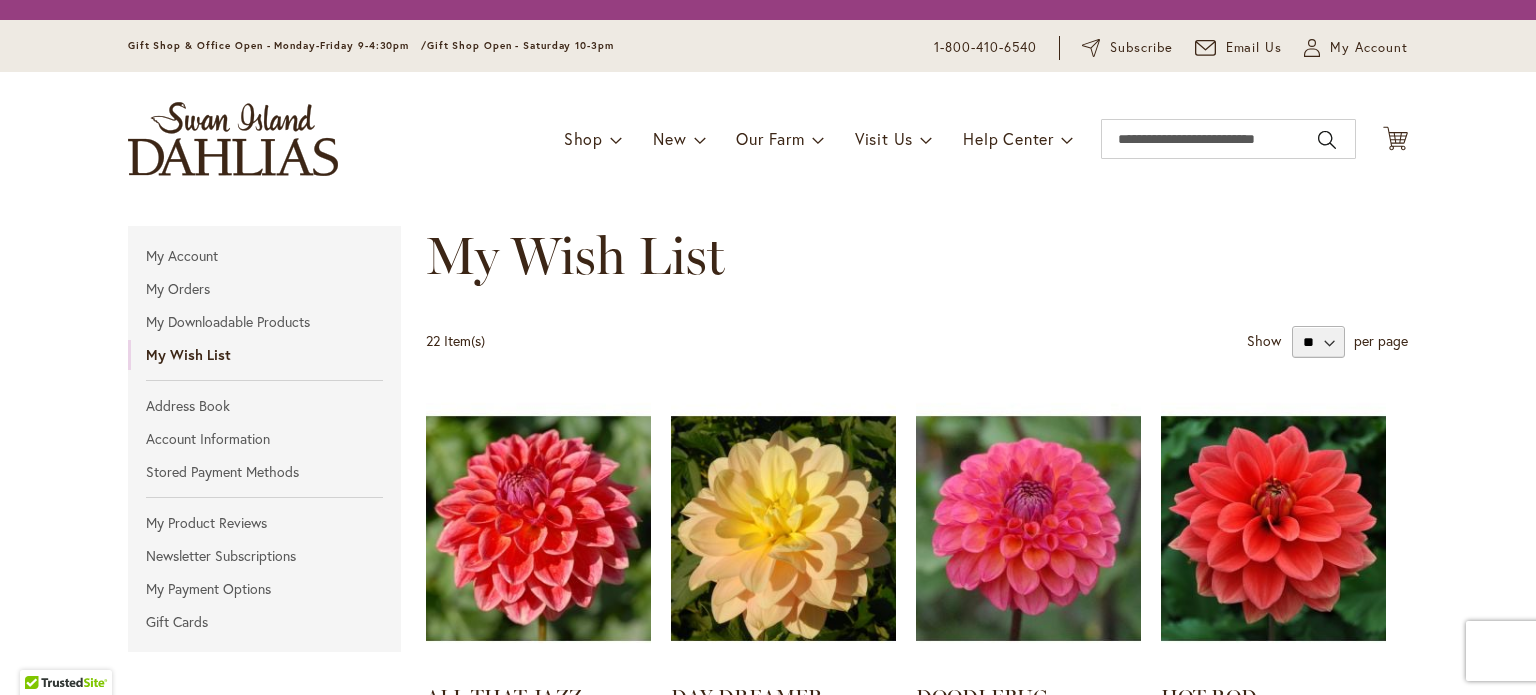 scroll, scrollTop: 0, scrollLeft: 0, axis: both 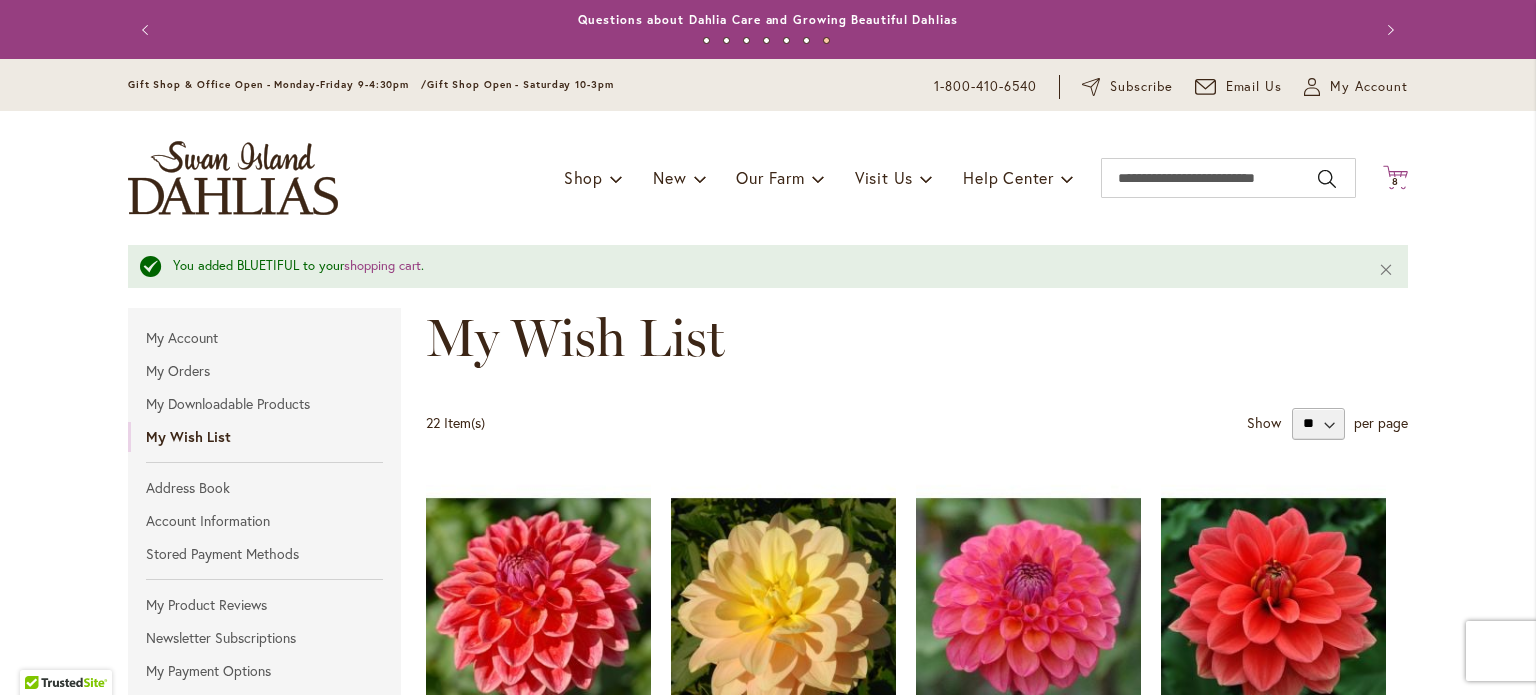 type on "**********" 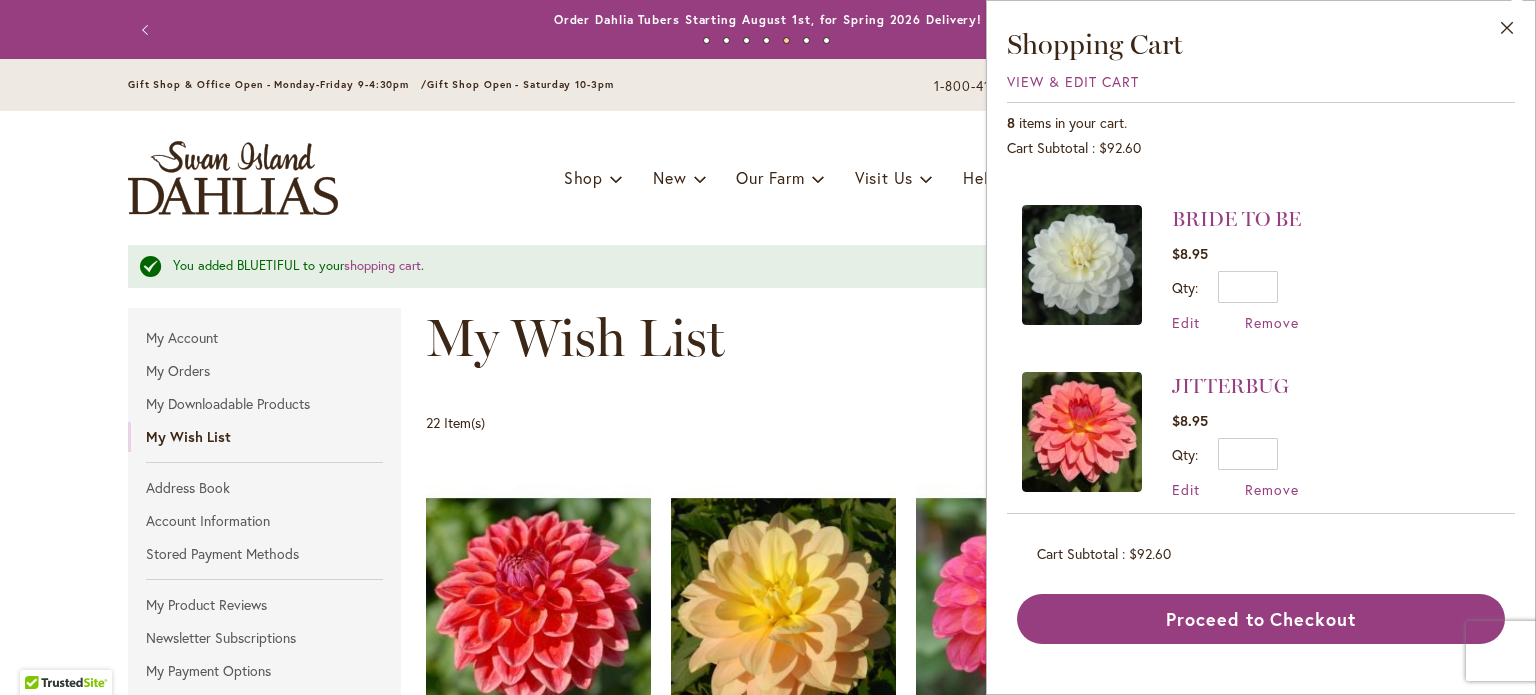 scroll, scrollTop: 996, scrollLeft: 0, axis: vertical 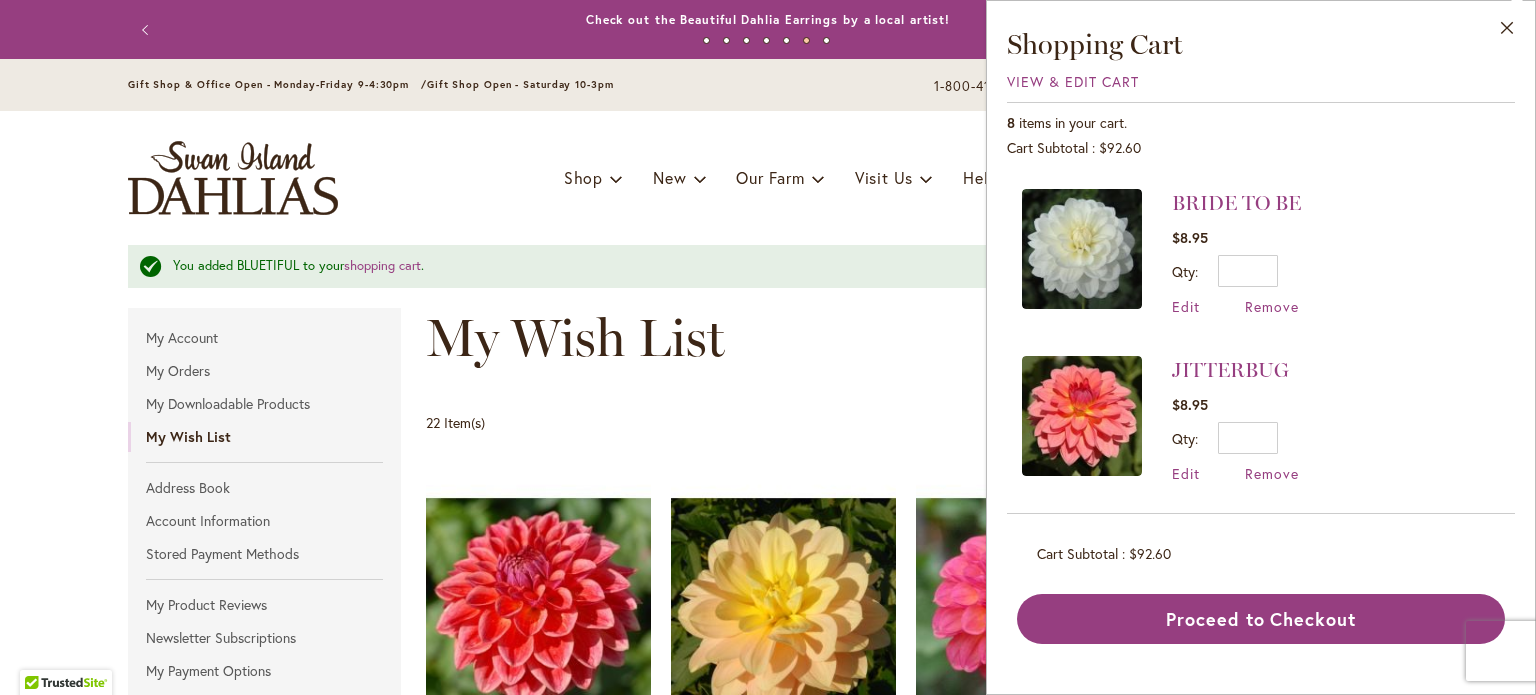 click on "My Wish List" at bounding box center [917, 358] 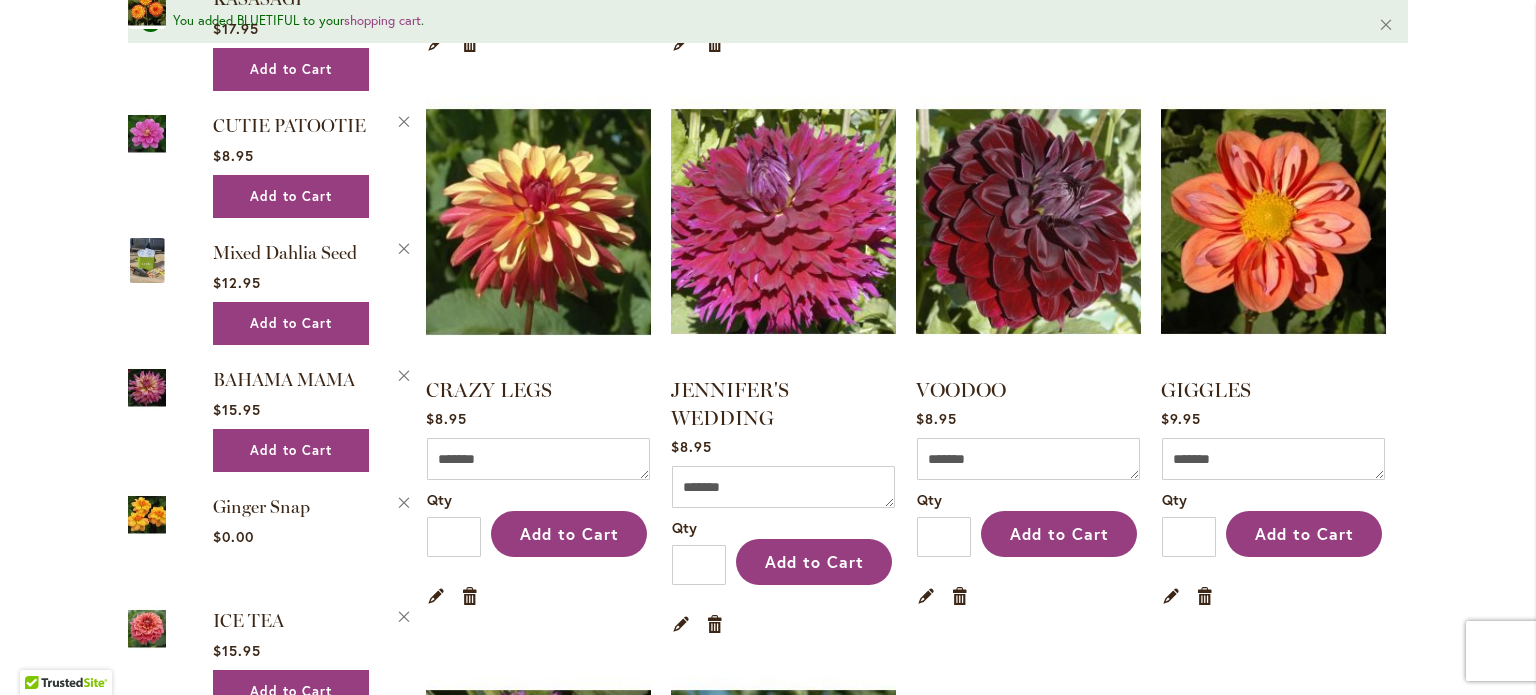 scroll, scrollTop: 2668, scrollLeft: 0, axis: vertical 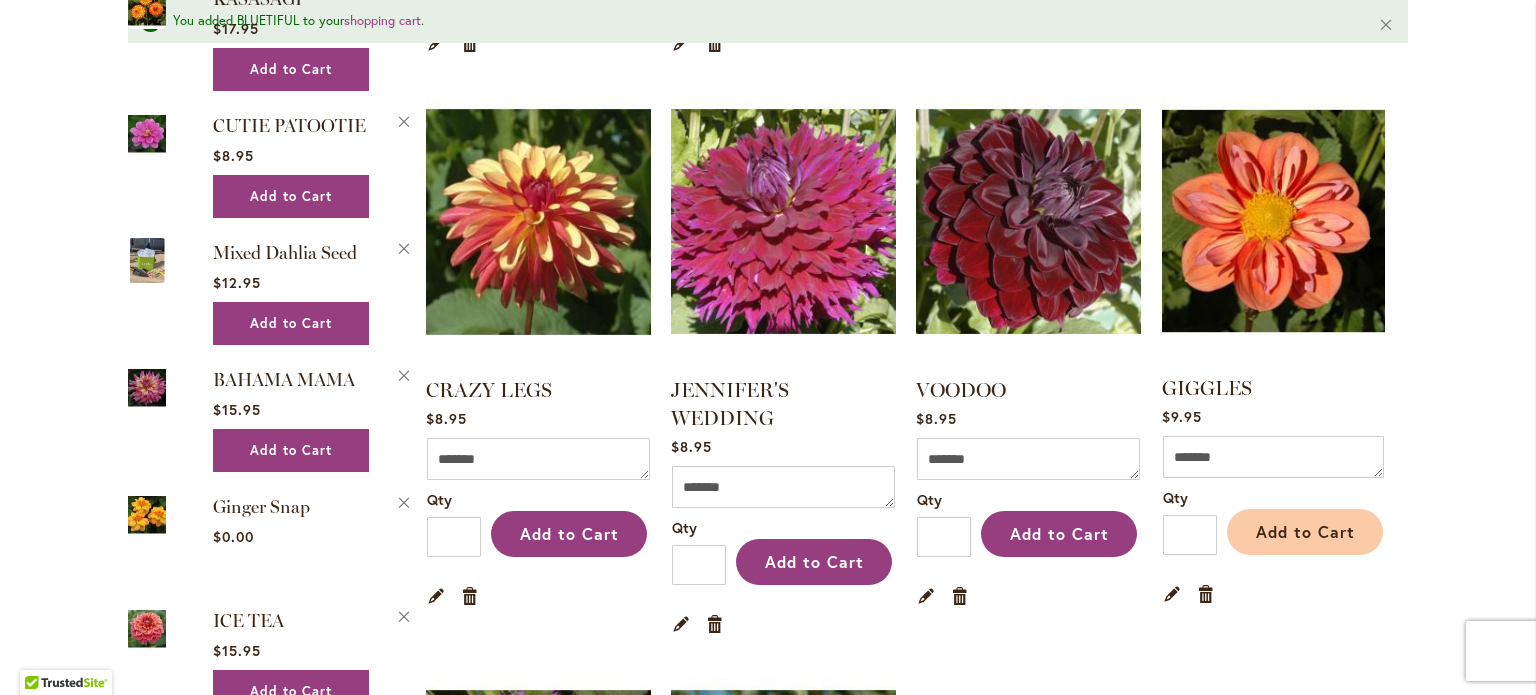 click on "Add to Cart" at bounding box center (1305, 531) 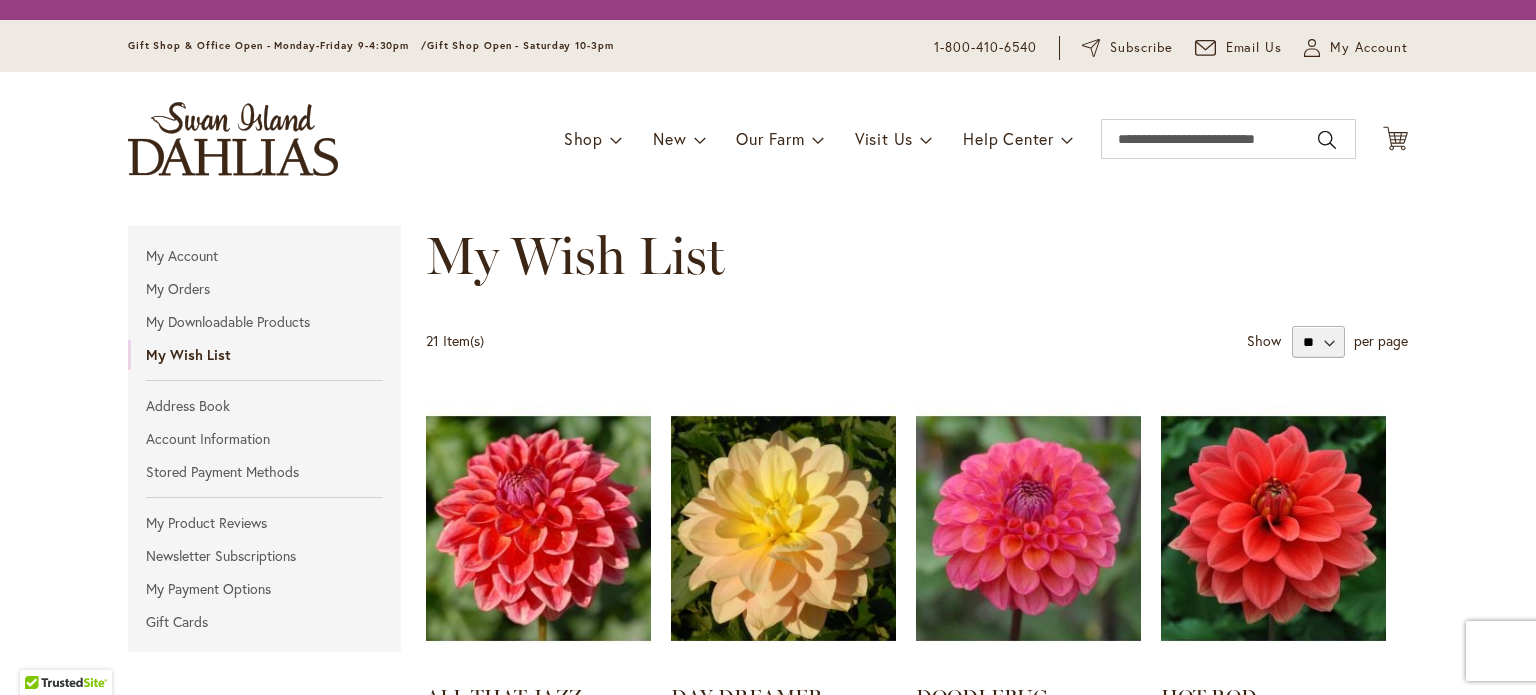 scroll, scrollTop: 0, scrollLeft: 0, axis: both 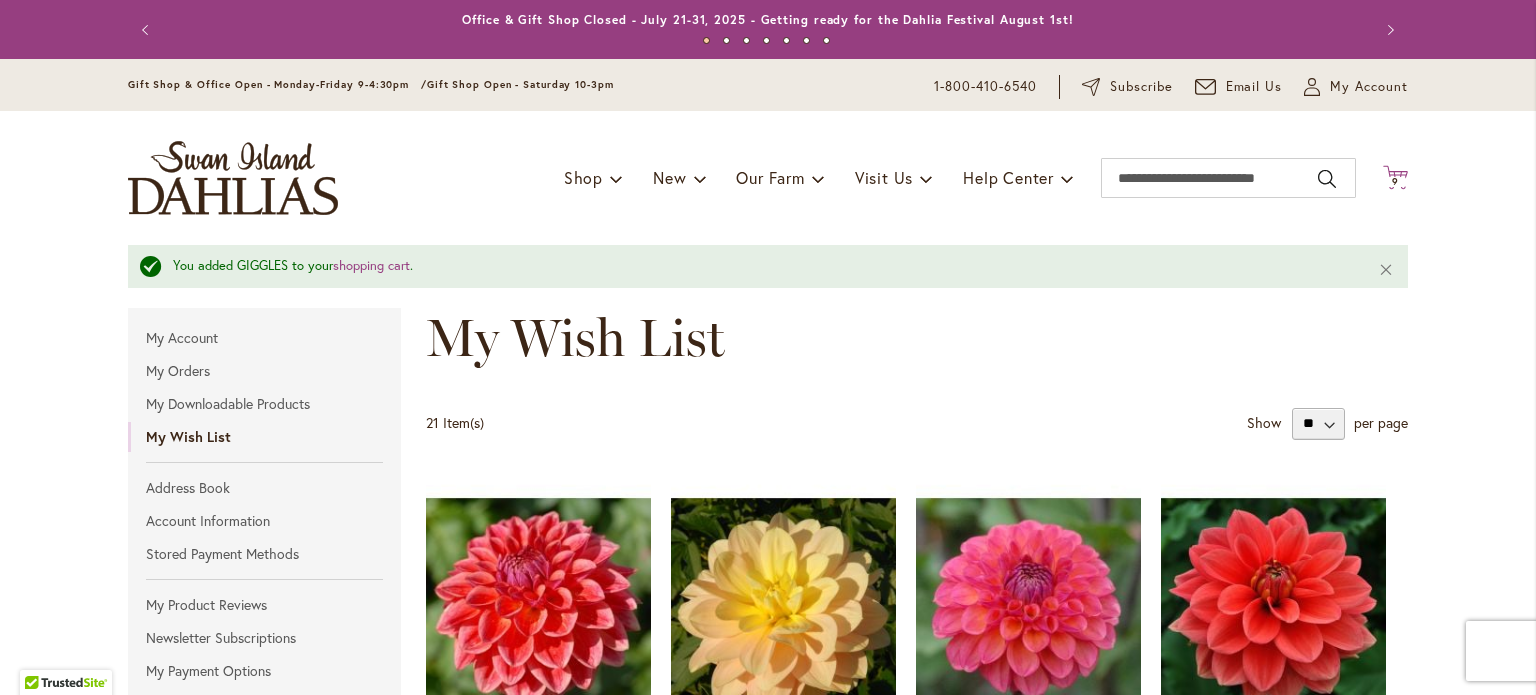 type on "**********" 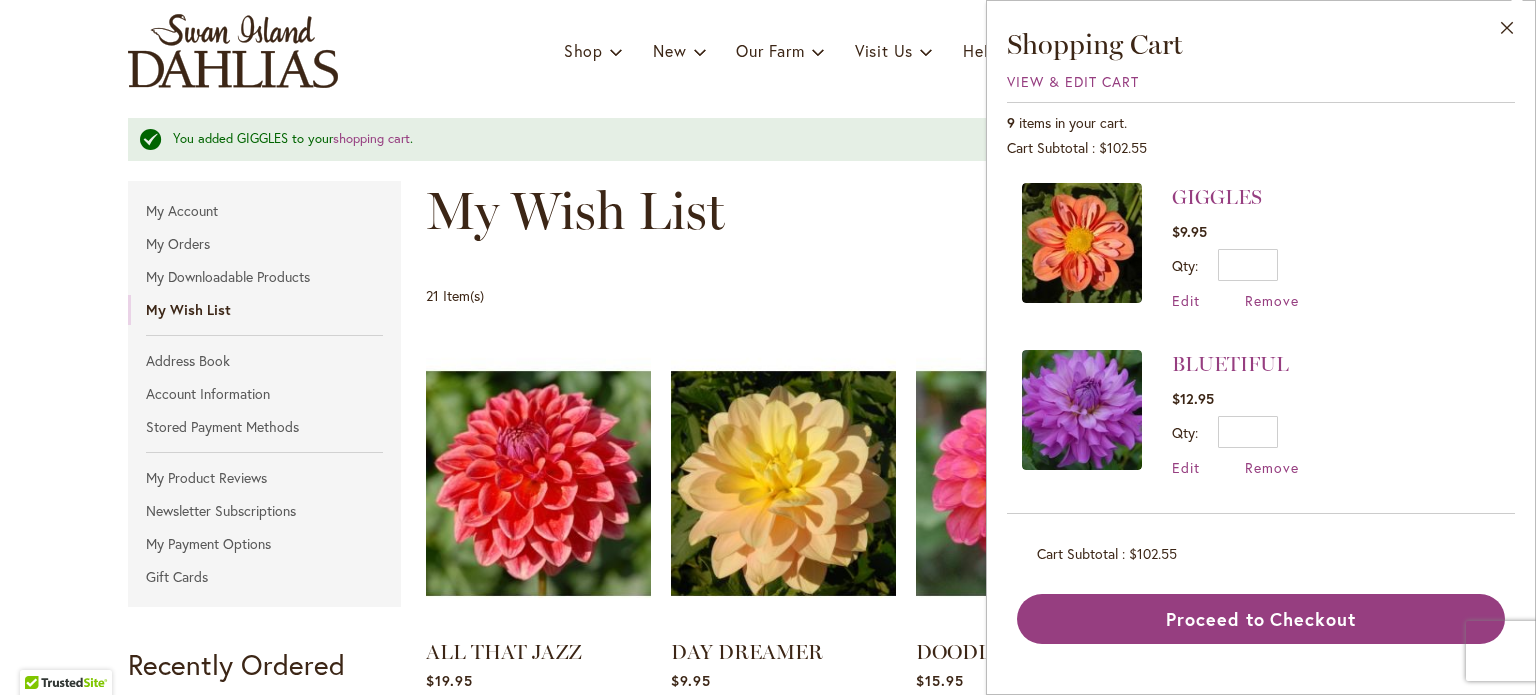 scroll, scrollTop: 152, scrollLeft: 0, axis: vertical 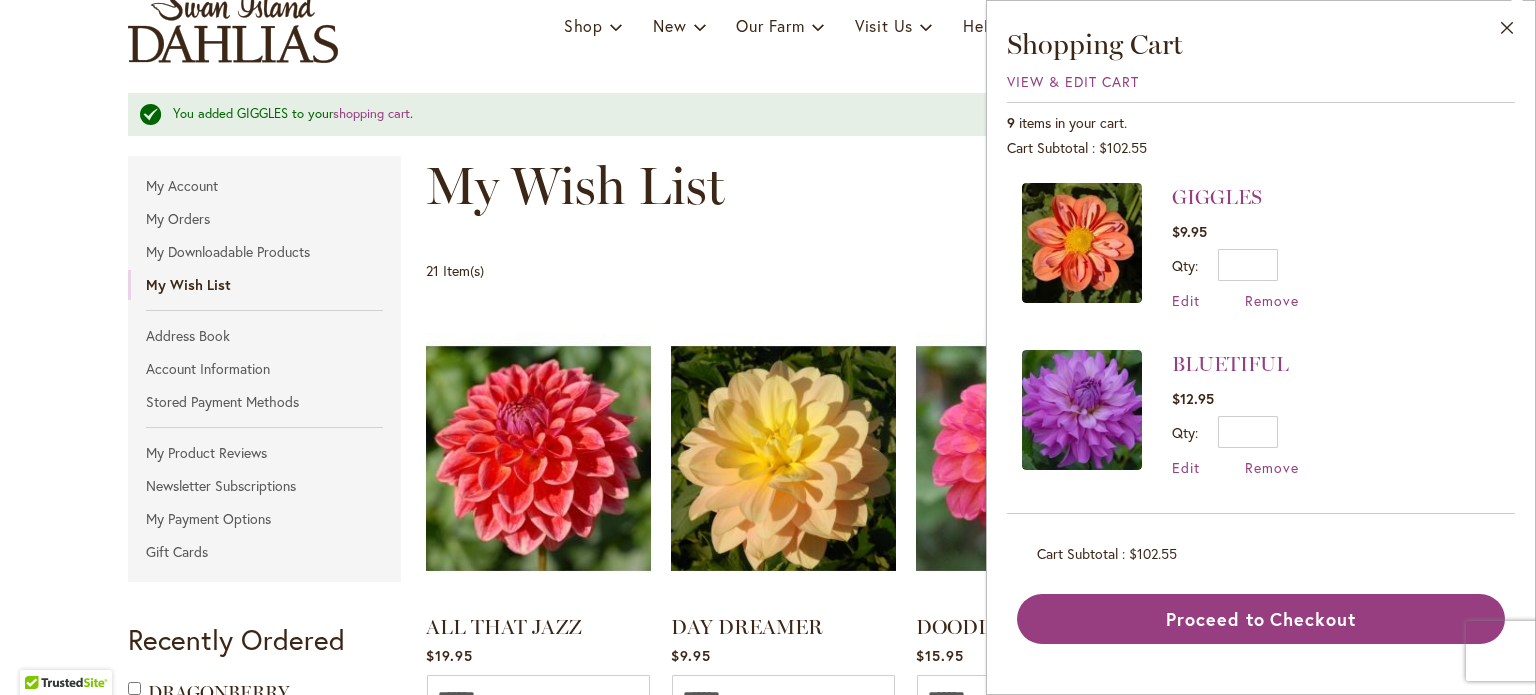 click on "My Wish List" at bounding box center (917, 206) 